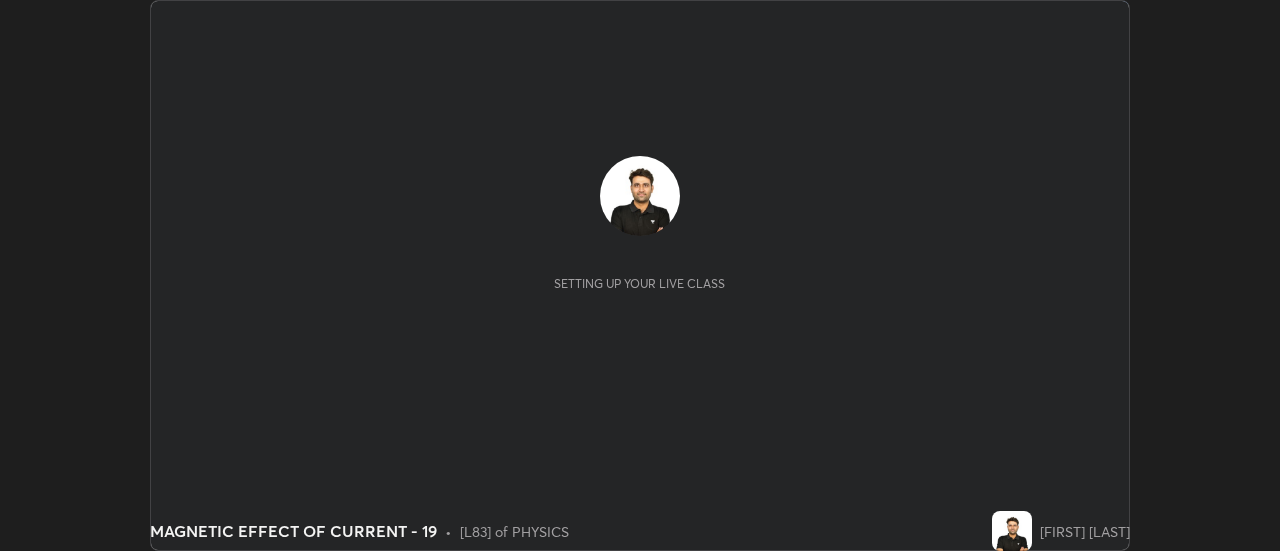 scroll, scrollTop: 0, scrollLeft: 0, axis: both 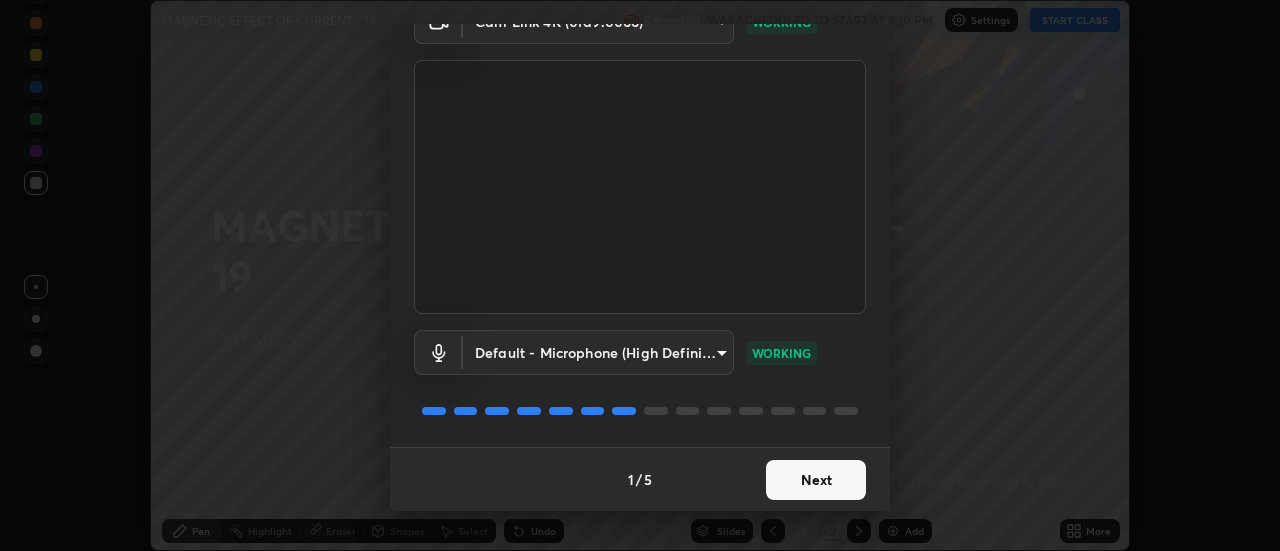 click on "Next" at bounding box center (816, 480) 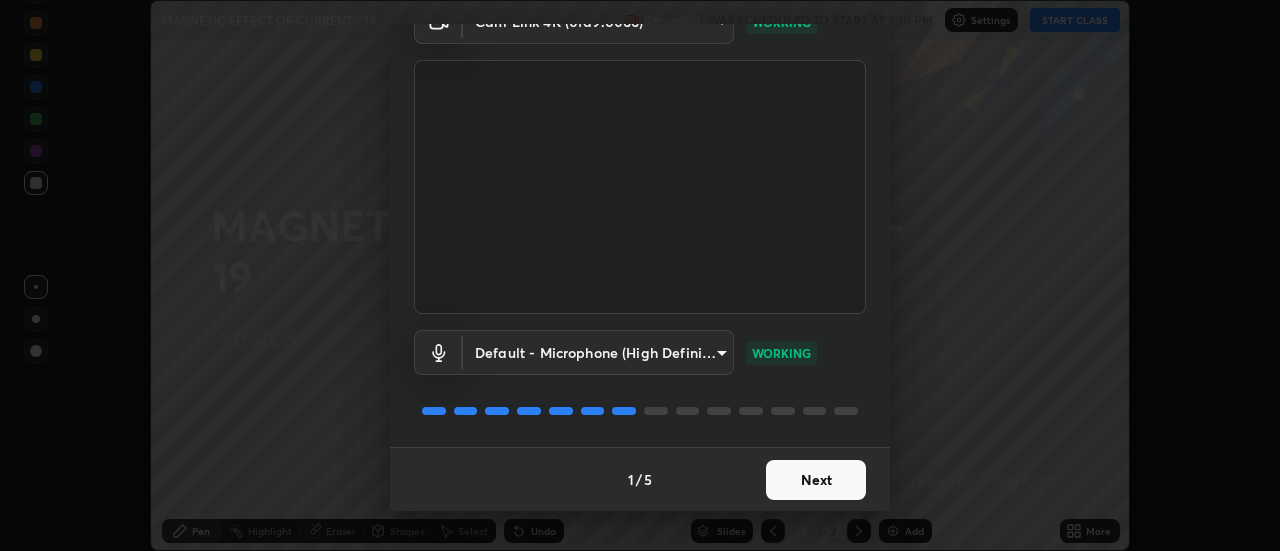 scroll, scrollTop: 0, scrollLeft: 0, axis: both 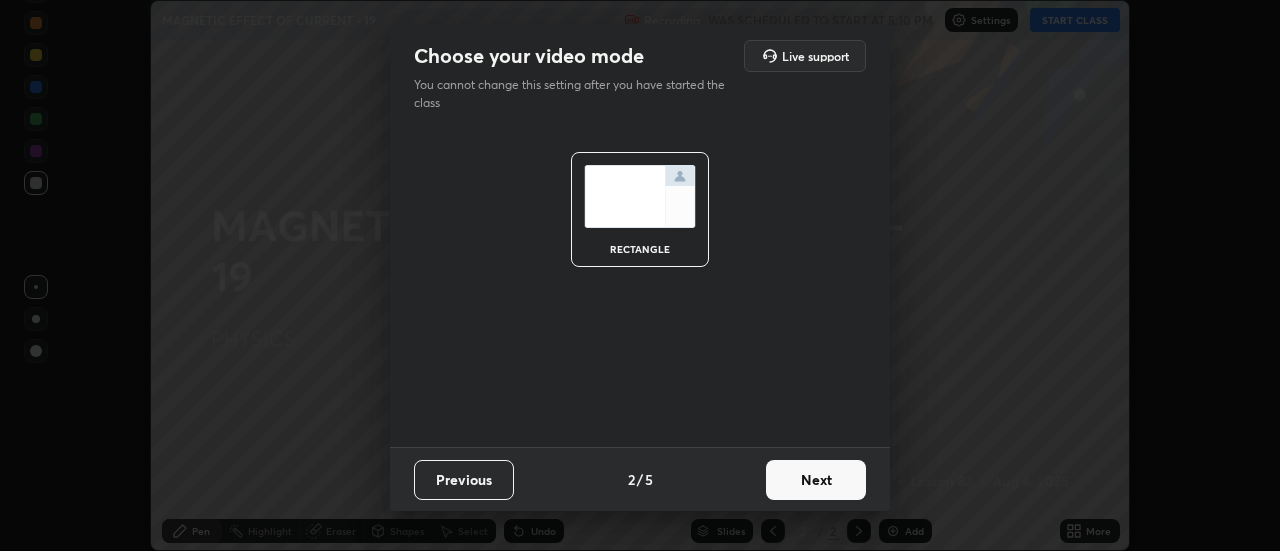 click on "Next" at bounding box center [816, 480] 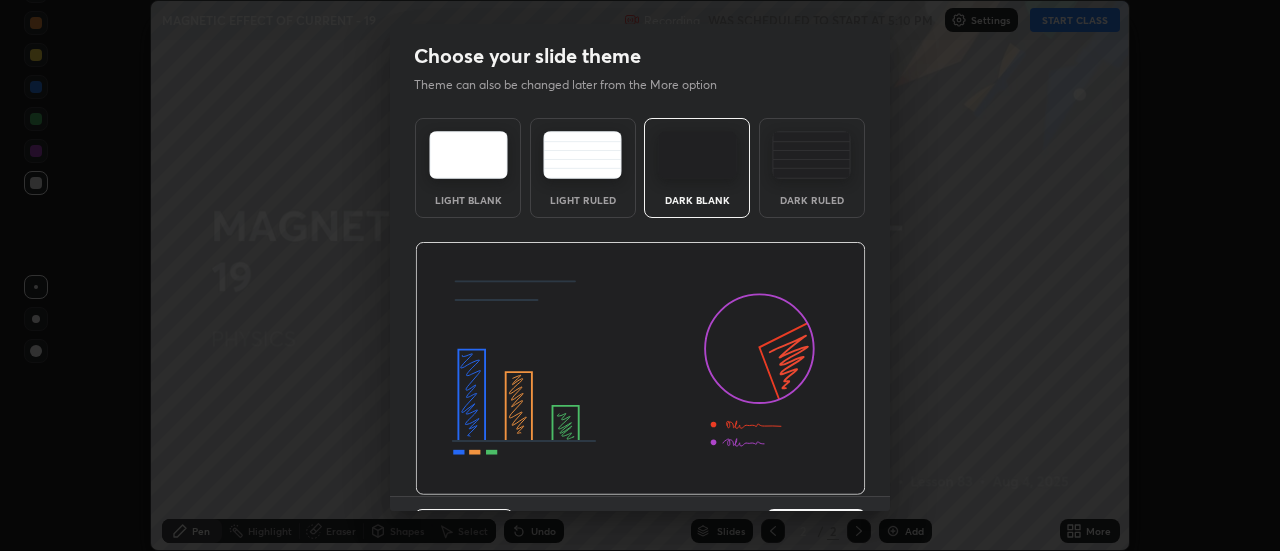 scroll, scrollTop: 49, scrollLeft: 0, axis: vertical 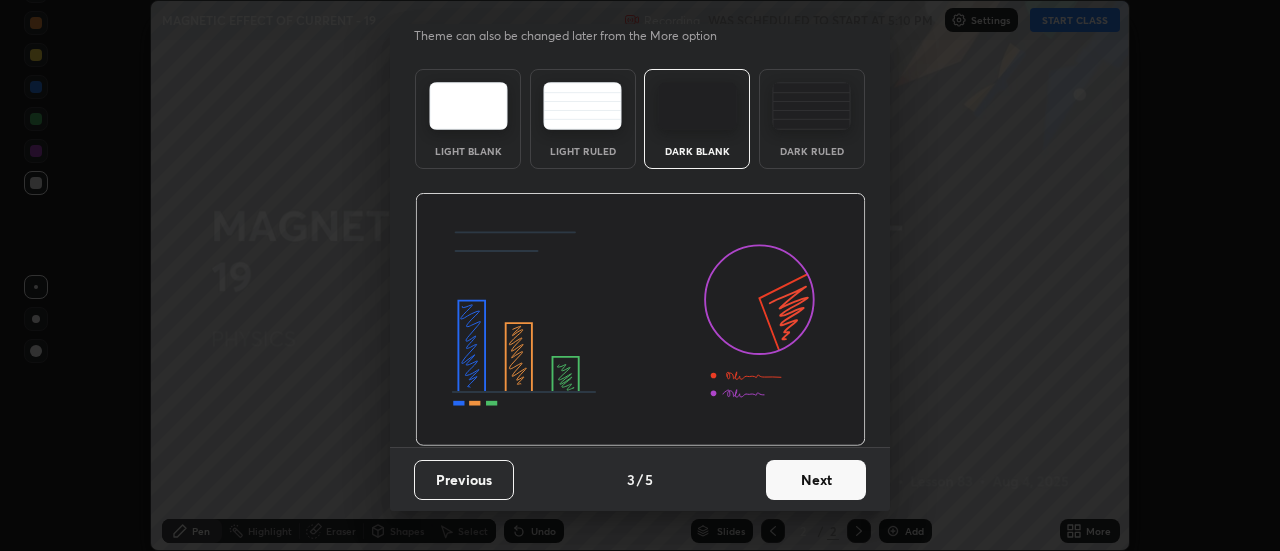 click on "Next" at bounding box center [816, 480] 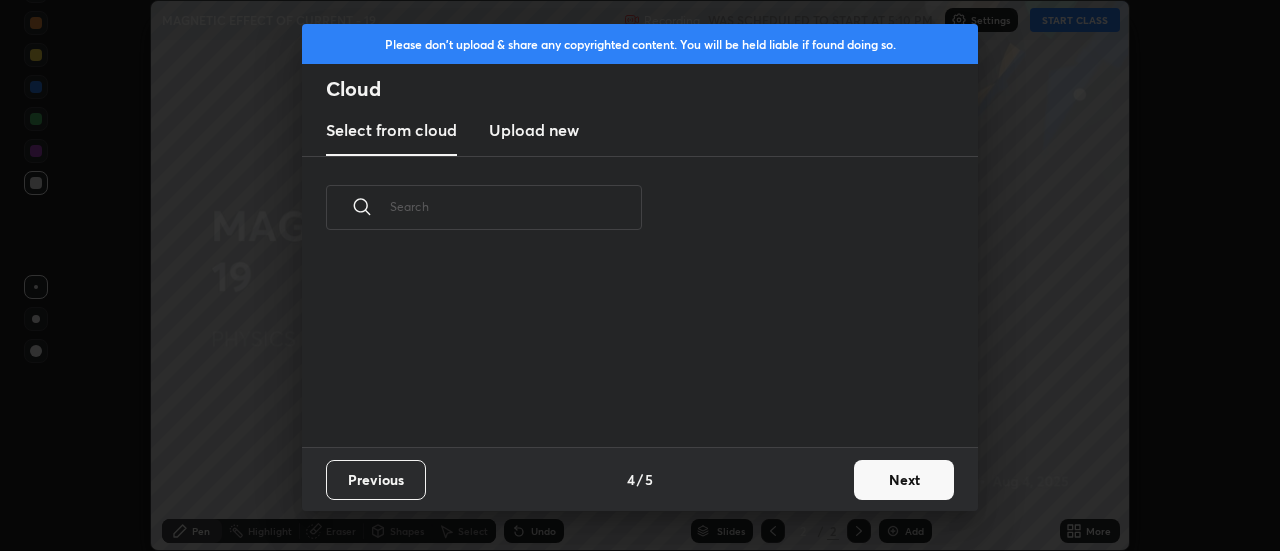 click on "Next" at bounding box center [904, 480] 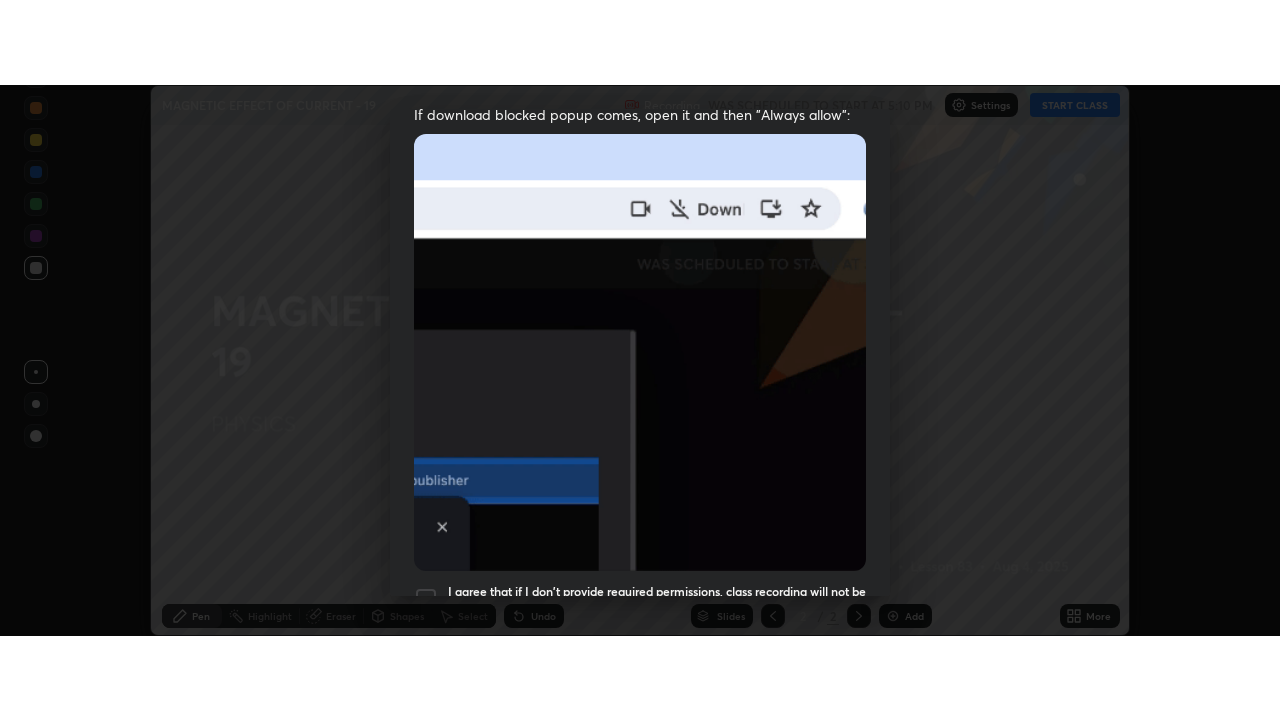 scroll, scrollTop: 513, scrollLeft: 0, axis: vertical 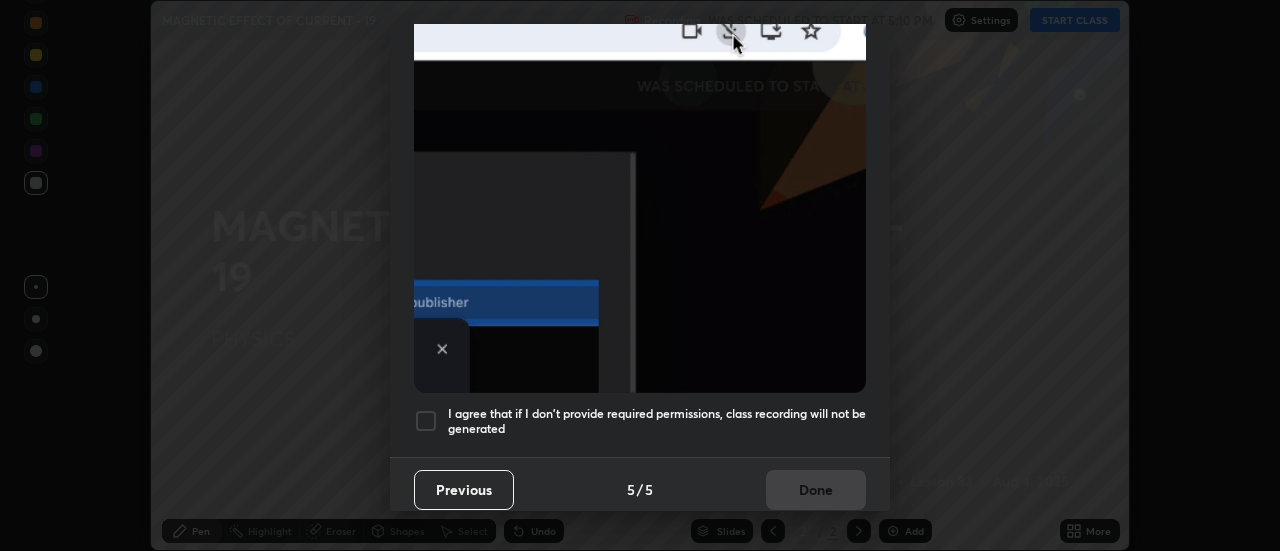 click at bounding box center (426, 421) 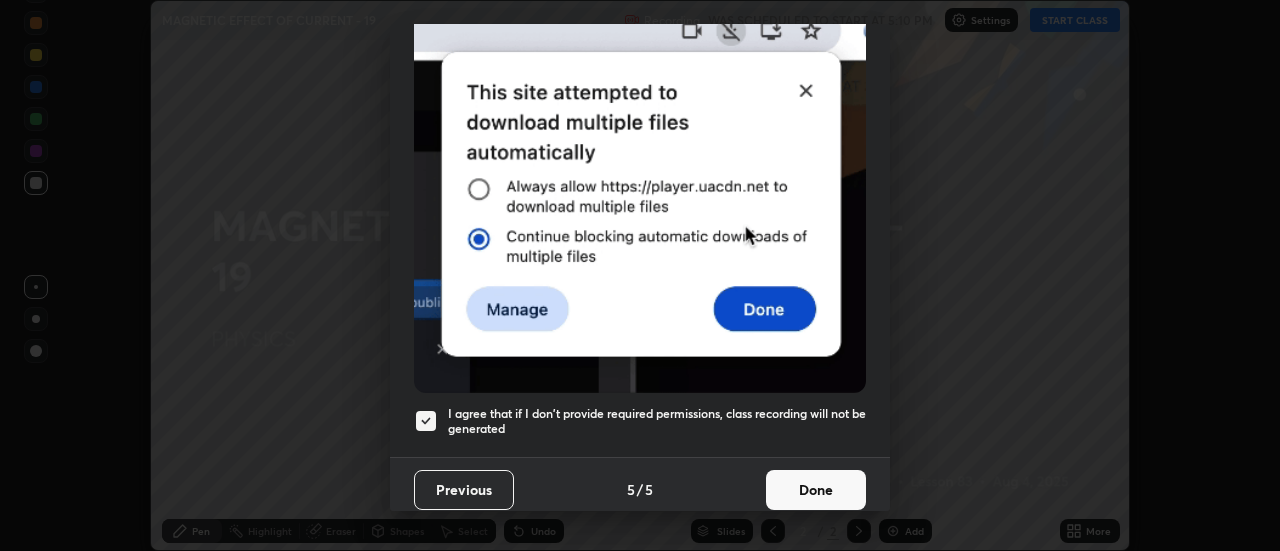 click on "Done" at bounding box center (816, 490) 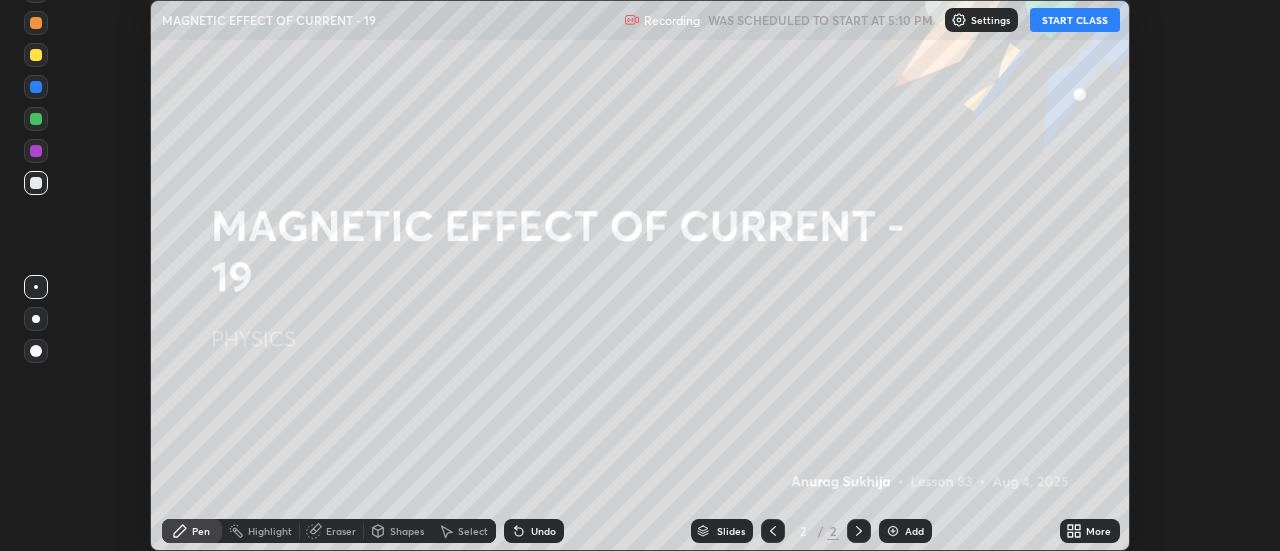 click on "START CLASS" at bounding box center (1075, 20) 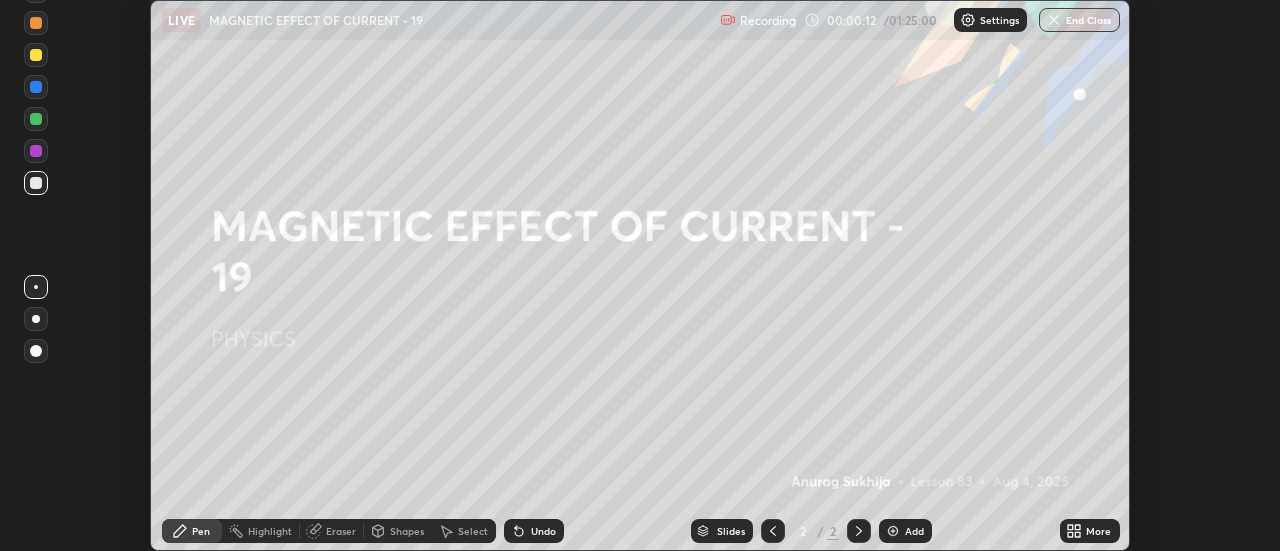 click on "More" at bounding box center (1090, 531) 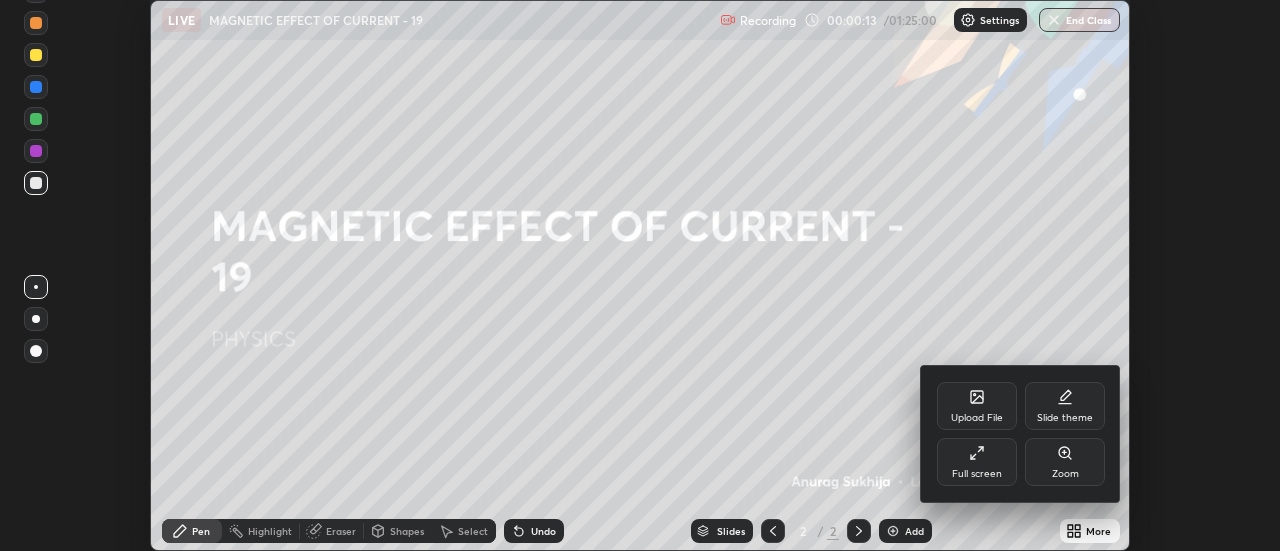click on "Full screen" at bounding box center (977, 474) 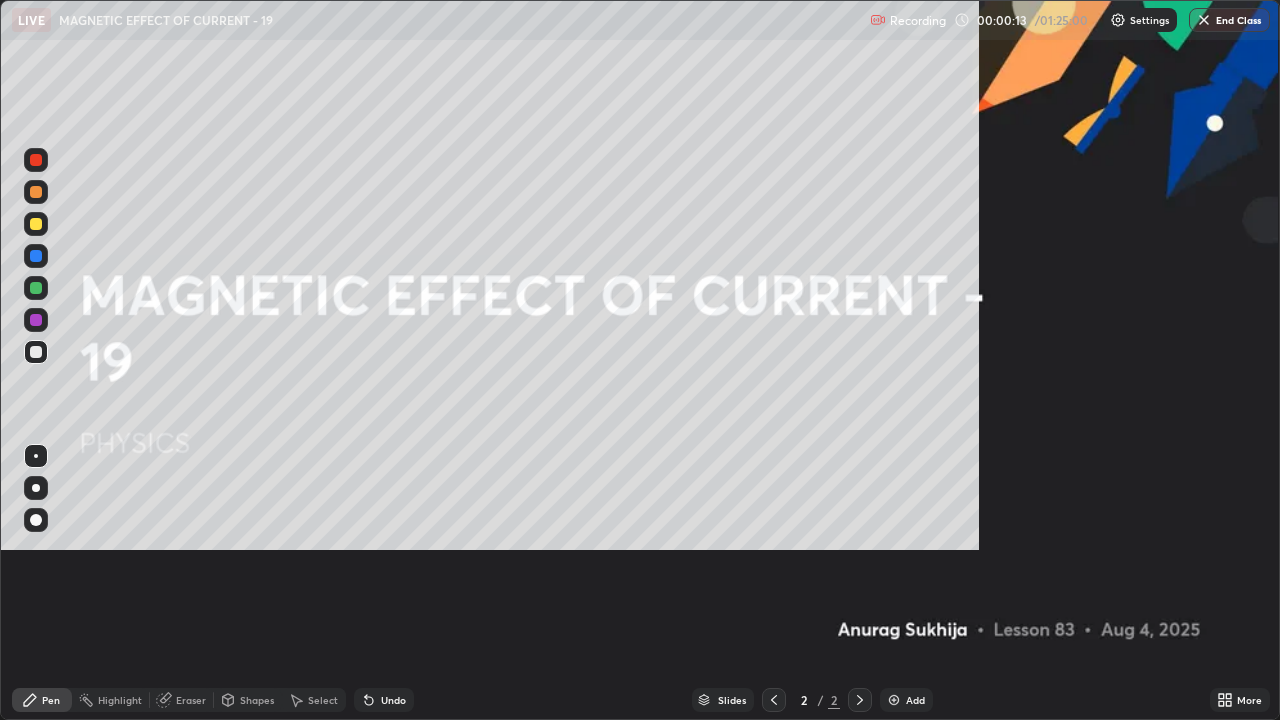 scroll, scrollTop: 99280, scrollLeft: 98720, axis: both 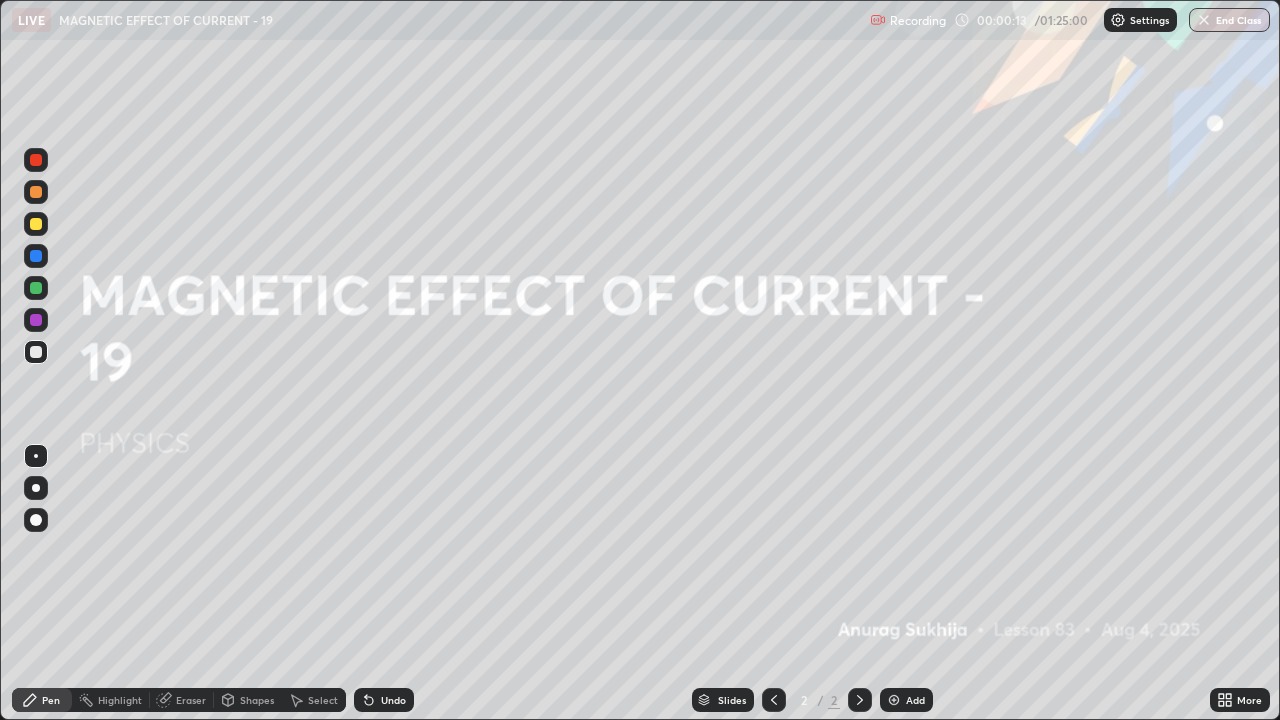 click at bounding box center (894, 700) 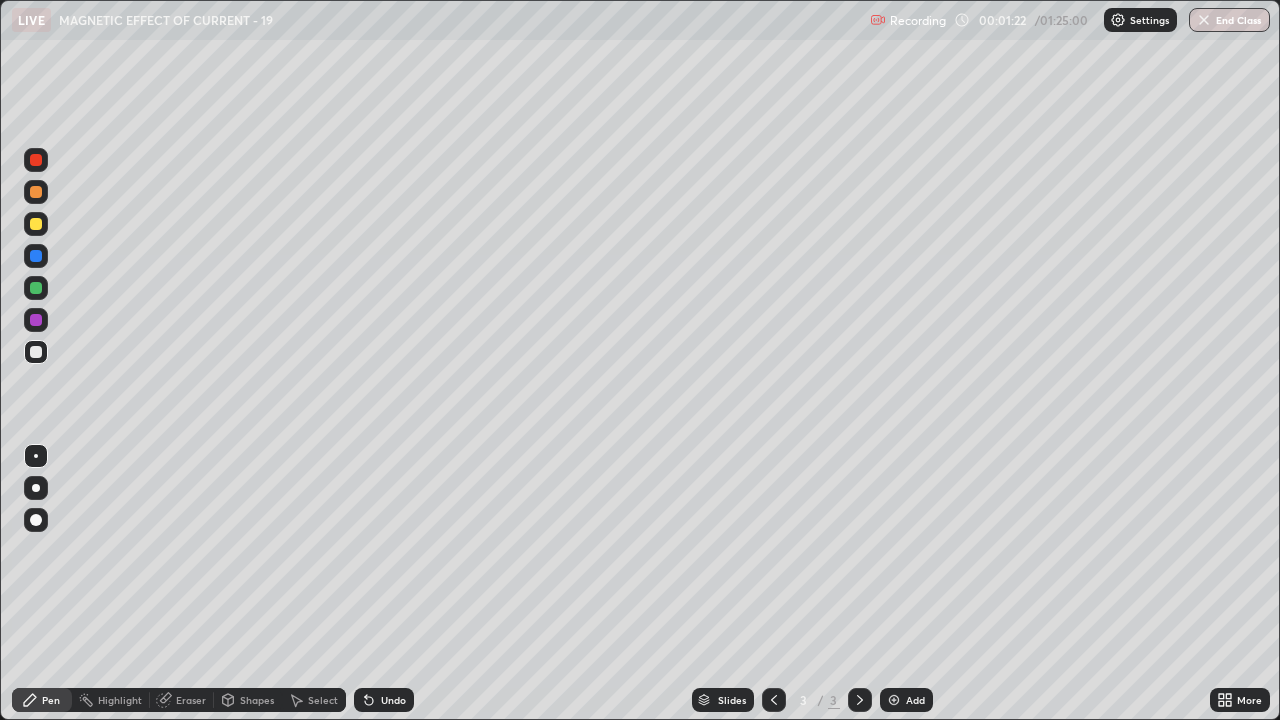 click at bounding box center (36, 224) 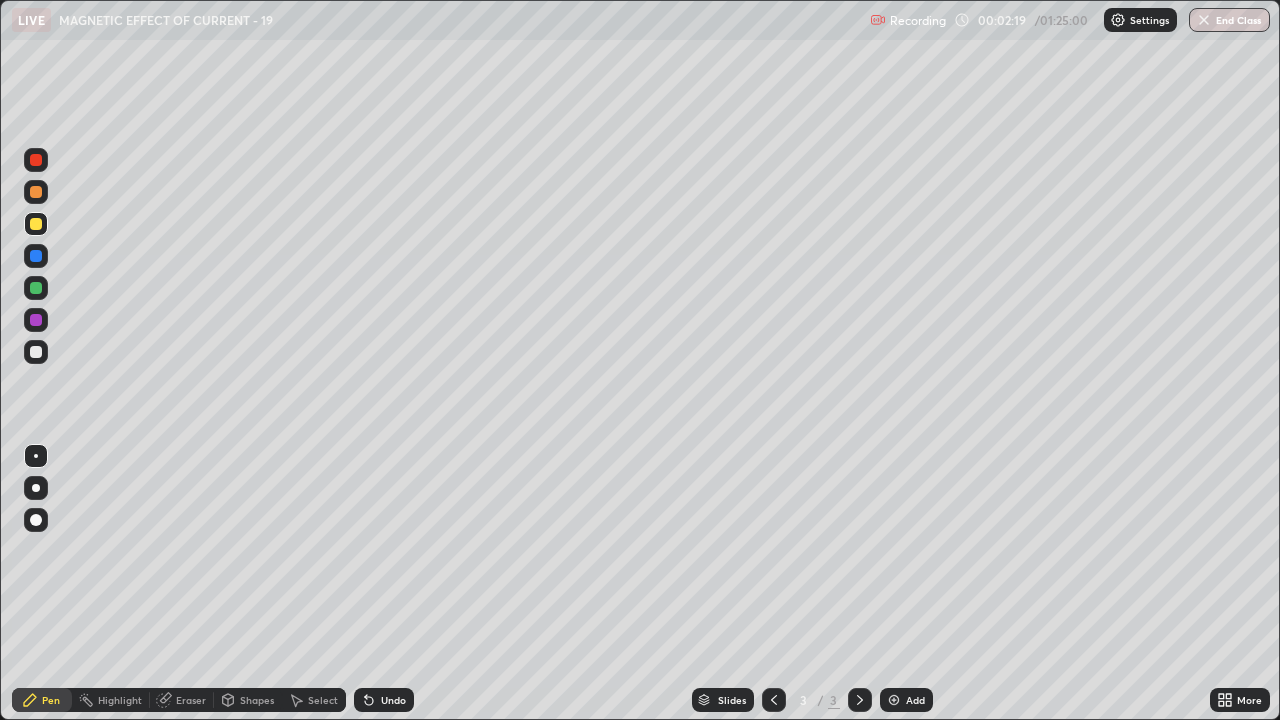 click at bounding box center (36, 224) 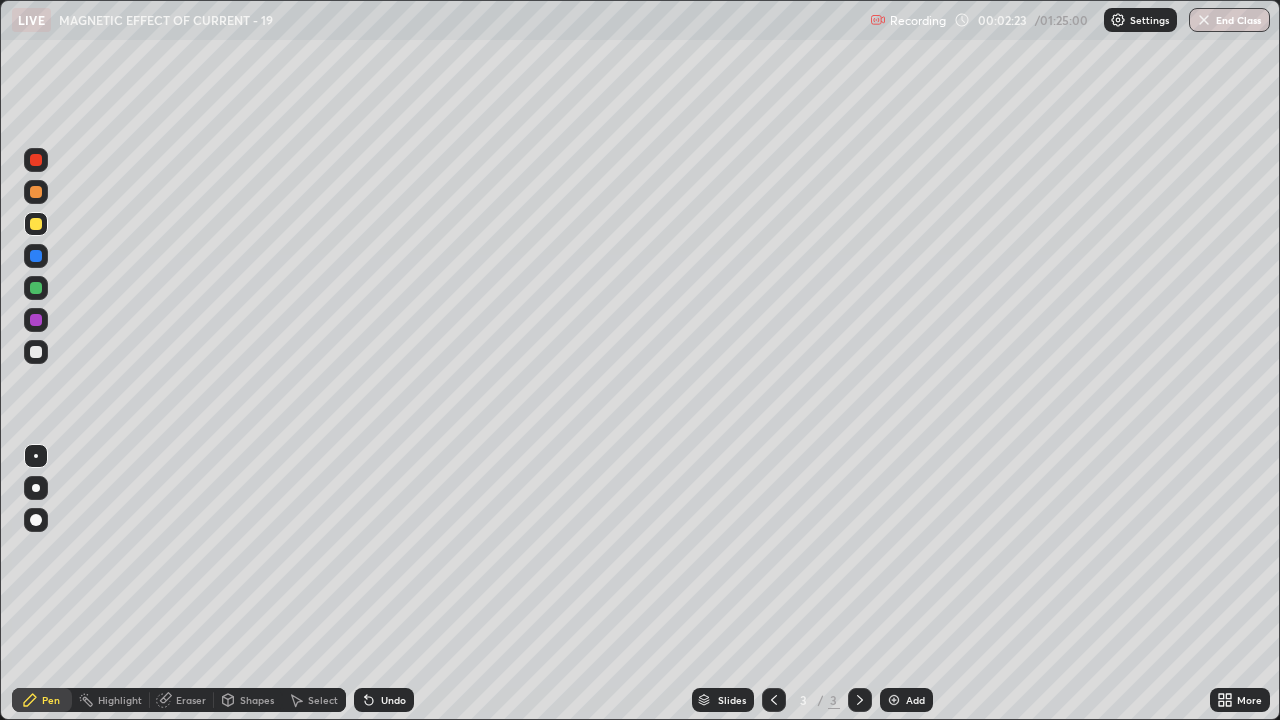 click at bounding box center (36, 288) 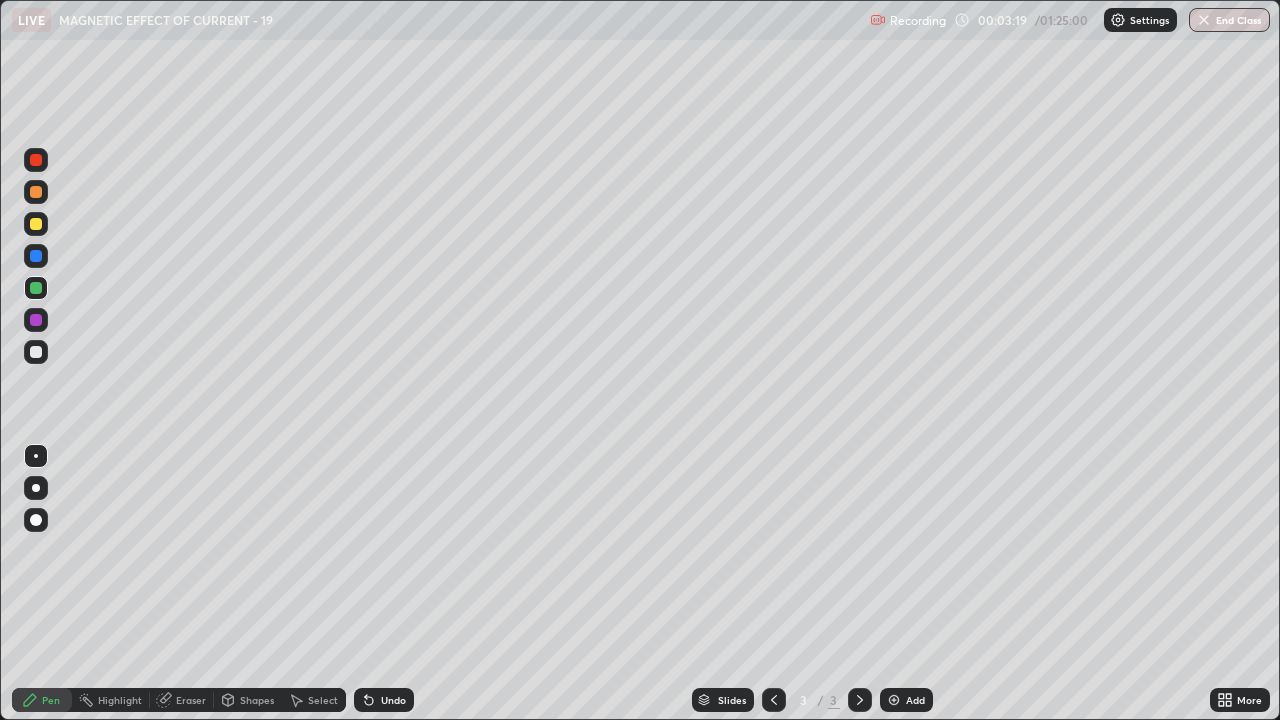 click at bounding box center [36, 352] 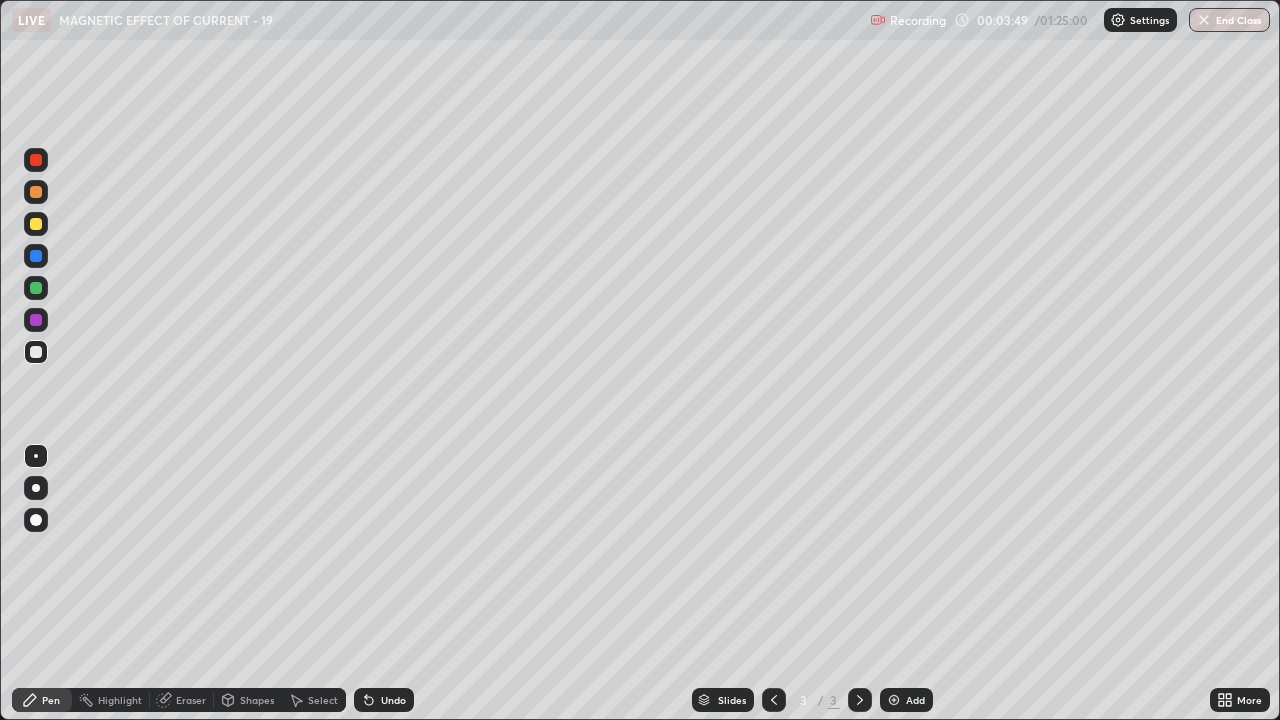 click at bounding box center (36, 288) 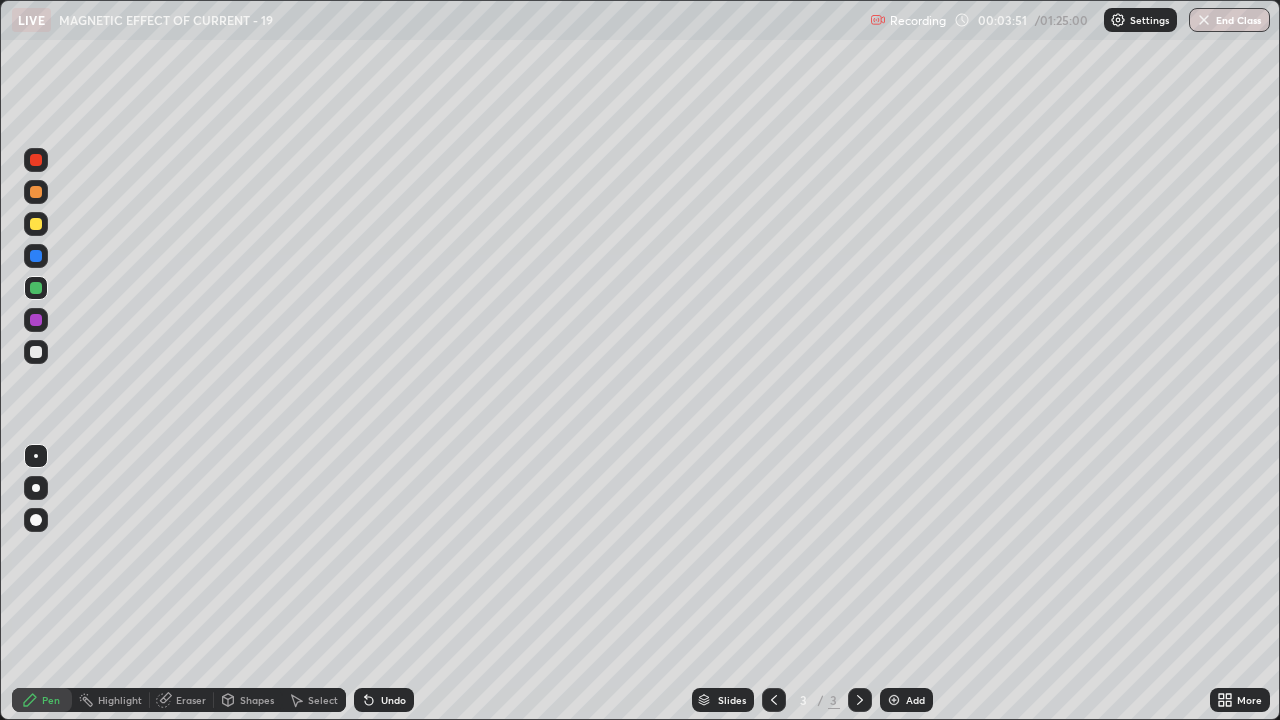 click at bounding box center (36, 352) 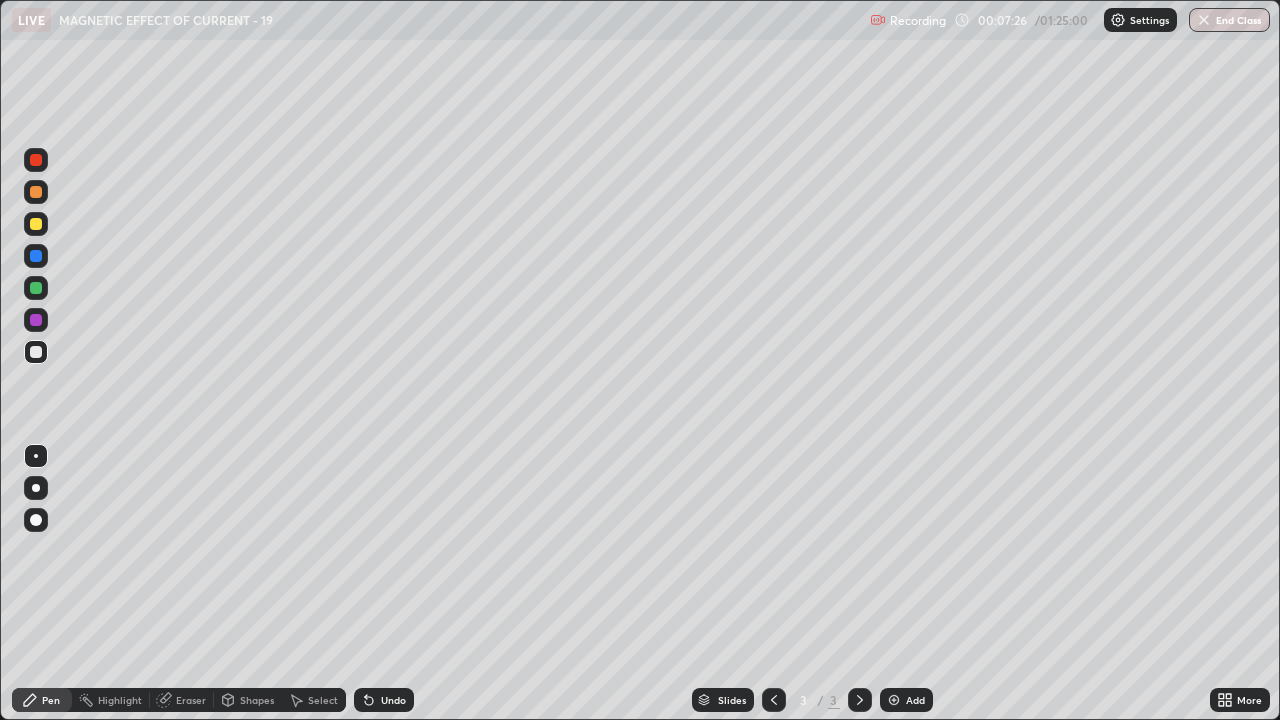 click on "Add" at bounding box center [906, 700] 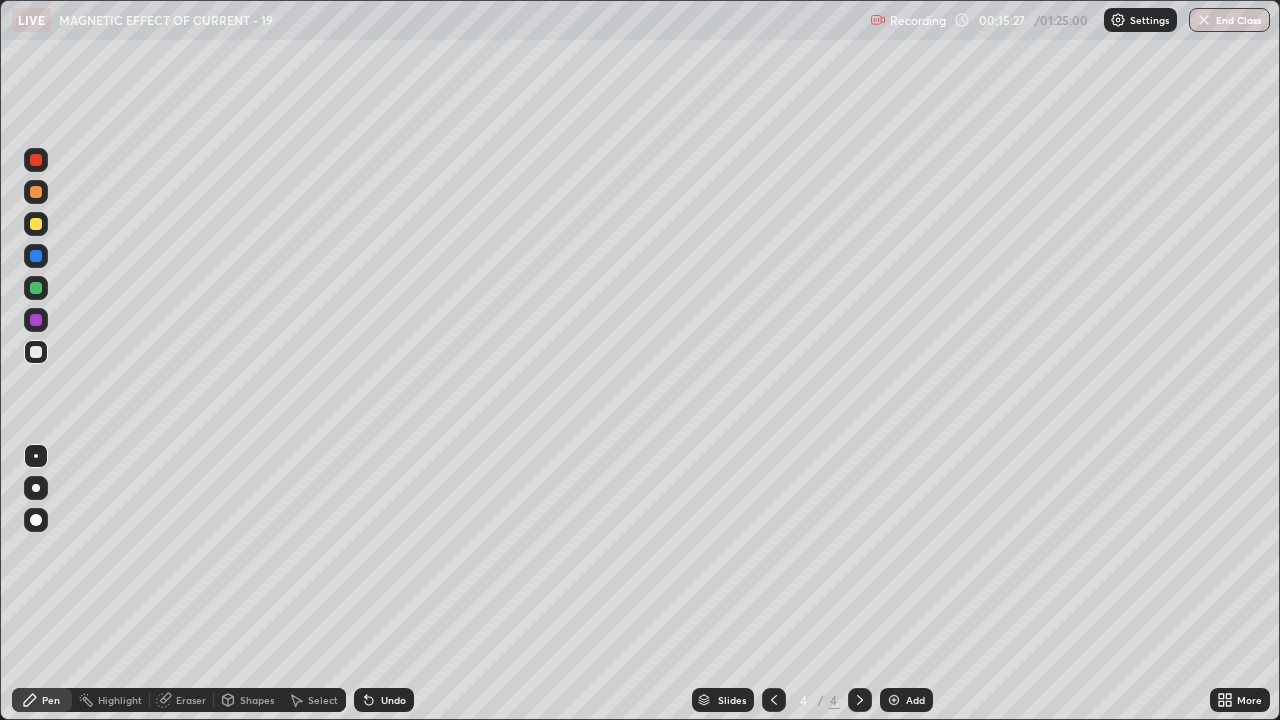 click at bounding box center [894, 700] 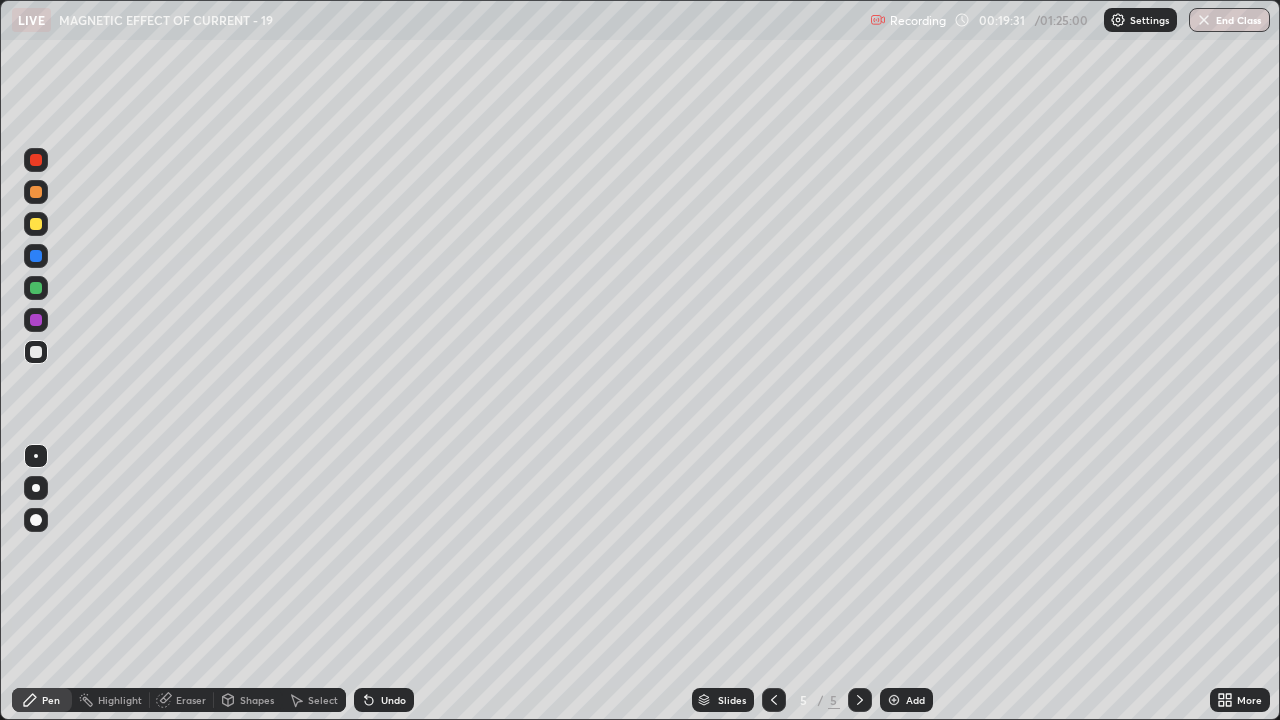 click 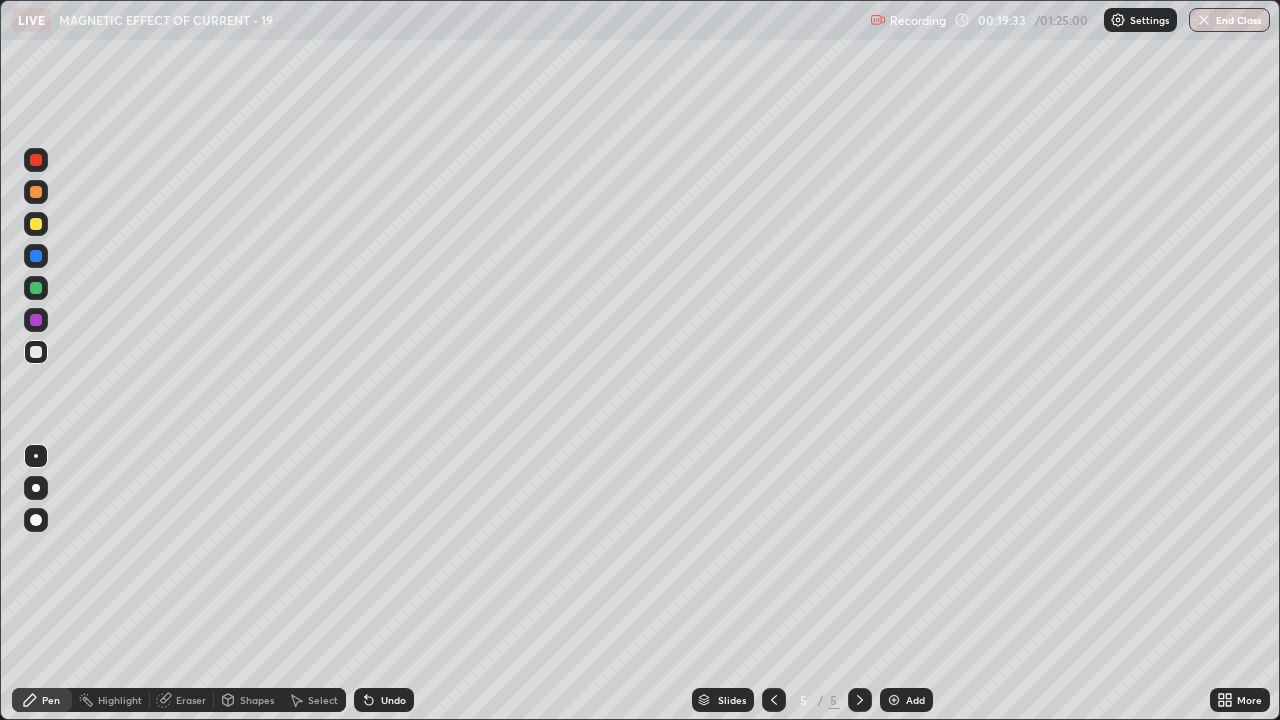 click 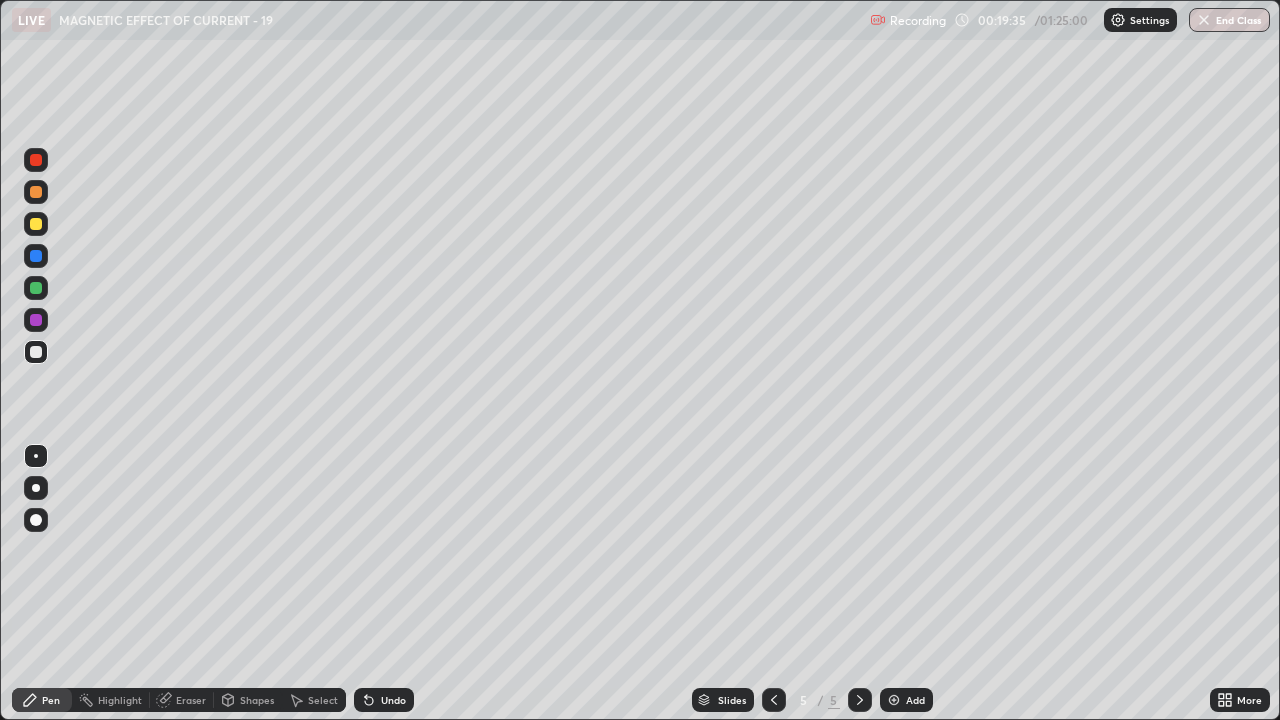 click 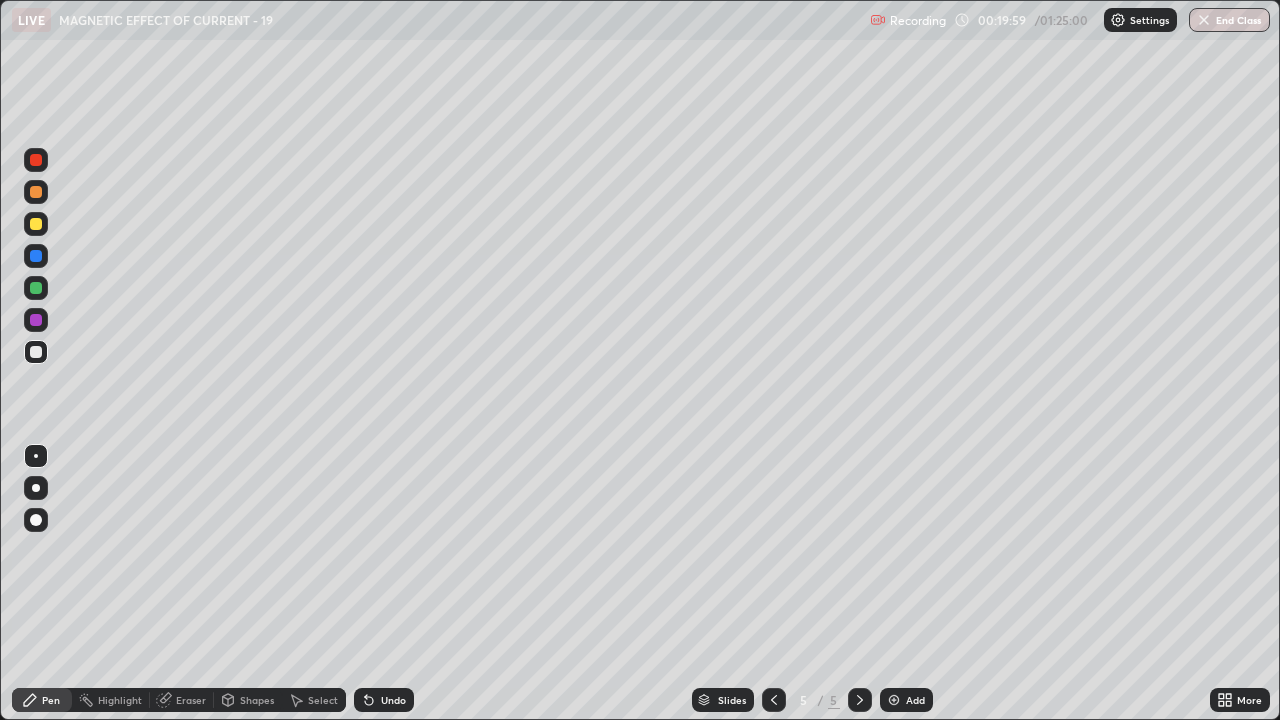 click on "Add" at bounding box center (915, 700) 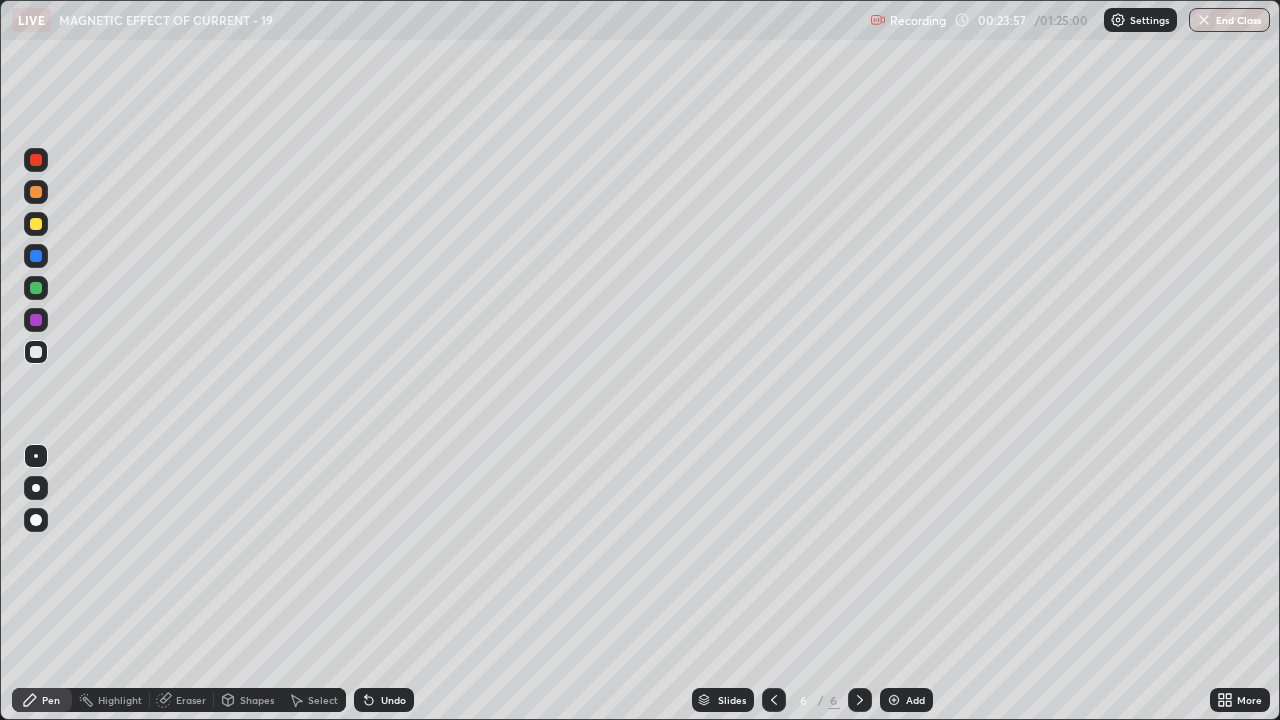 click at bounding box center (894, 700) 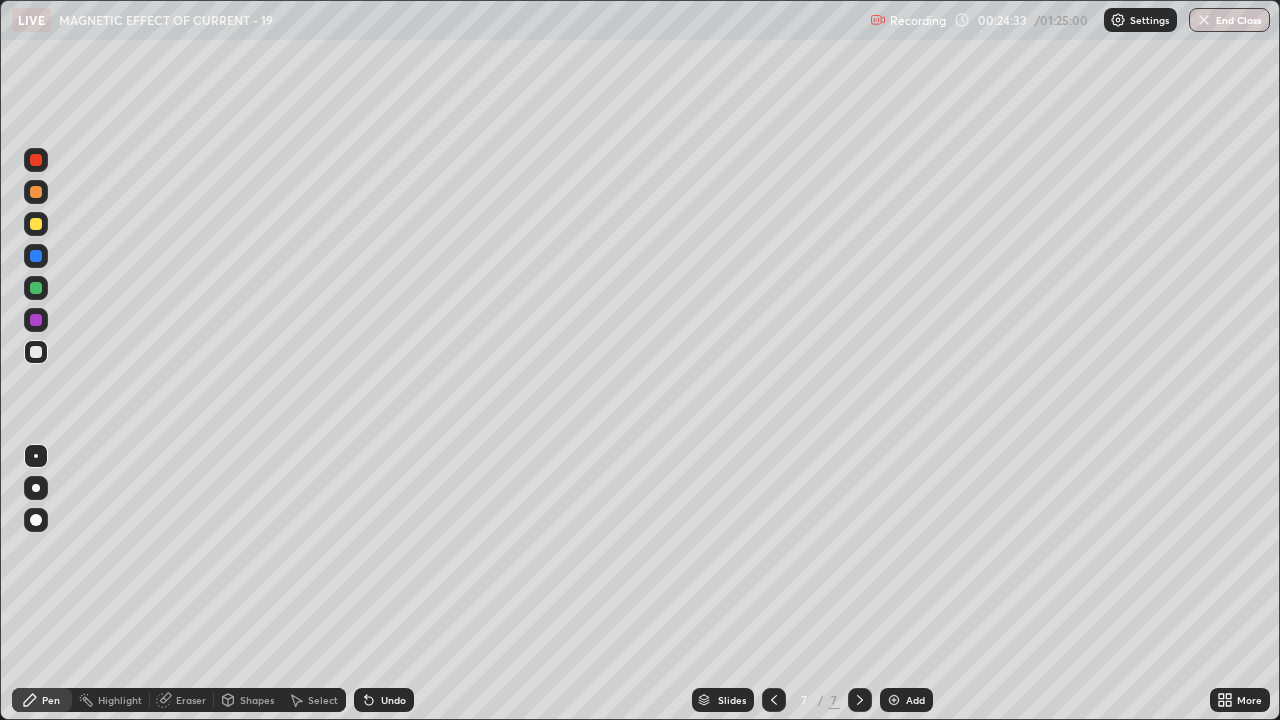 click on "Undo" at bounding box center (384, 700) 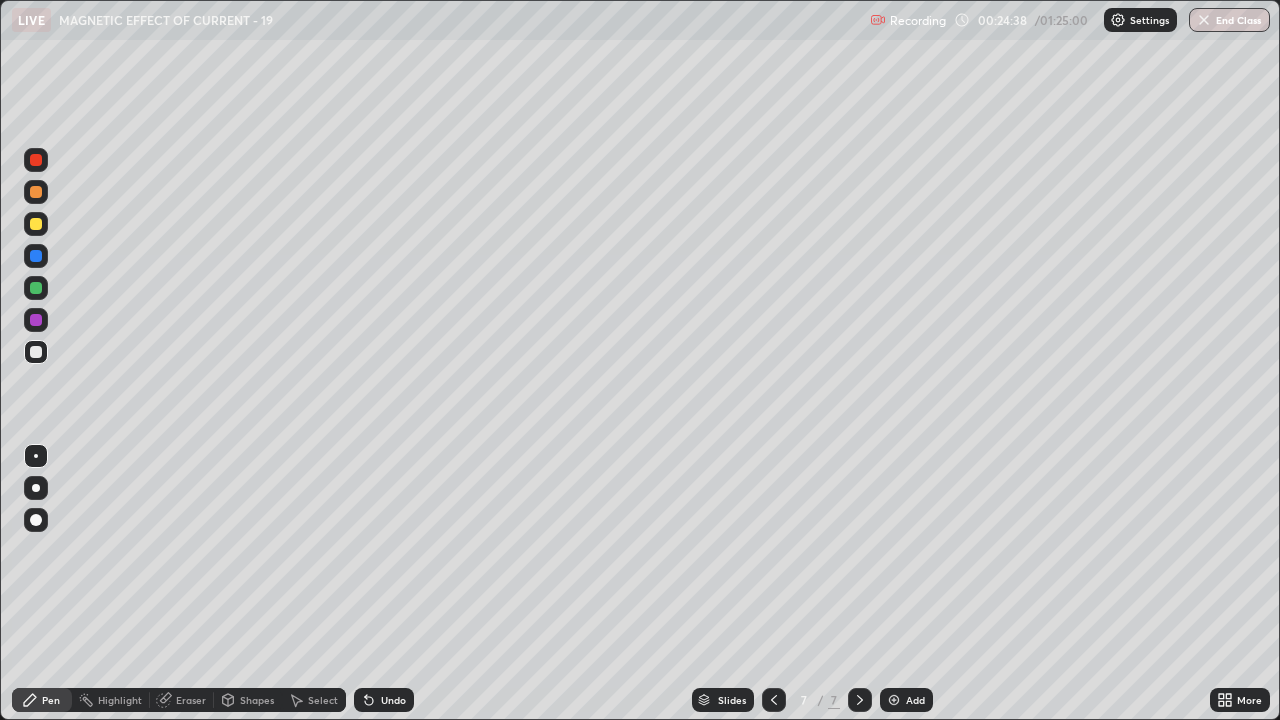 click at bounding box center [36, 224] 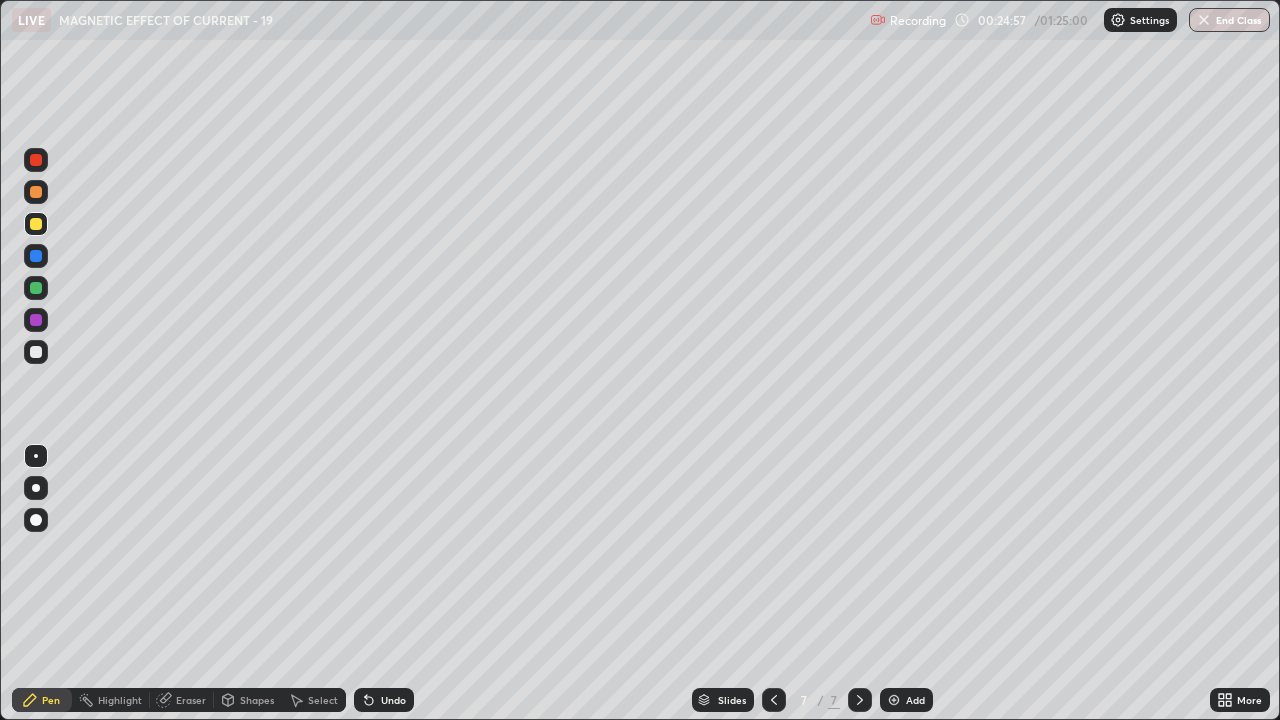 click at bounding box center (36, 224) 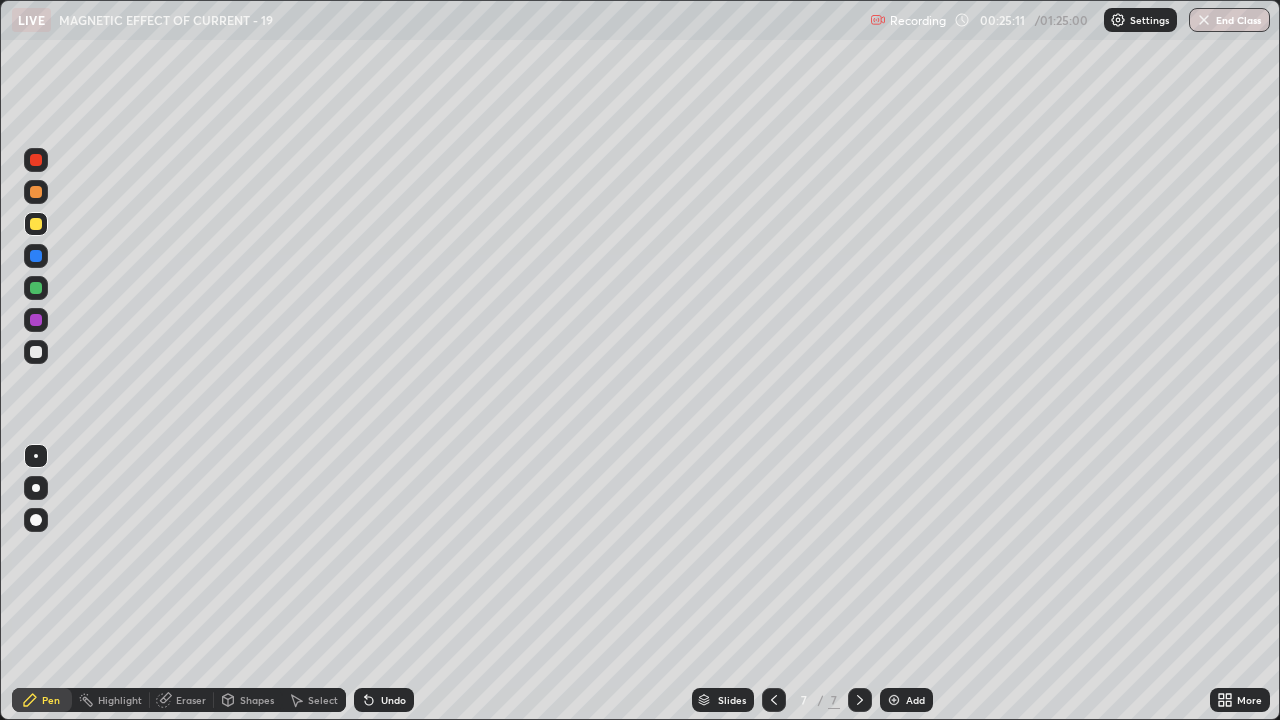 click at bounding box center (36, 352) 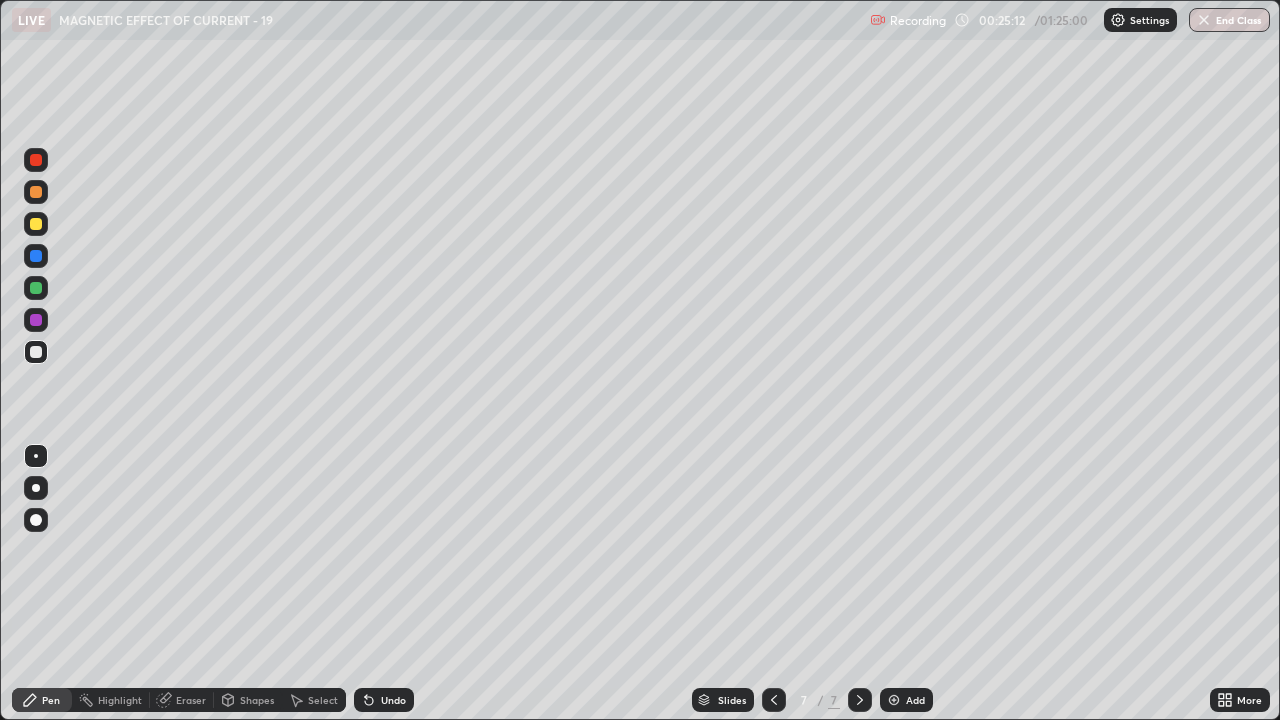 click at bounding box center (36, 288) 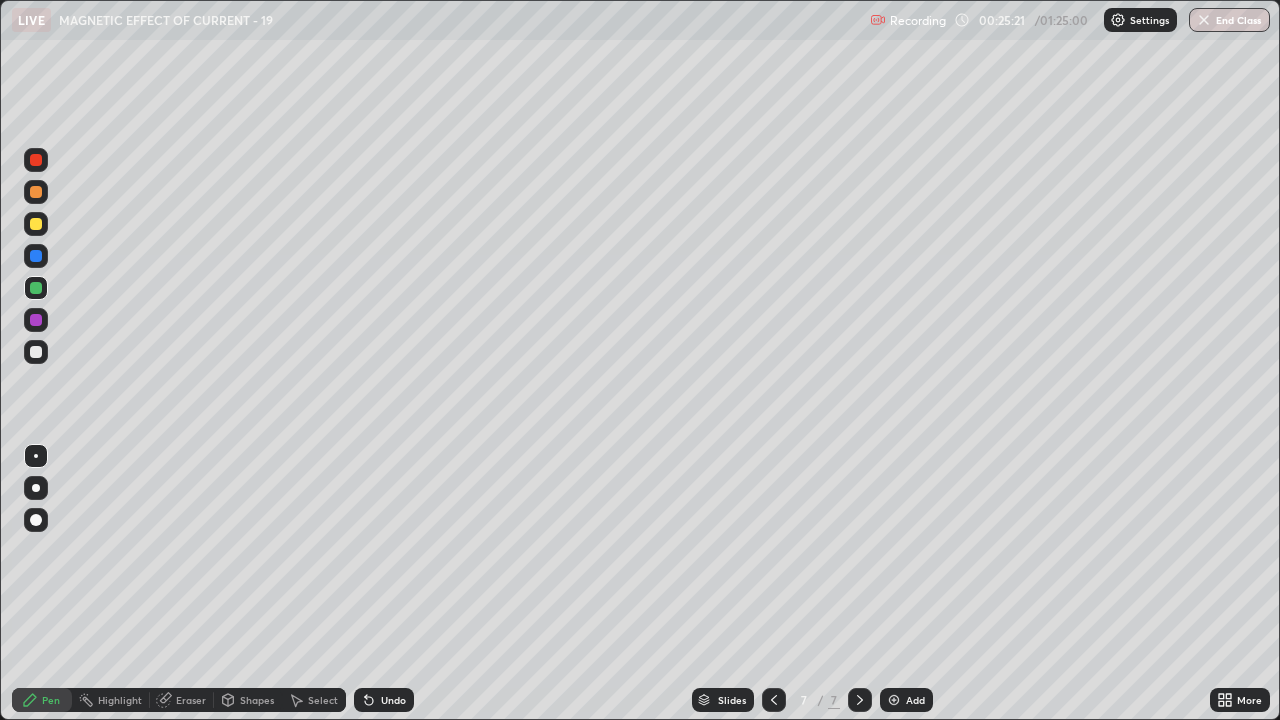 click at bounding box center (36, 352) 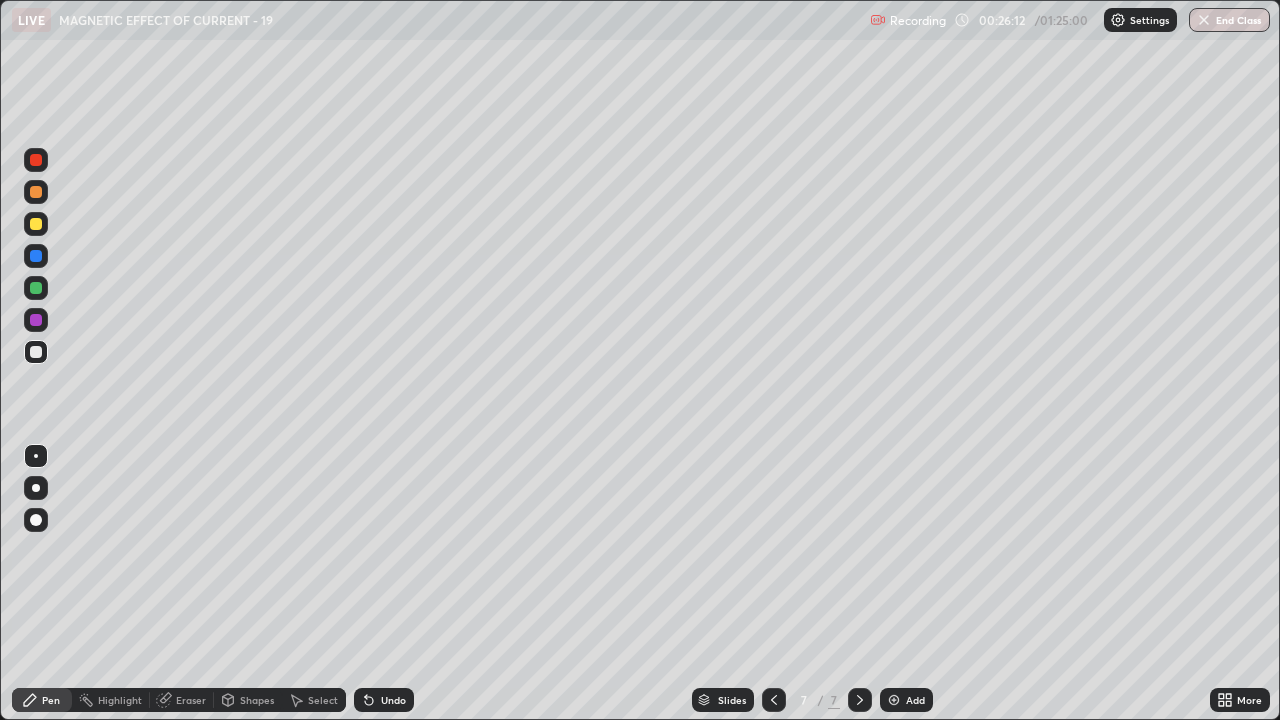 click at bounding box center [36, 288] 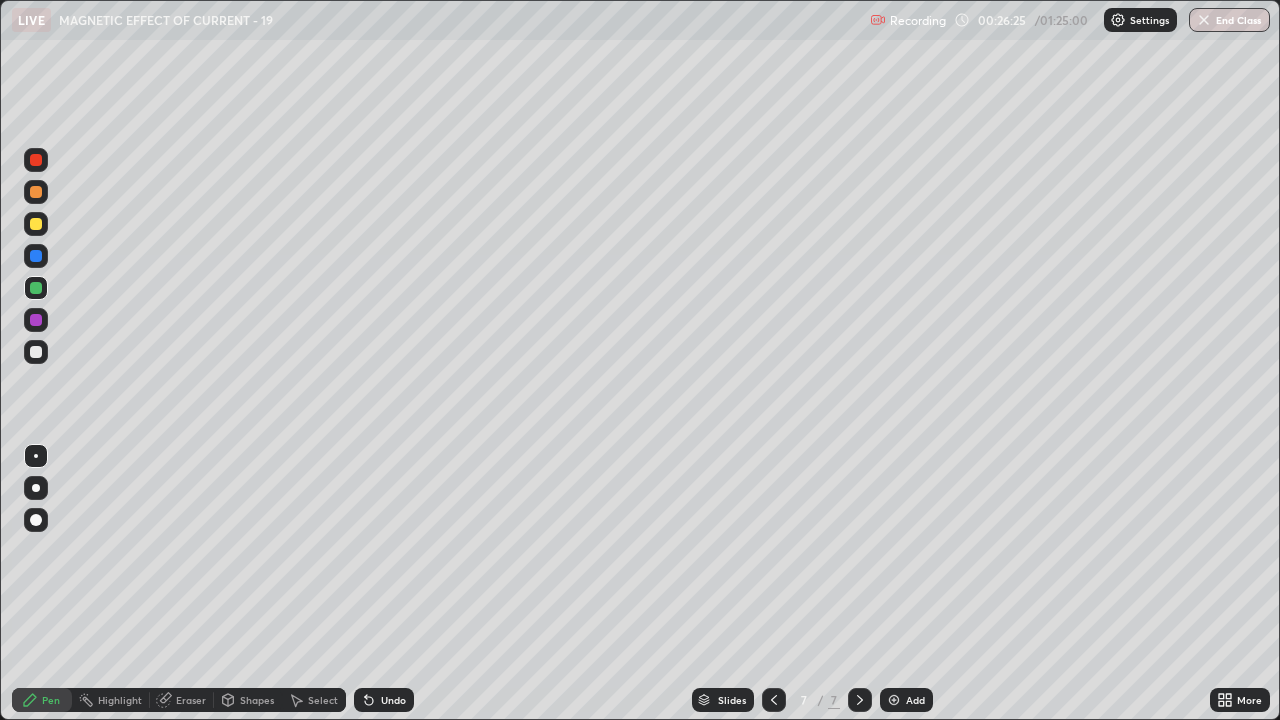 click at bounding box center (36, 352) 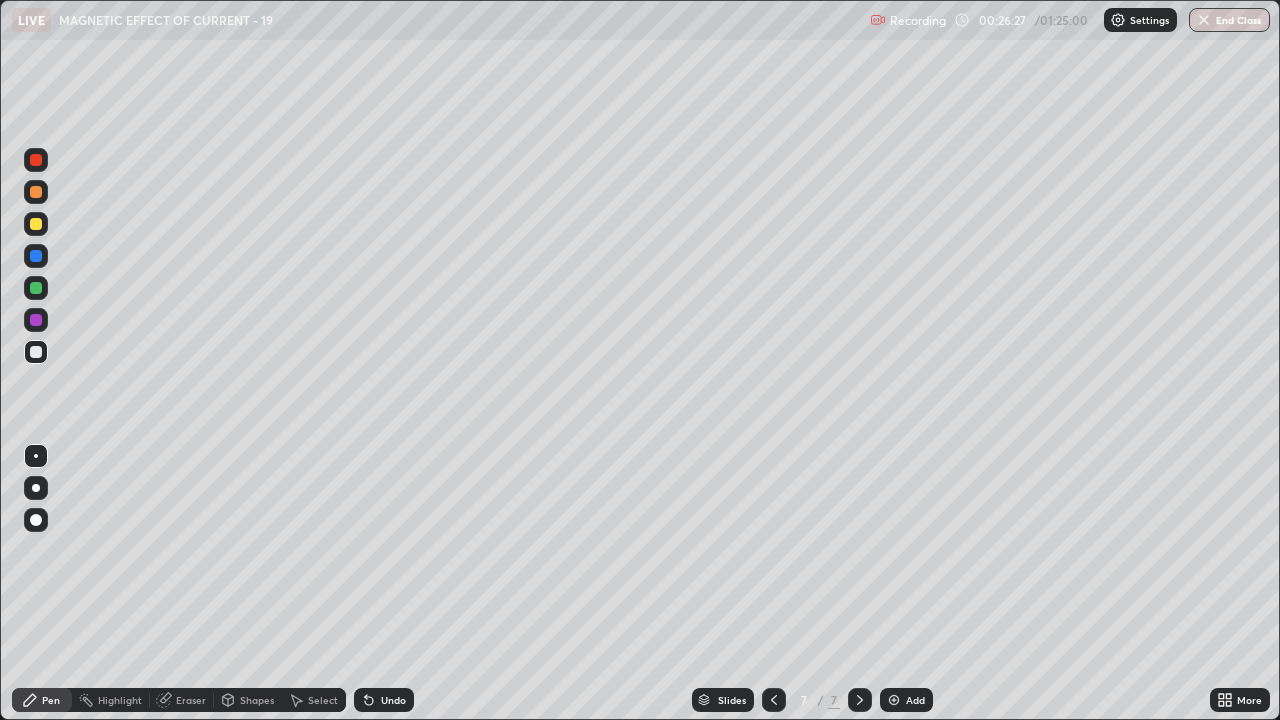 click on "Add" at bounding box center (915, 700) 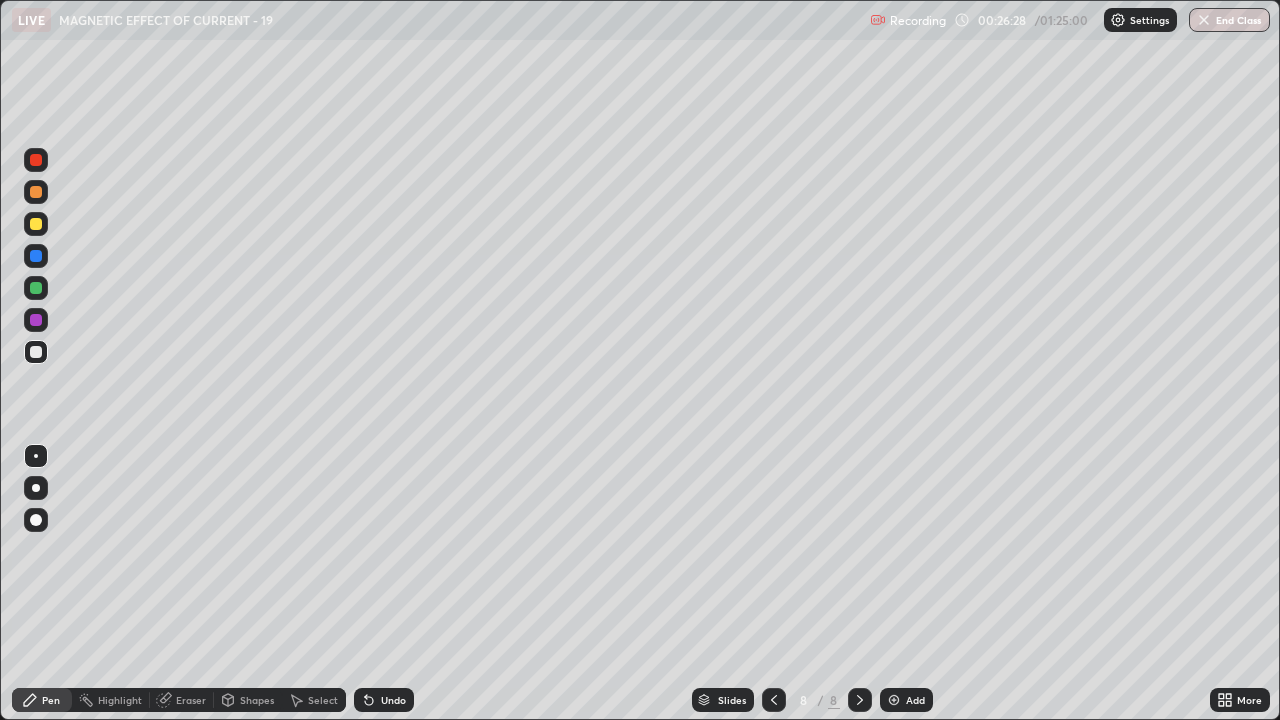 click at bounding box center [36, 352] 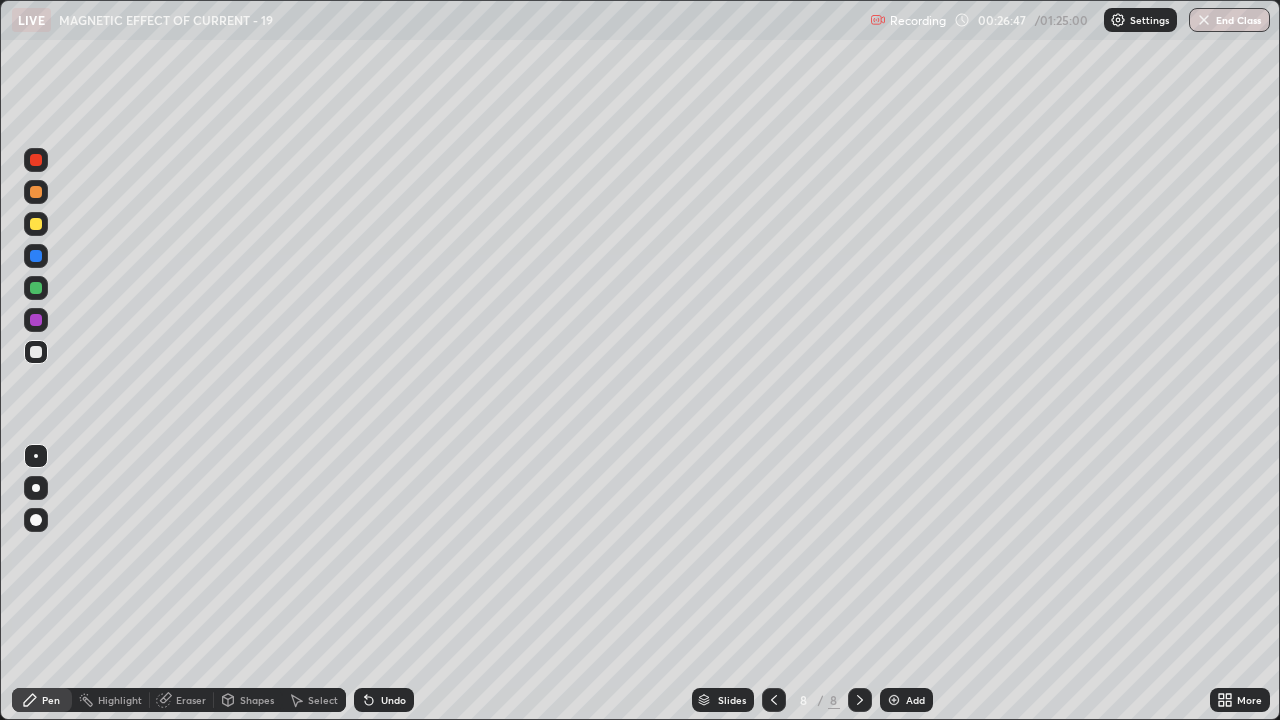 click 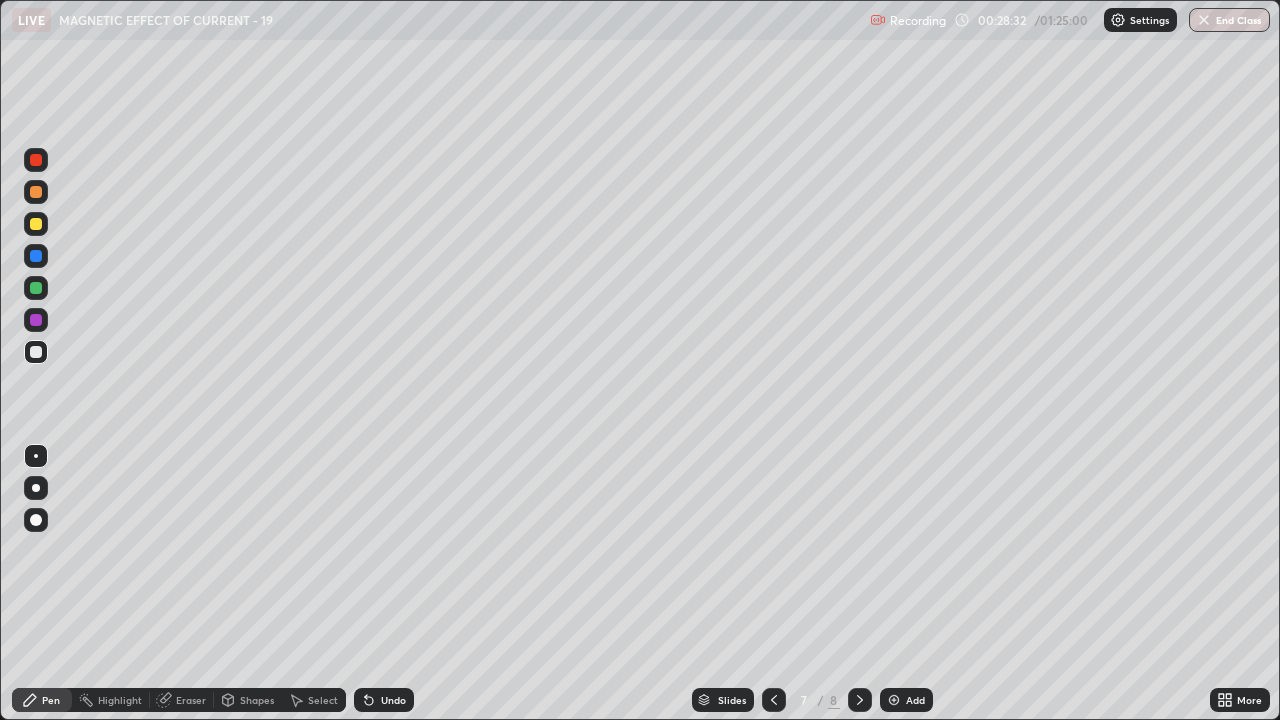 click at bounding box center (36, 288) 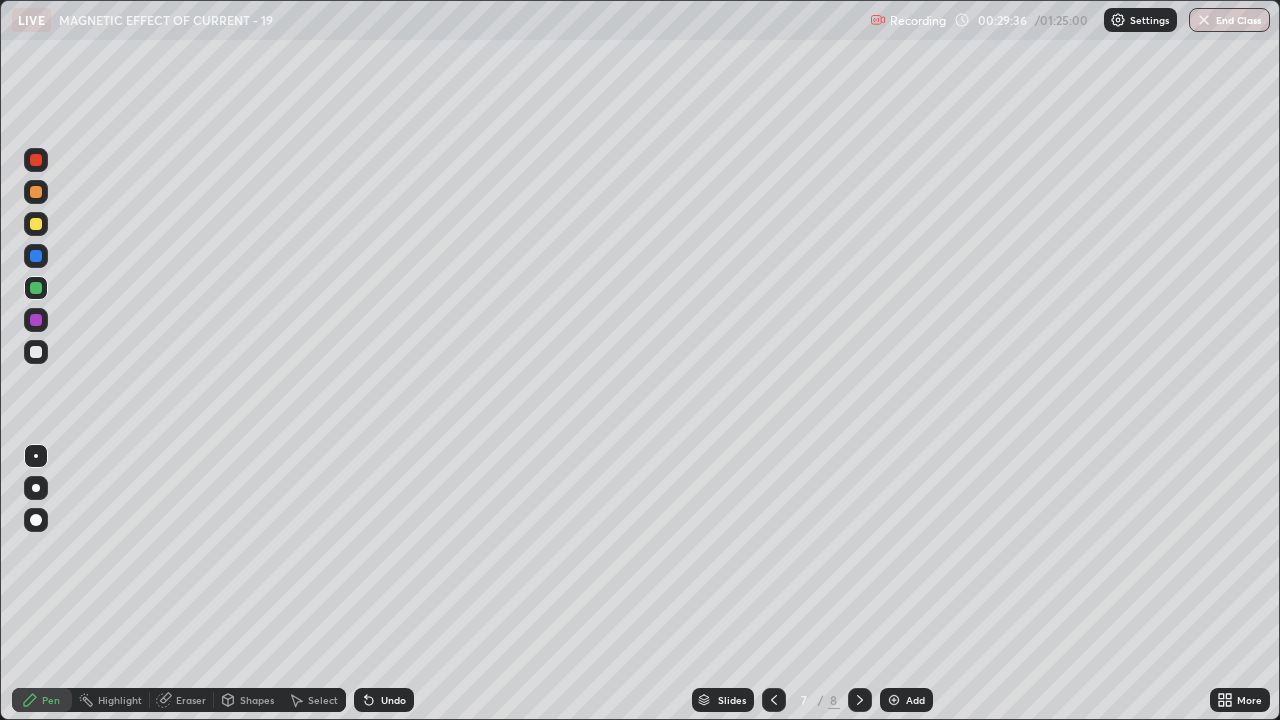 click at bounding box center (894, 700) 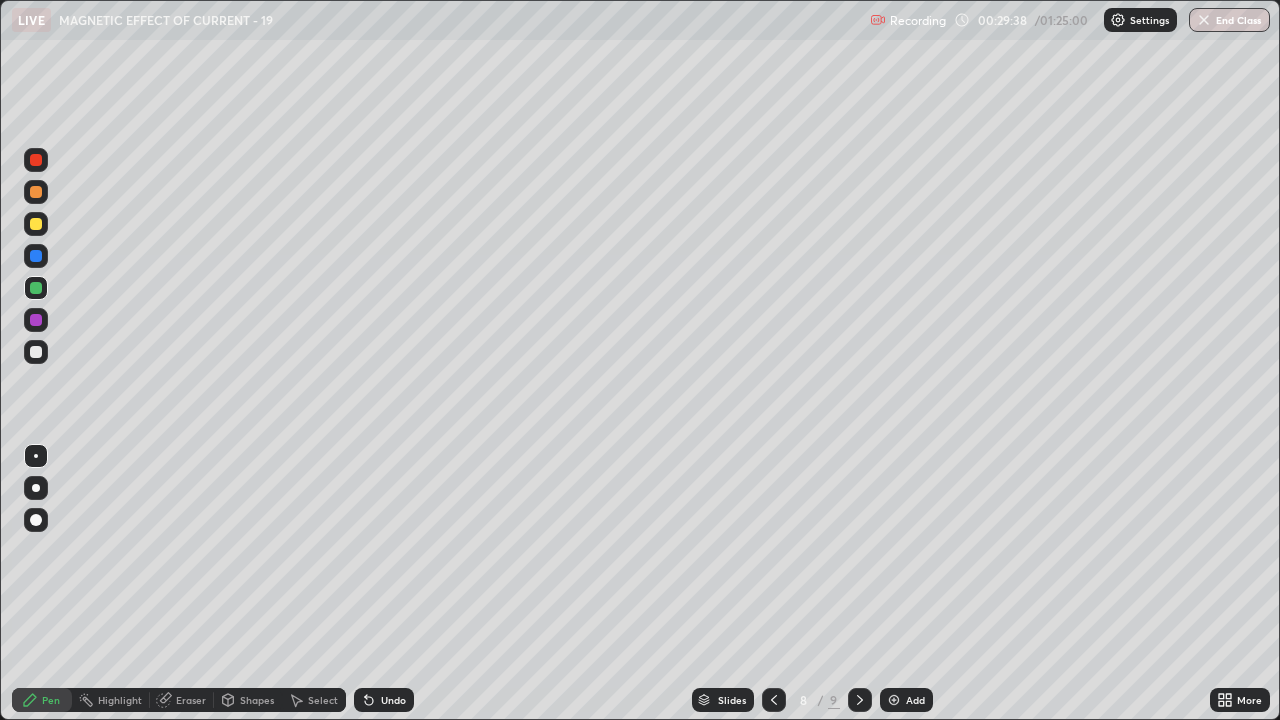 click at bounding box center (36, 352) 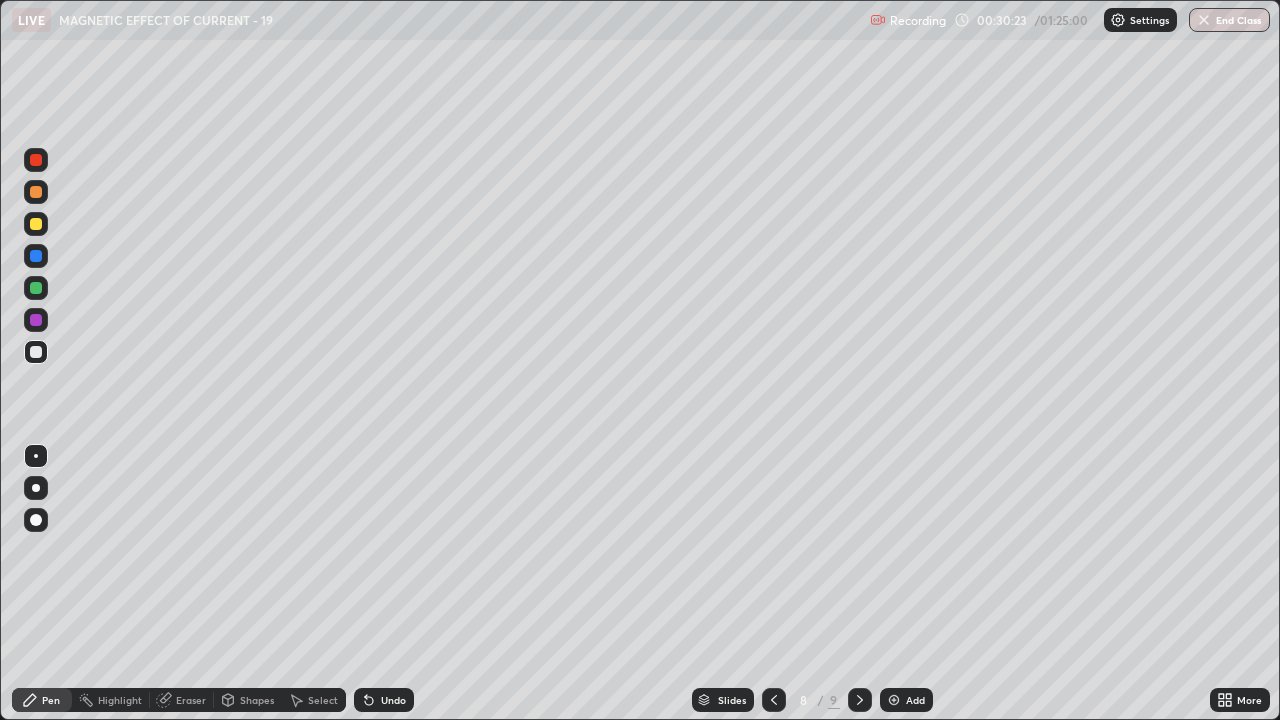 click at bounding box center (36, 224) 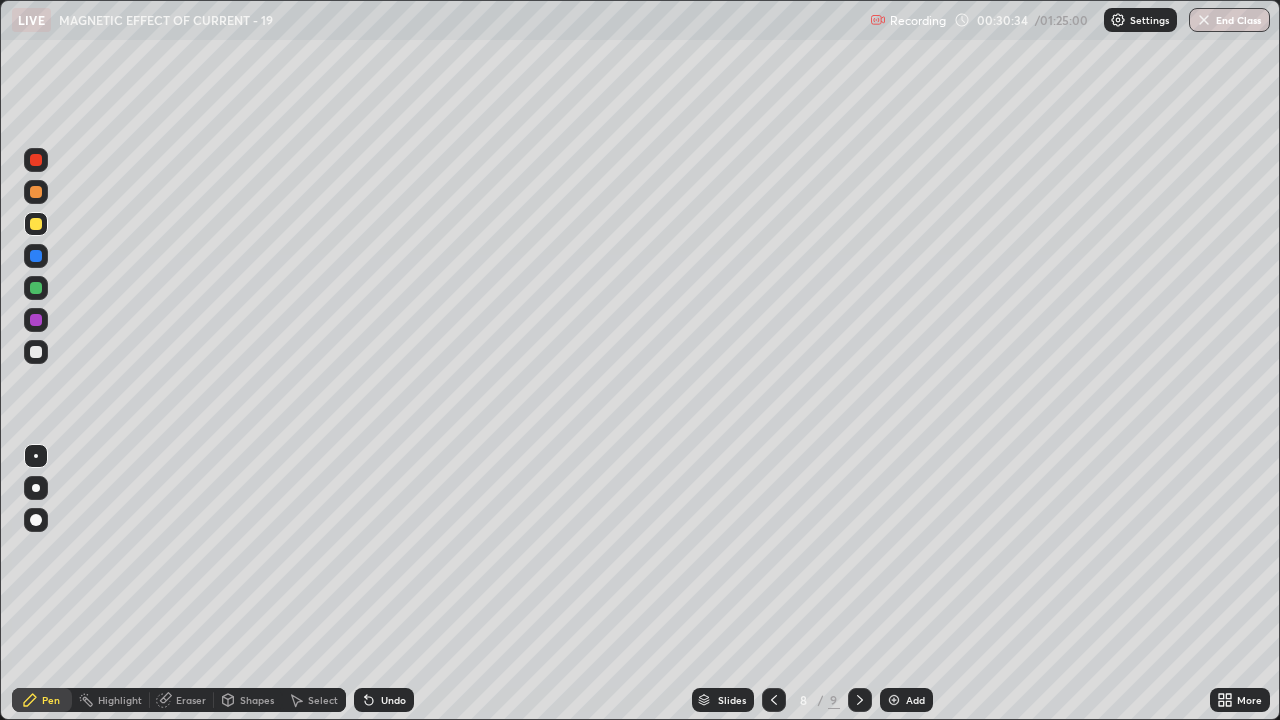 click at bounding box center (36, 352) 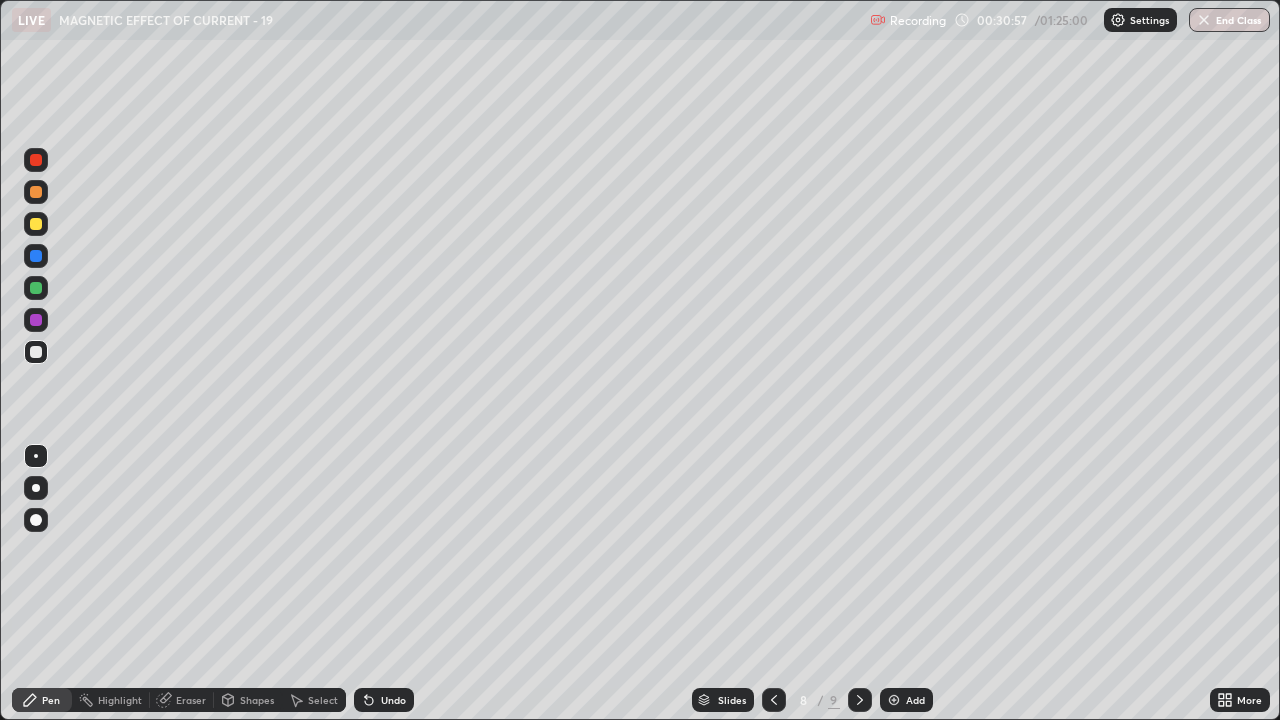 click at bounding box center [36, 224] 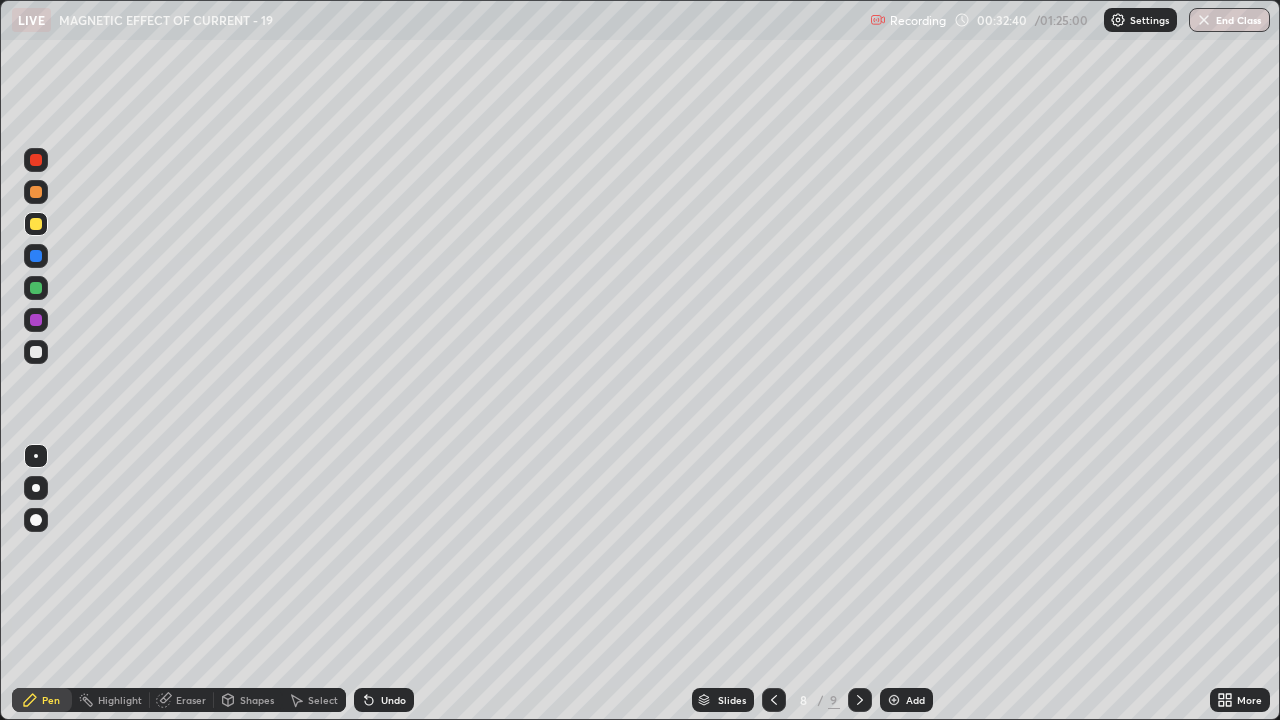 click on "Undo" at bounding box center [393, 700] 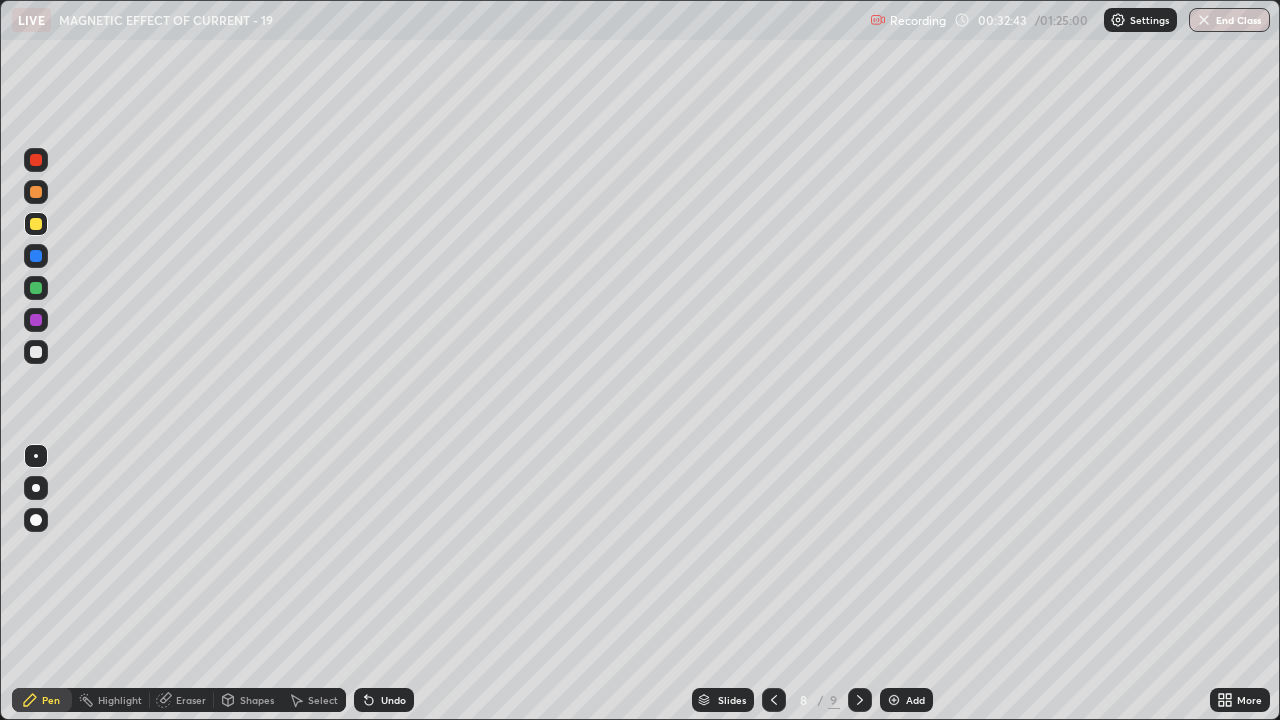 click on "Undo" at bounding box center (393, 700) 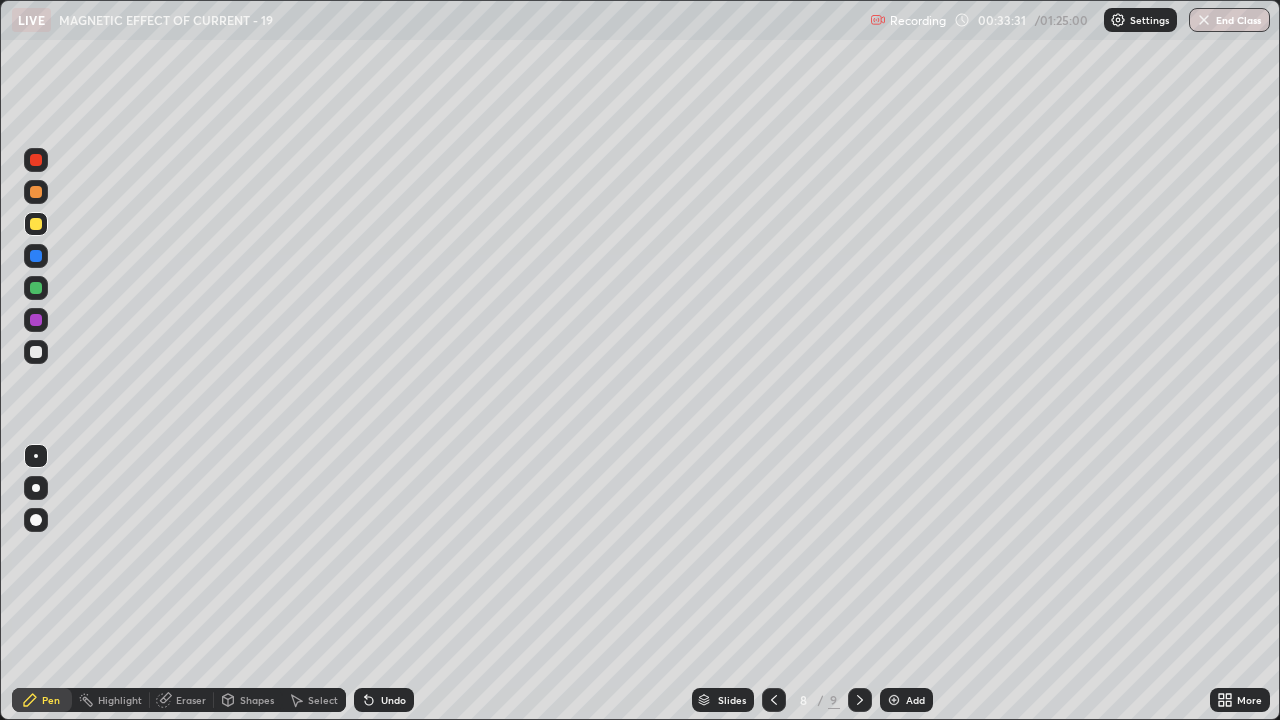 click on "Undo" at bounding box center [384, 700] 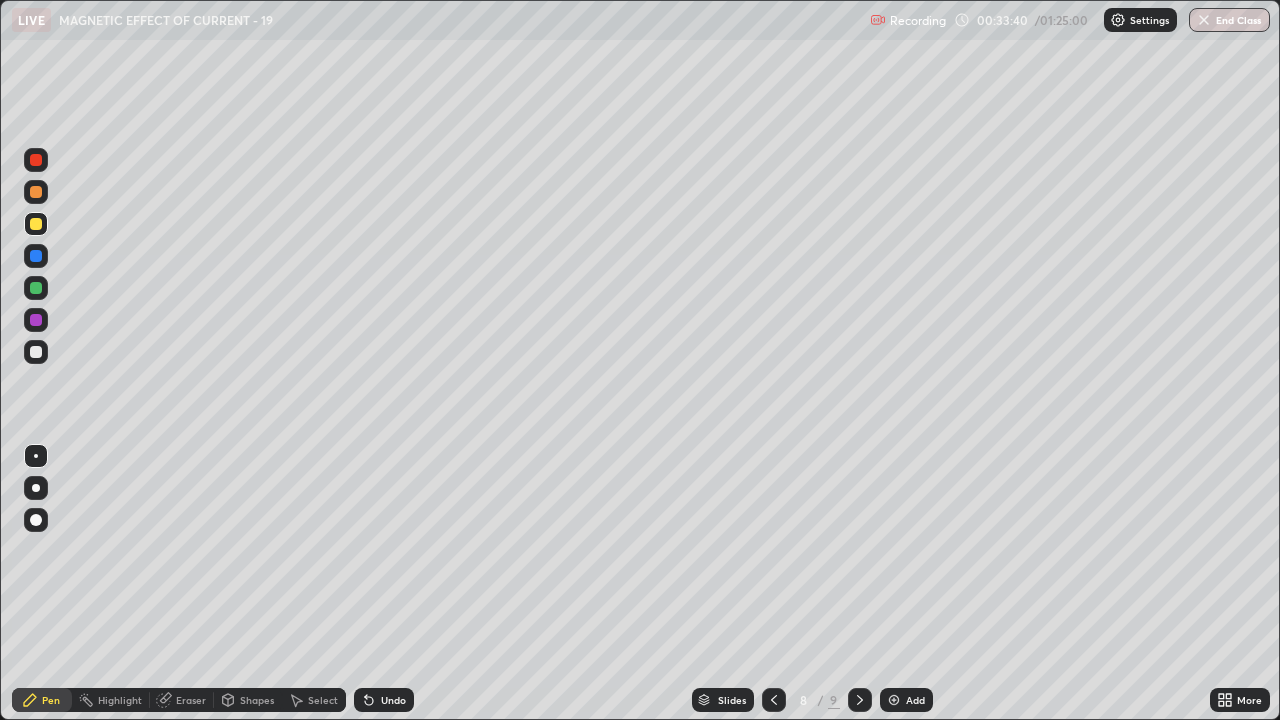 click on "Eraser" at bounding box center (191, 700) 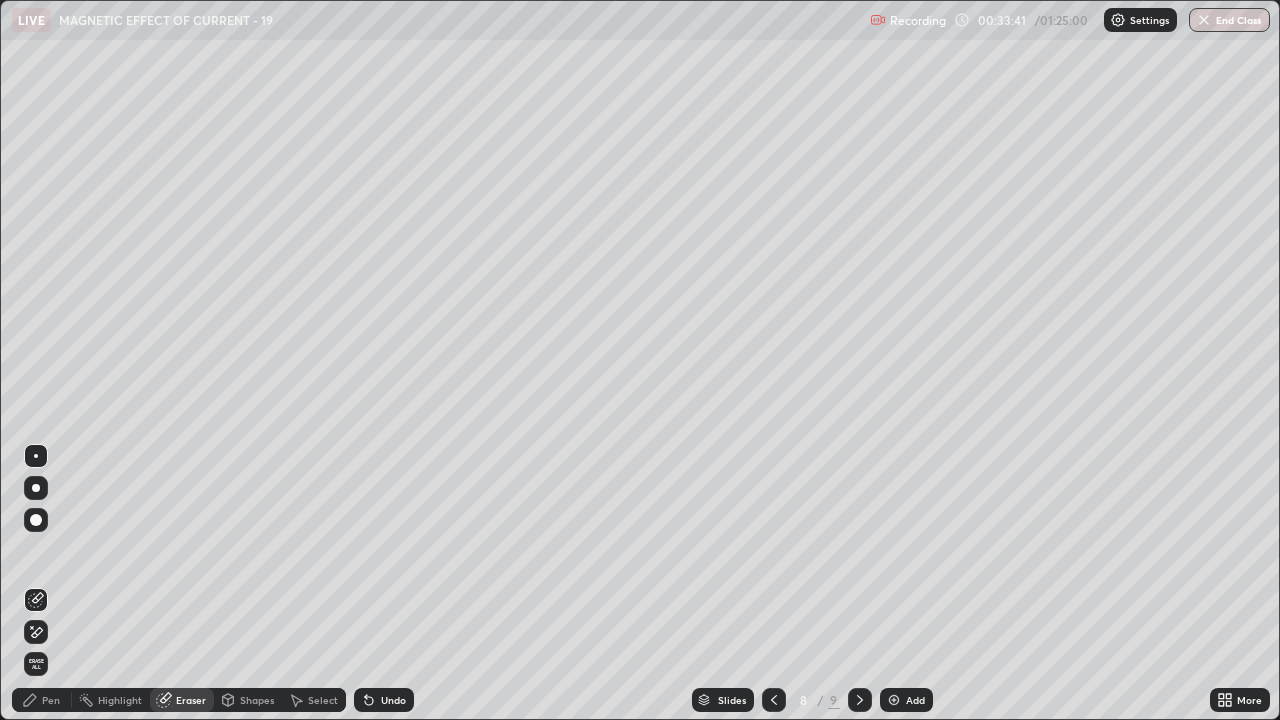 click 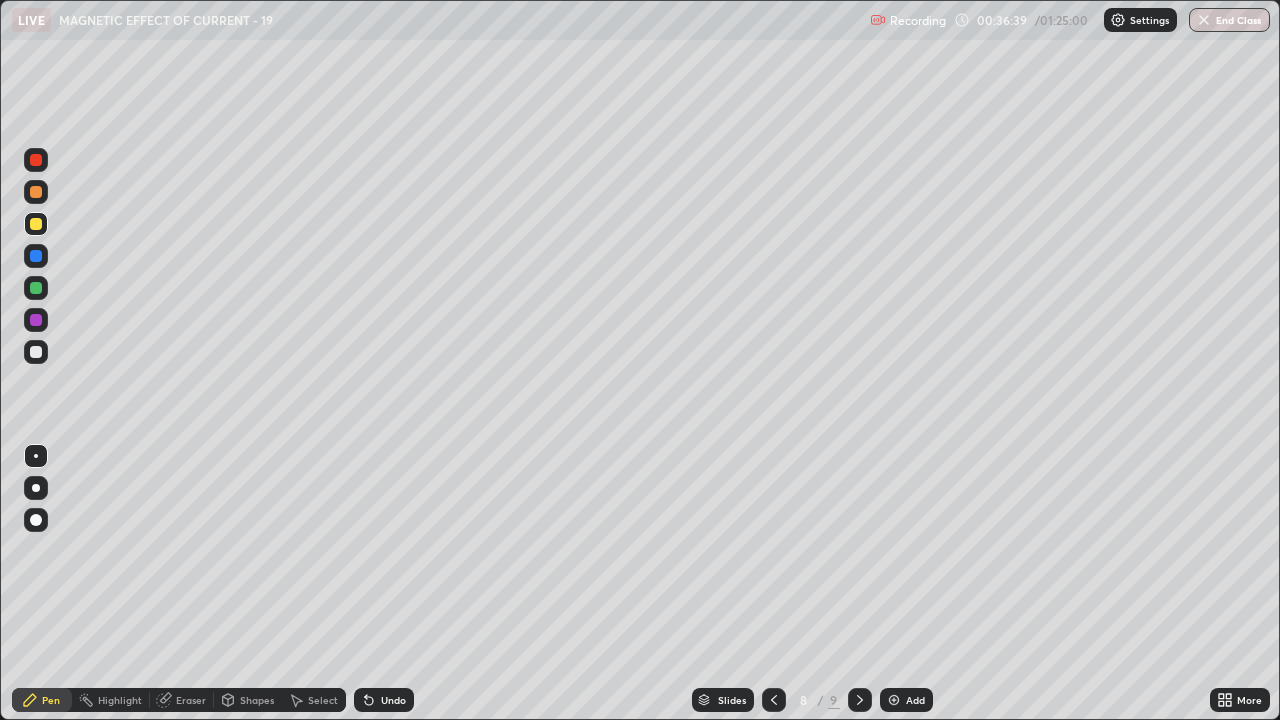 click on "Add" at bounding box center (915, 700) 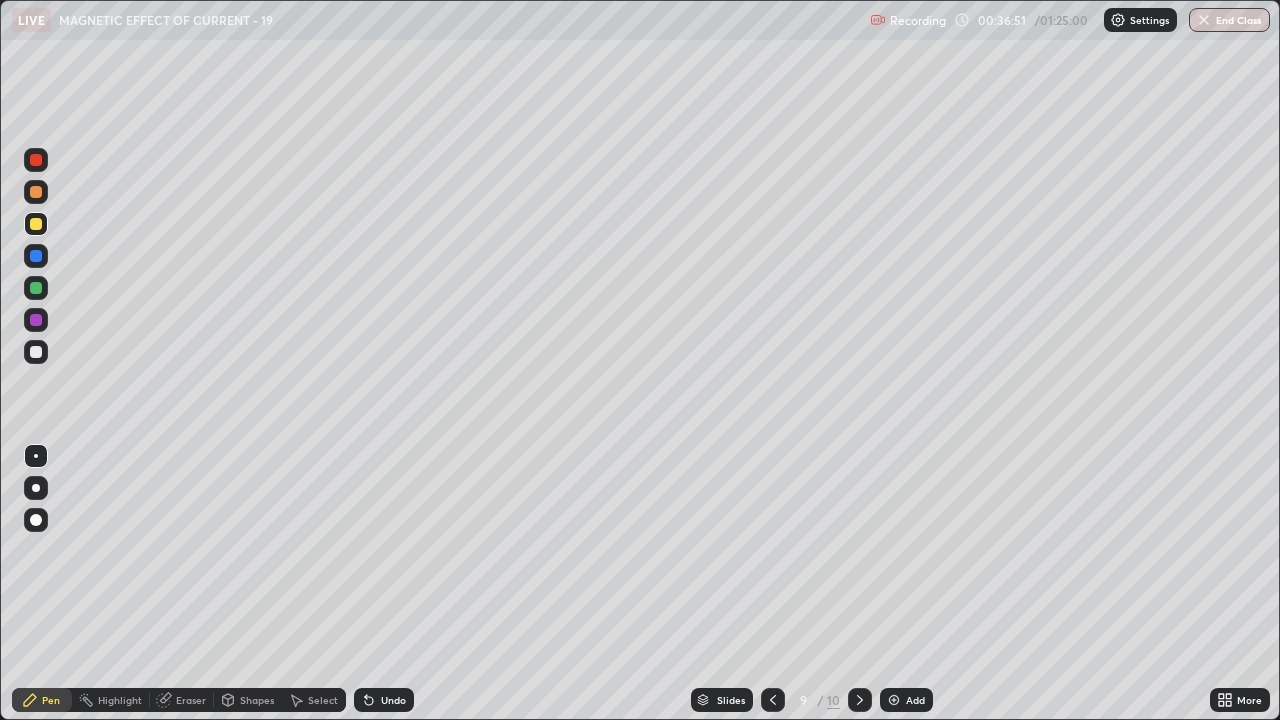 click 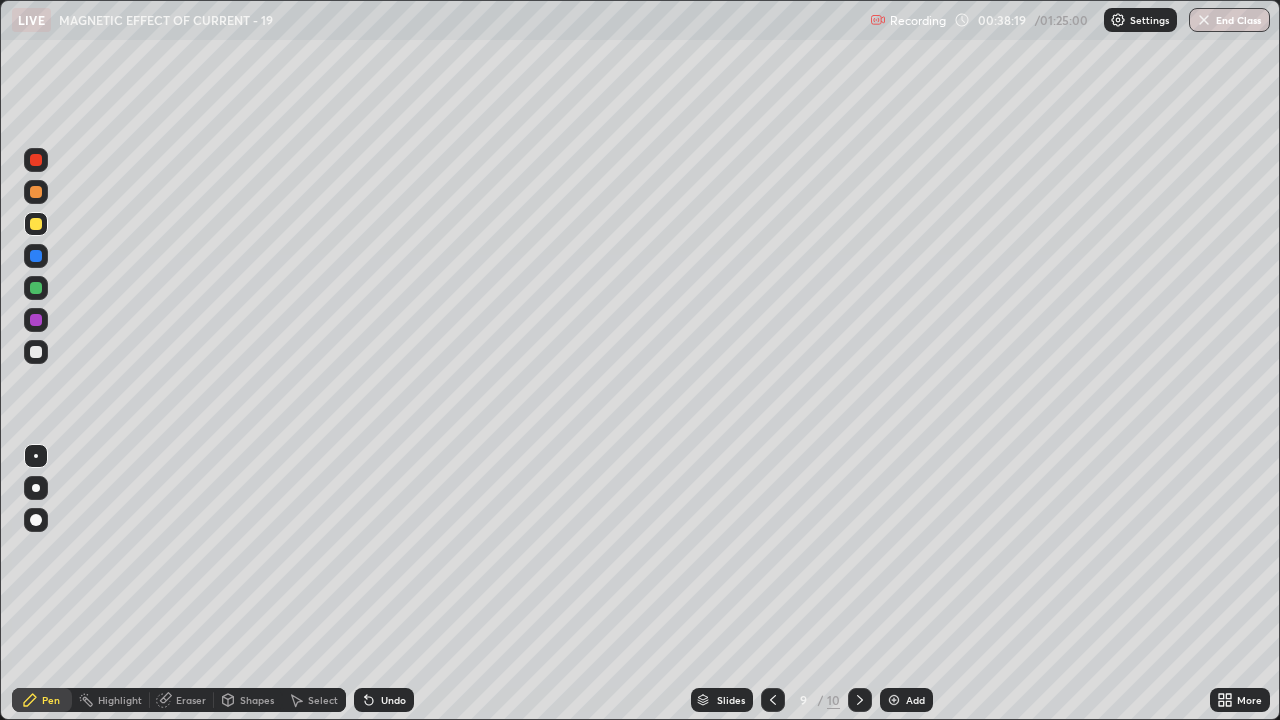 click at bounding box center [36, 224] 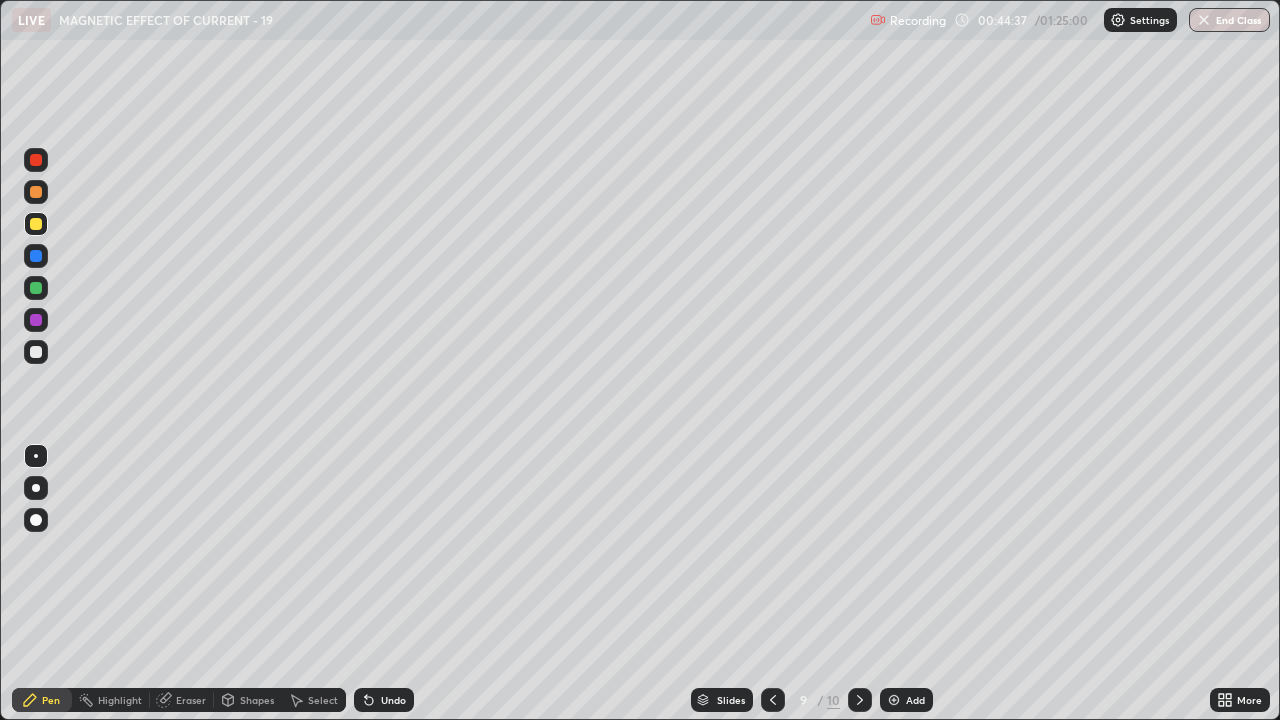 click on "Add" at bounding box center (915, 700) 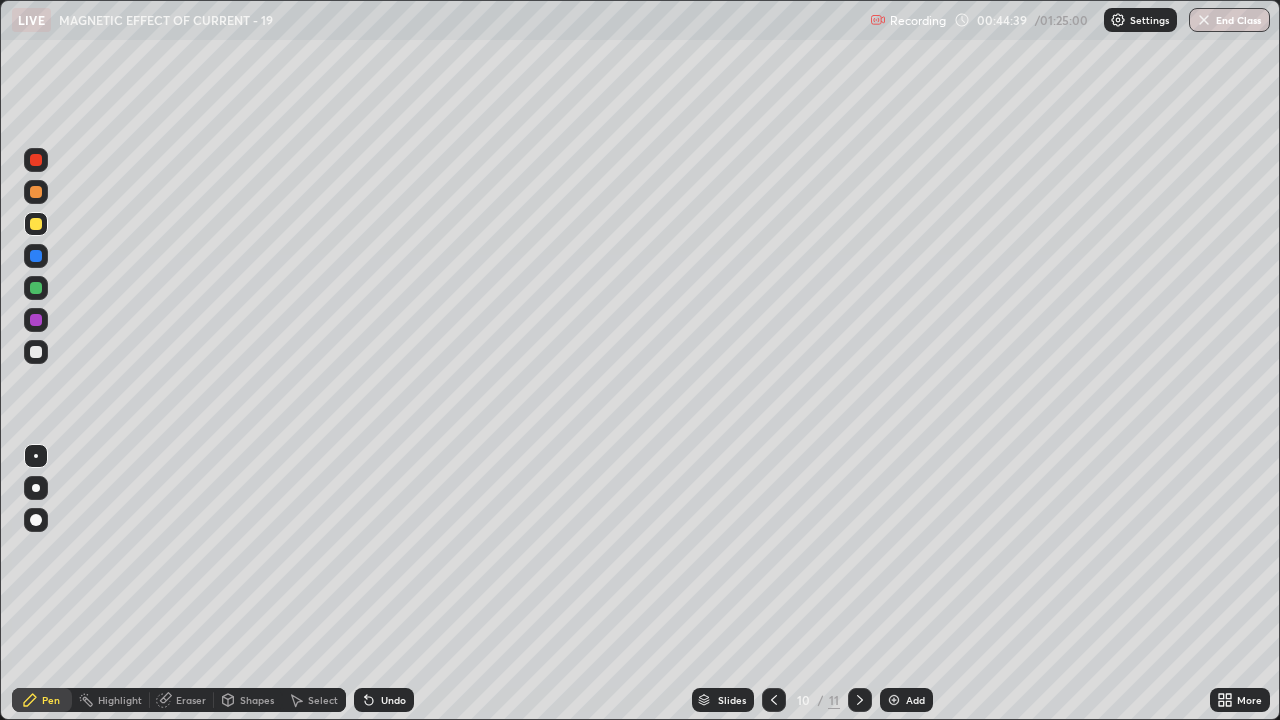 click at bounding box center [36, 352] 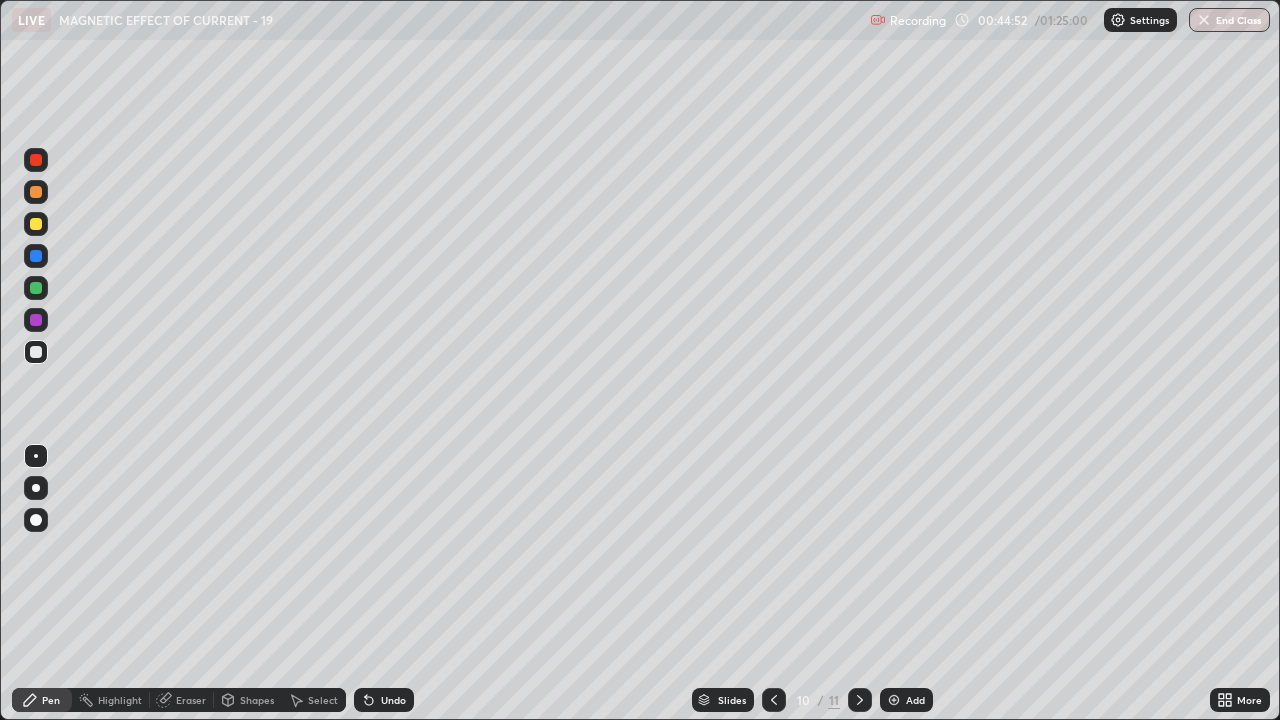 click on "Eraser" at bounding box center [182, 700] 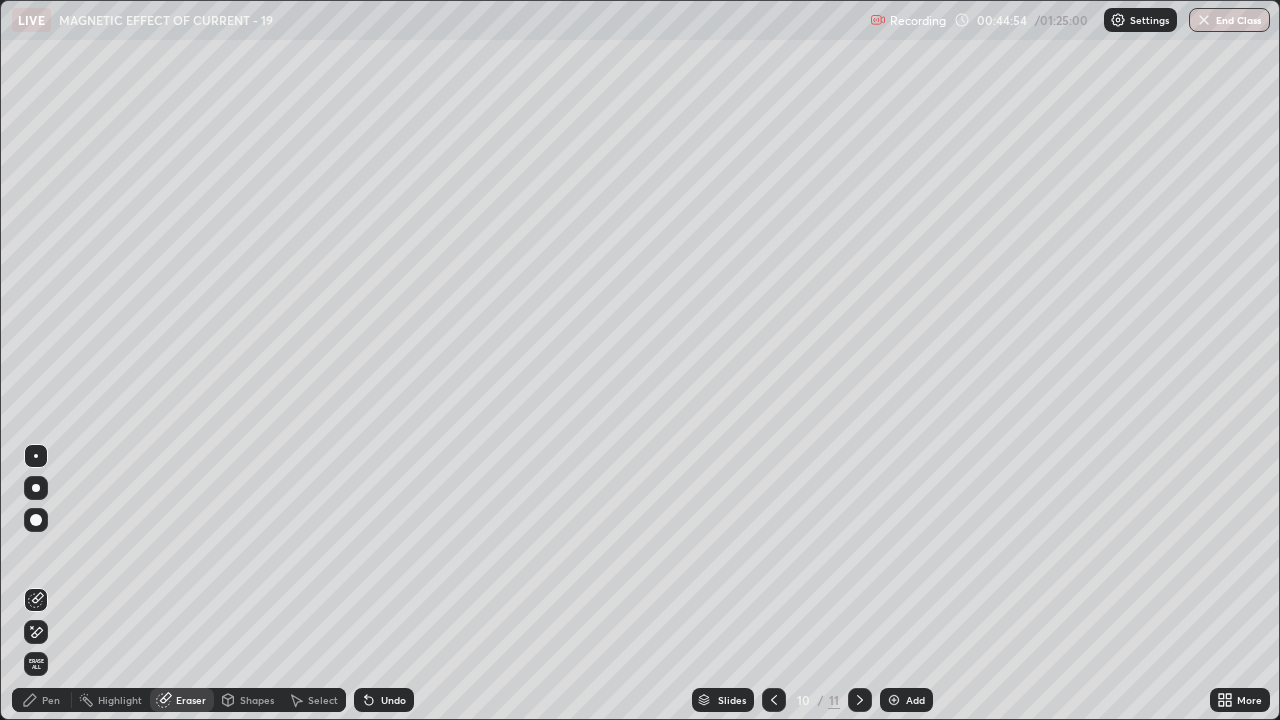 click on "Pen" at bounding box center (42, 700) 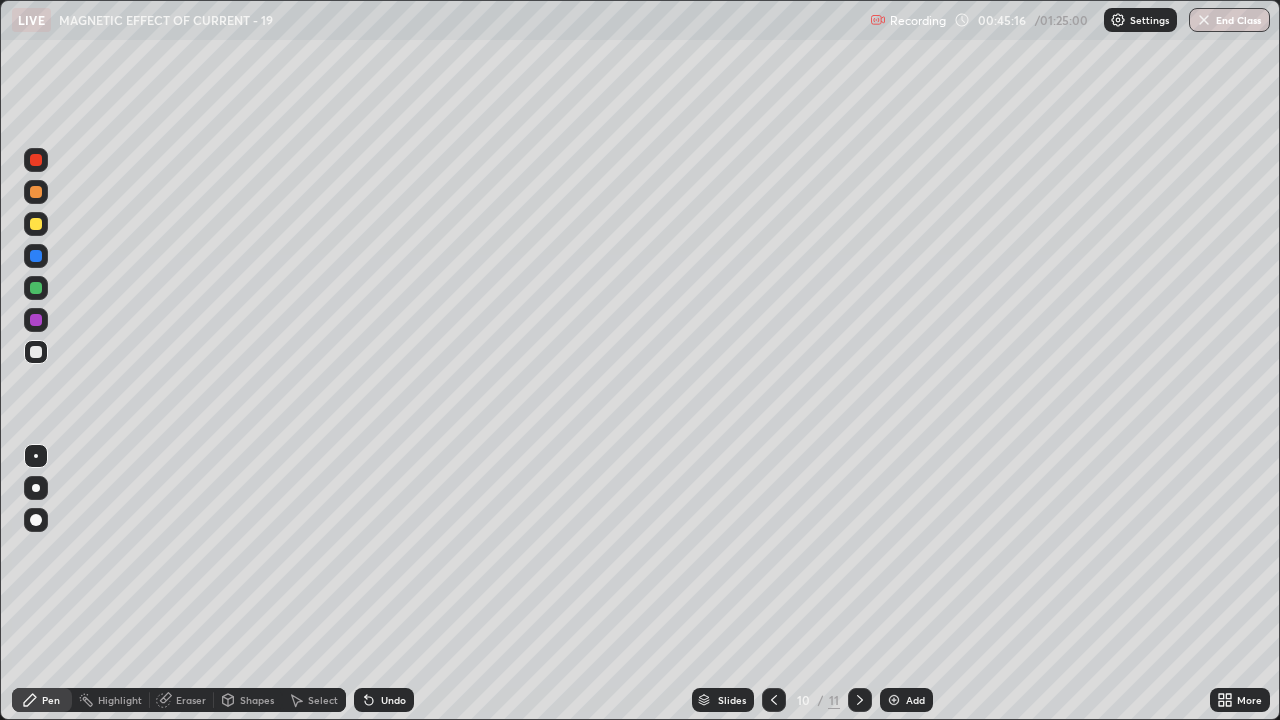 click at bounding box center [36, 224] 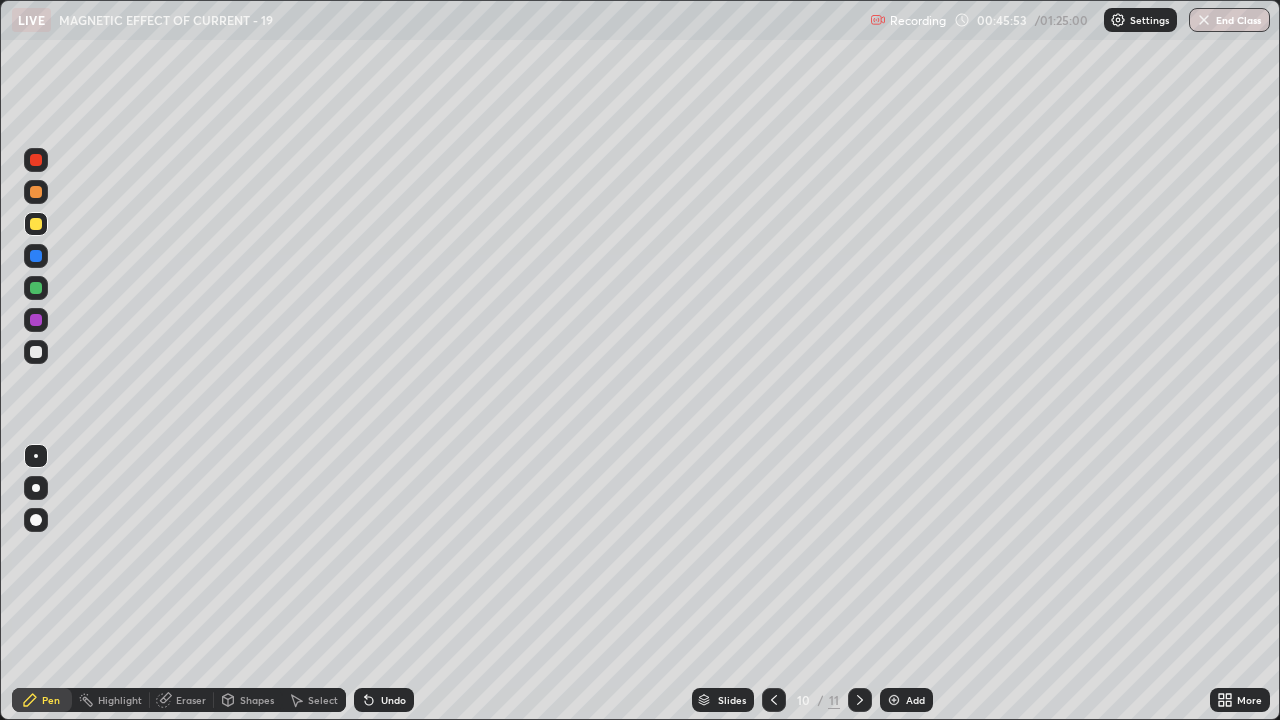 click at bounding box center [36, 352] 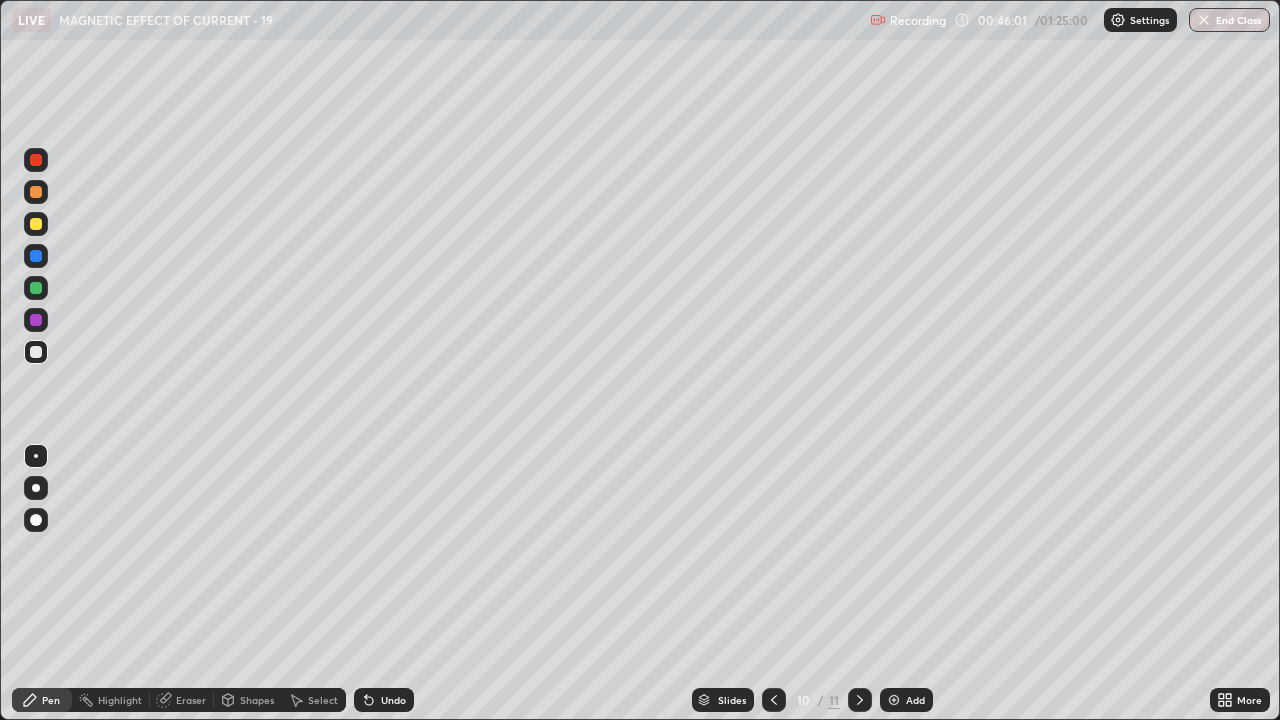 click at bounding box center [36, 352] 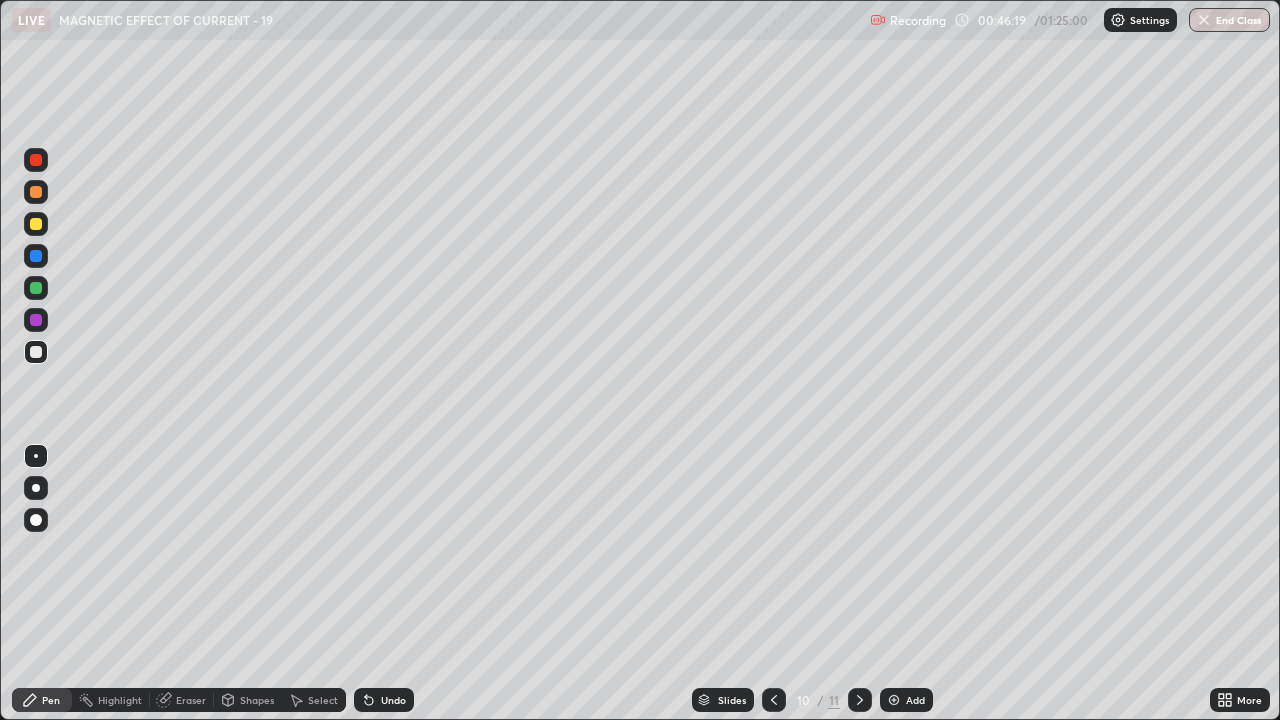 click on "Undo" at bounding box center (384, 700) 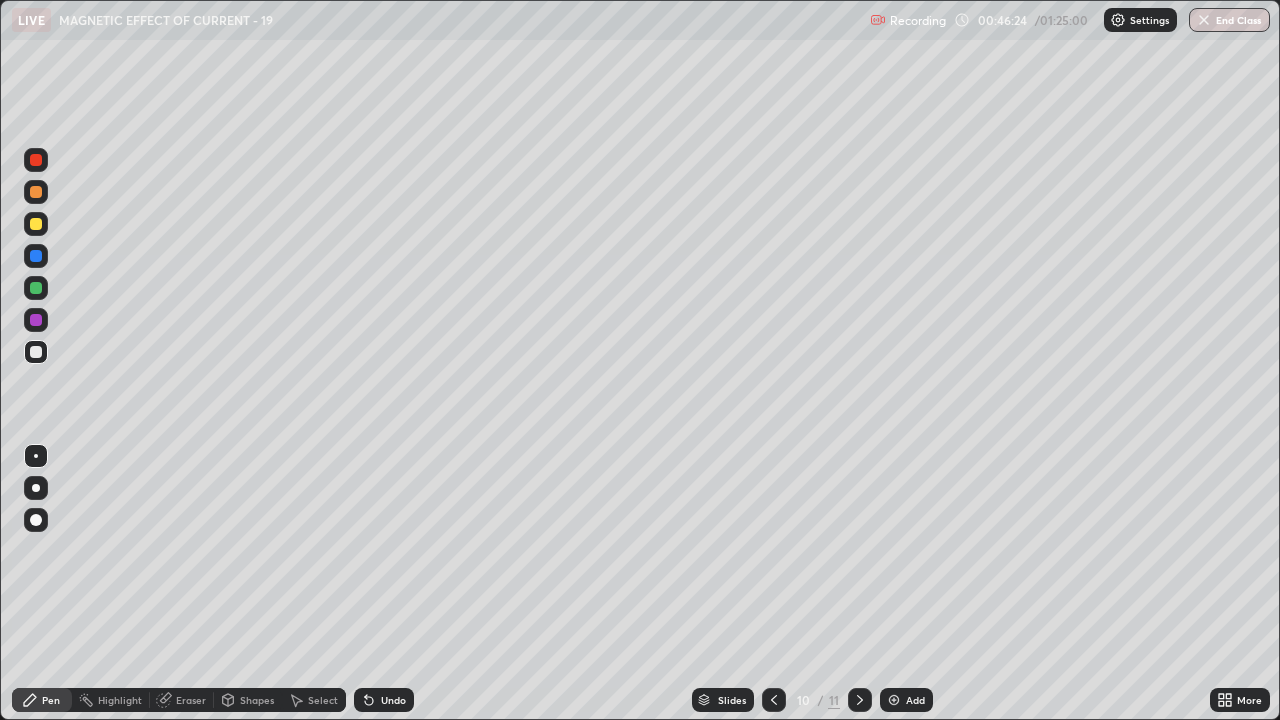 click on "Undo" at bounding box center [384, 700] 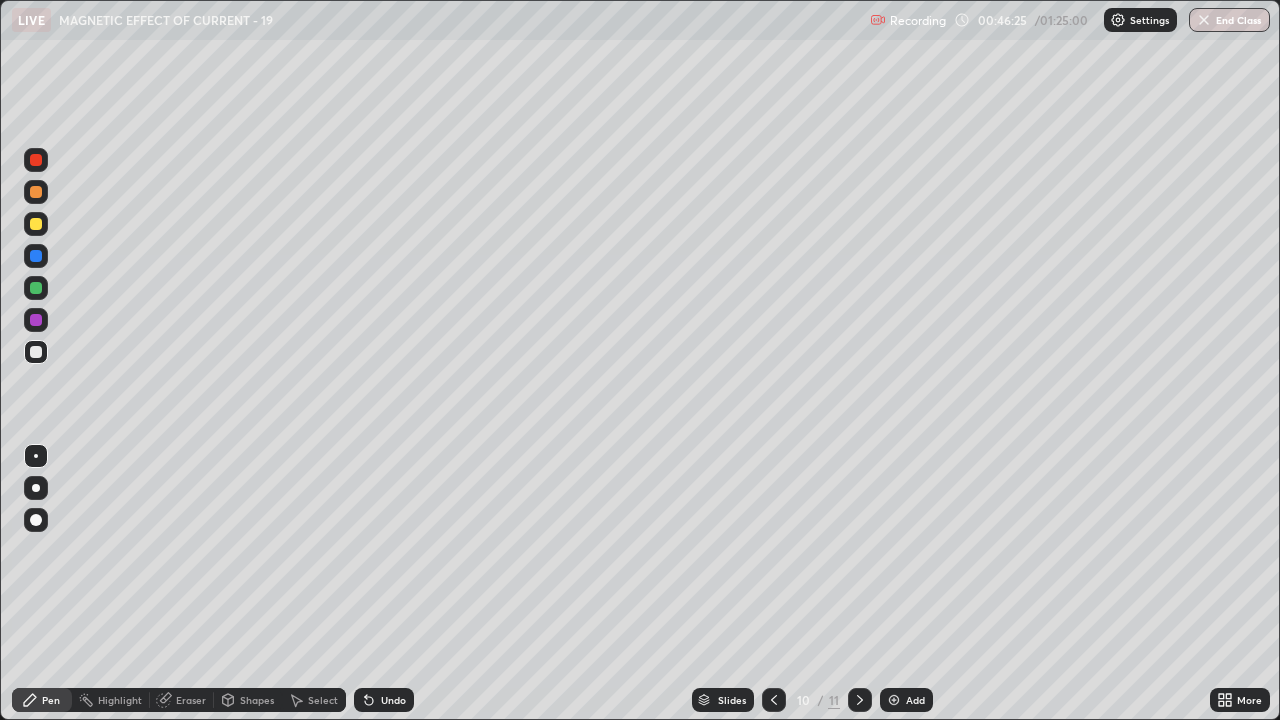 click on "Undo" at bounding box center [384, 700] 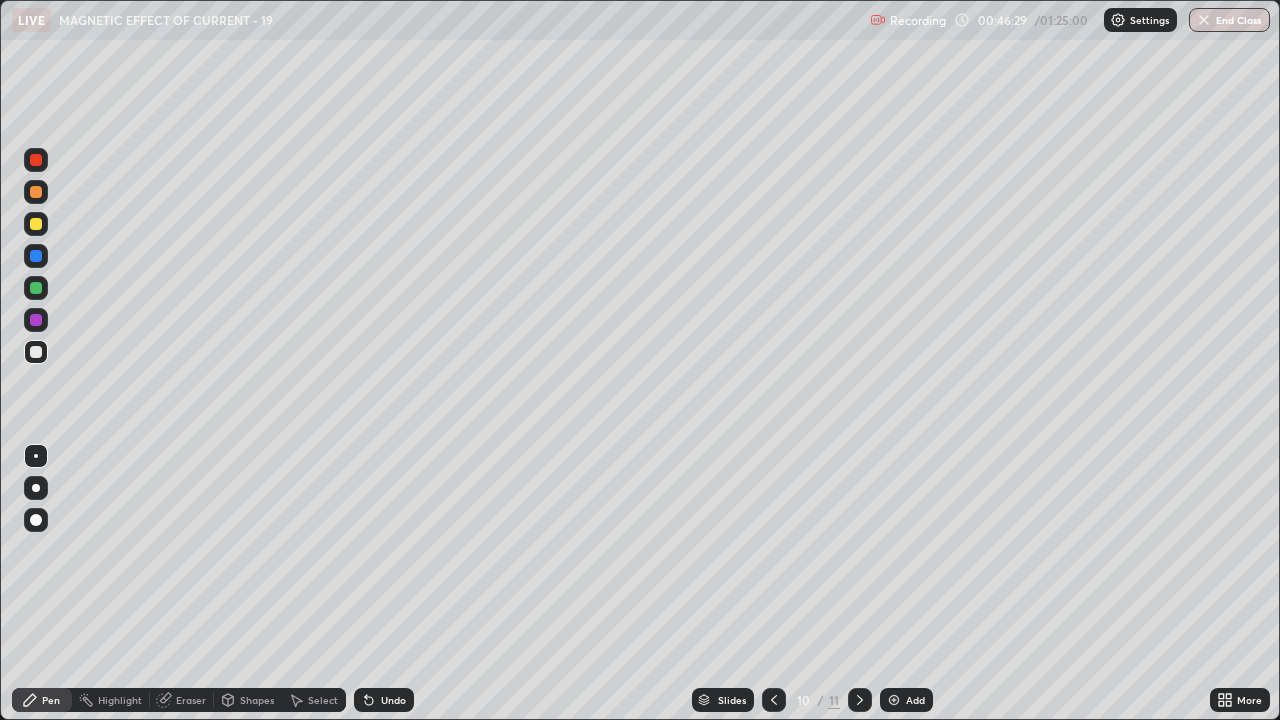 click at bounding box center [36, 224] 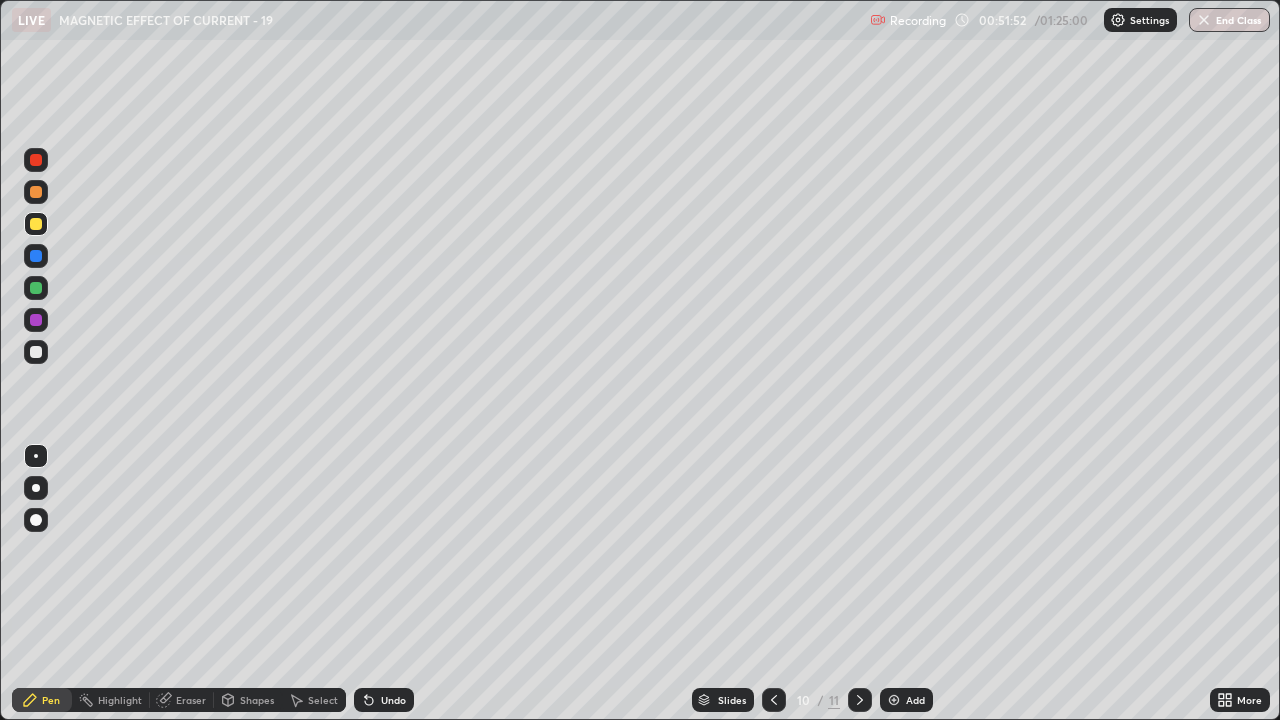 click at bounding box center [894, 700] 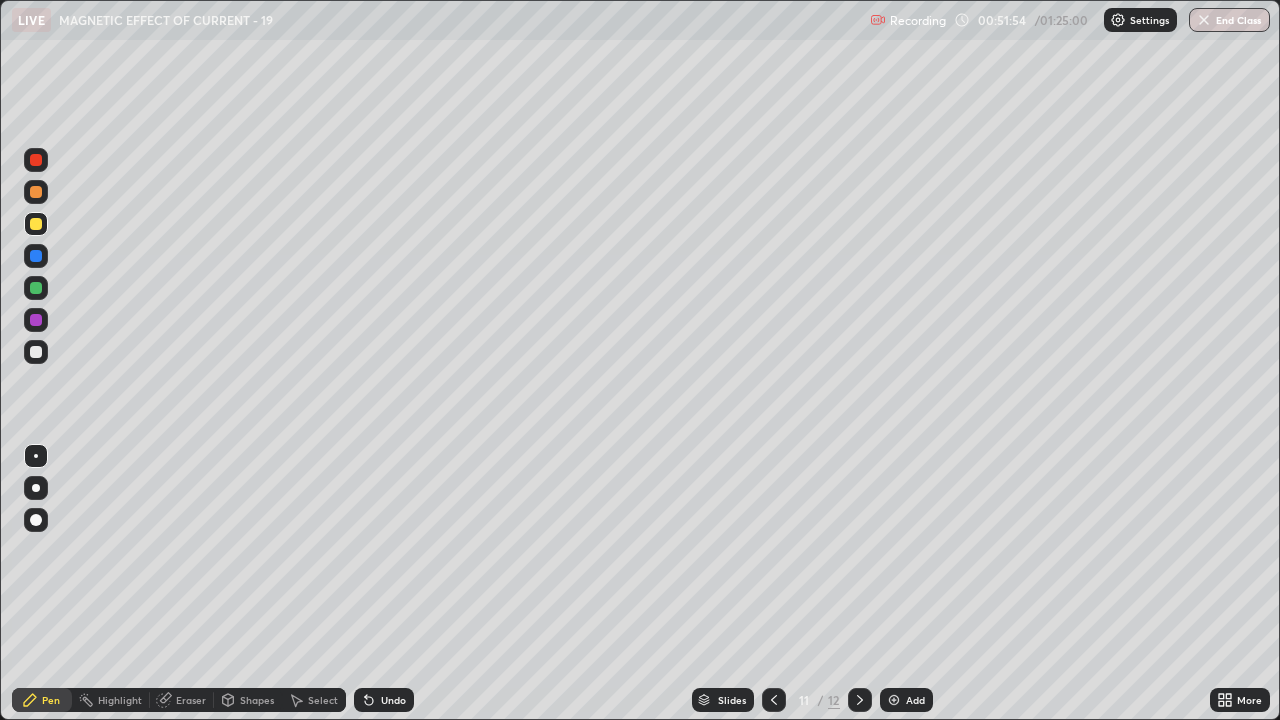 click at bounding box center [36, 352] 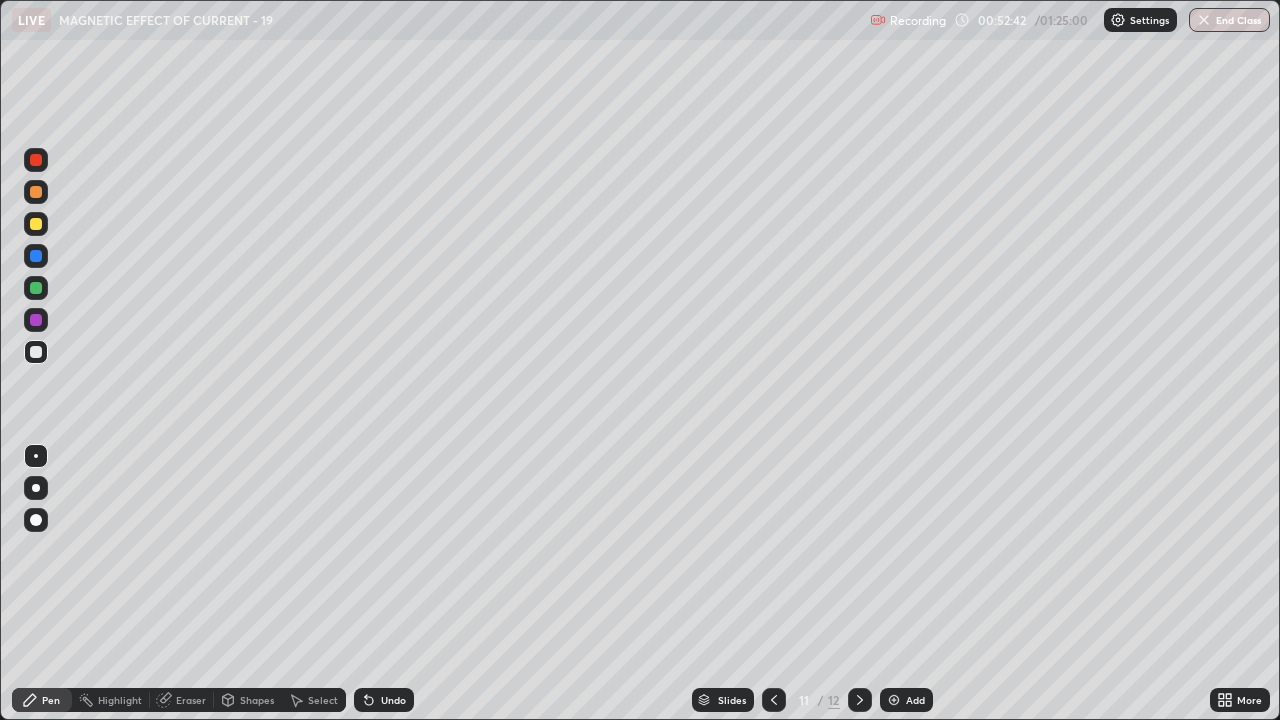 click at bounding box center (36, 224) 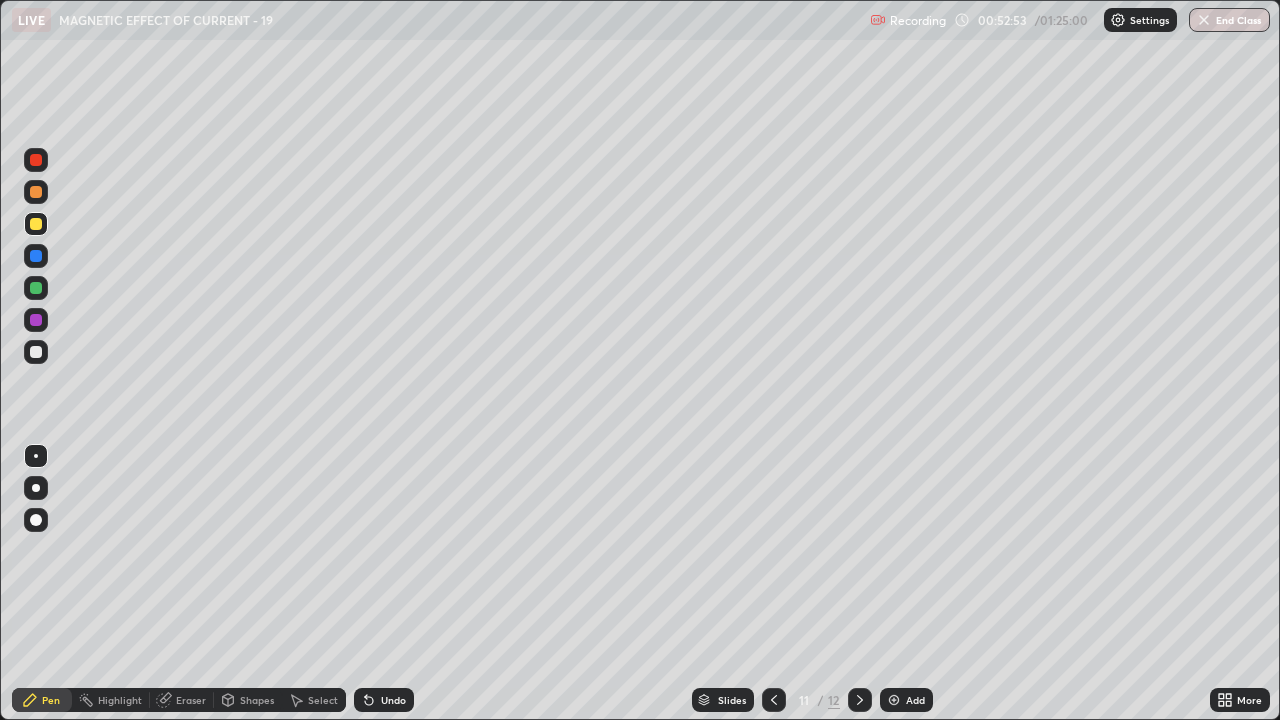 click at bounding box center (36, 288) 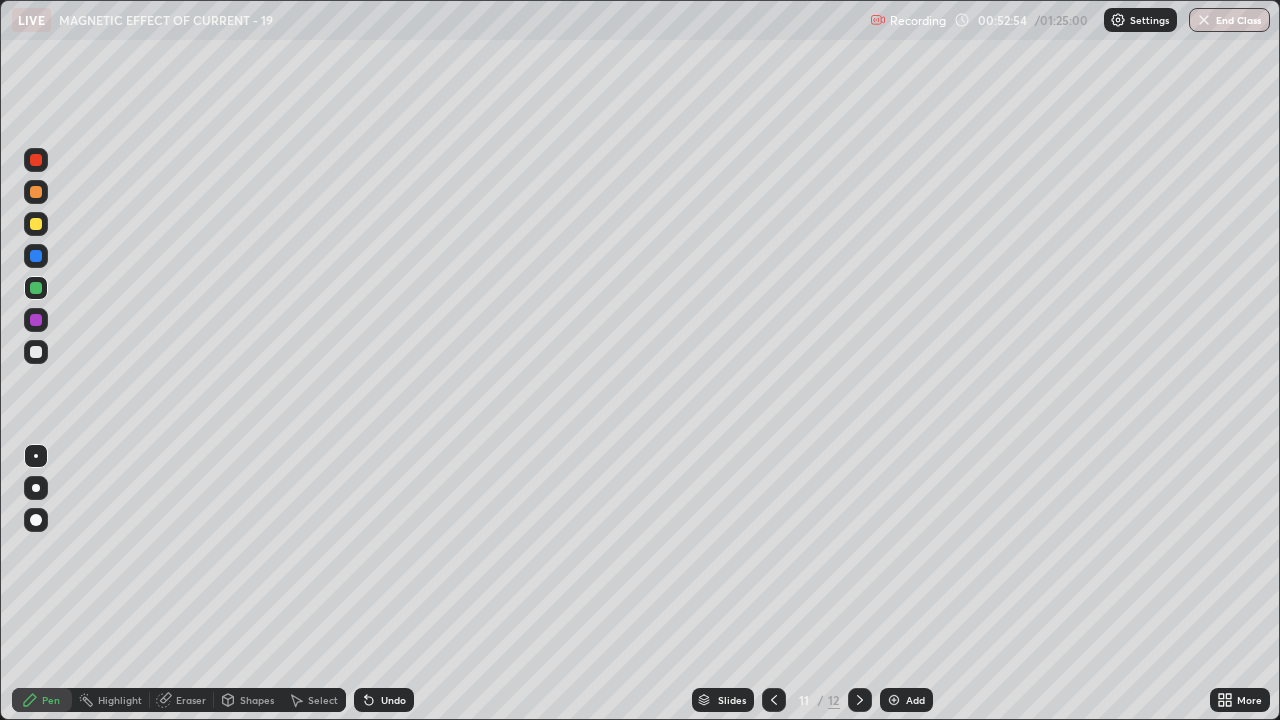 click at bounding box center [36, 224] 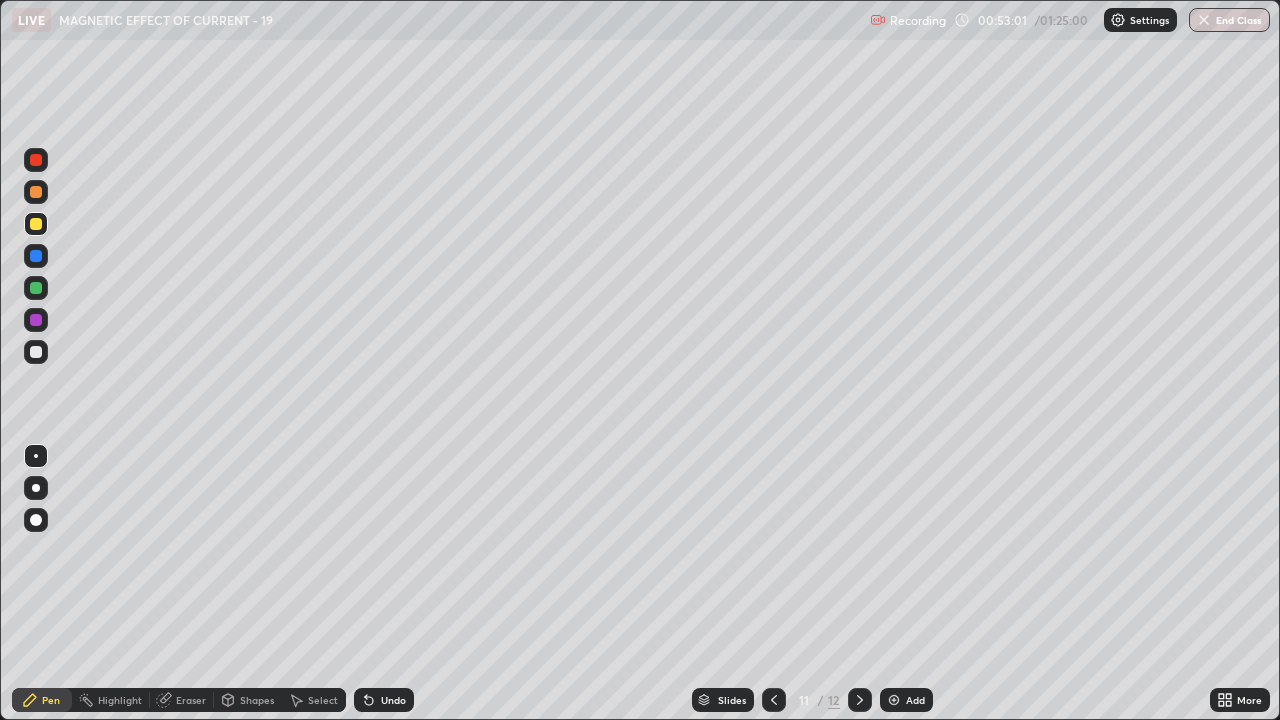click at bounding box center [36, 288] 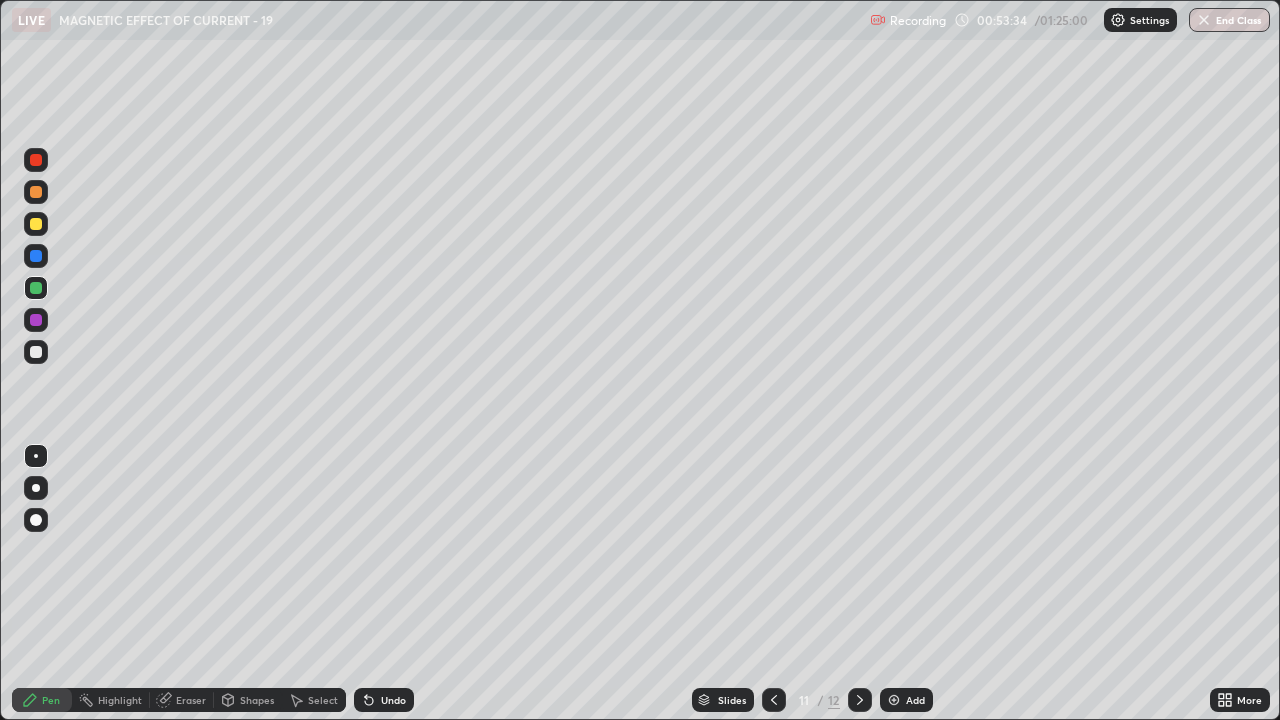 click at bounding box center (36, 224) 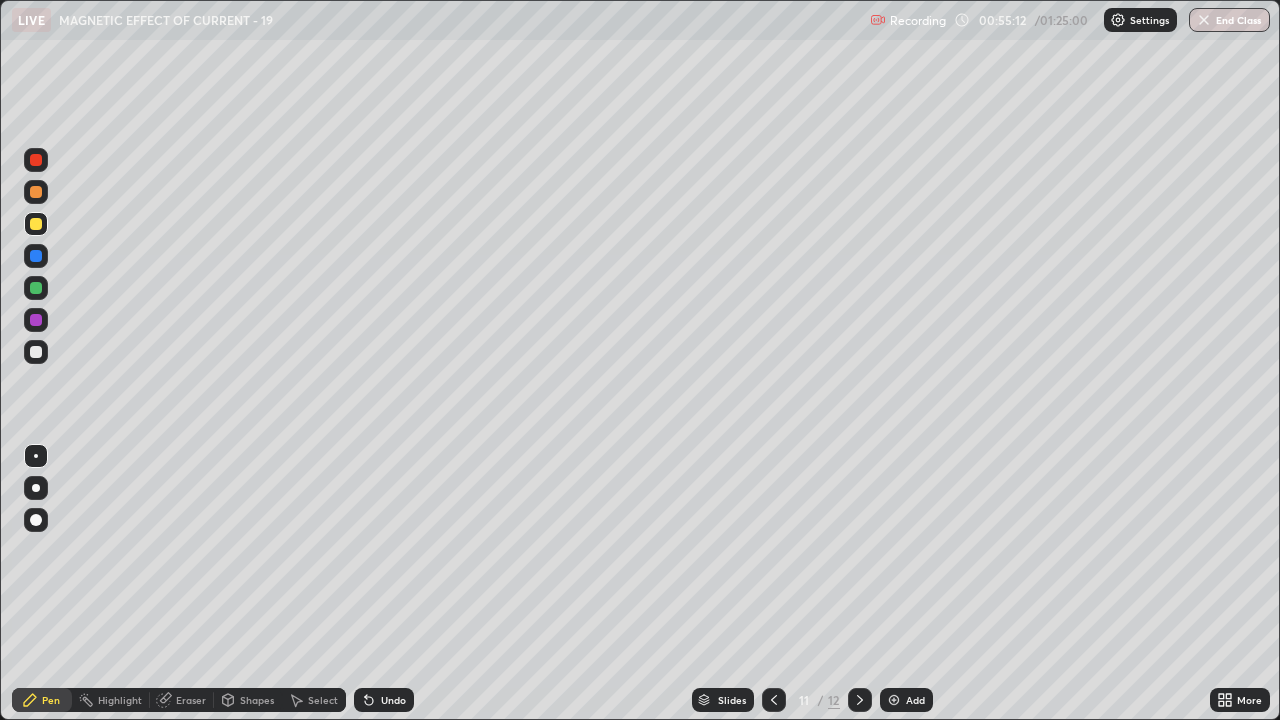 click on "Undo" at bounding box center [393, 700] 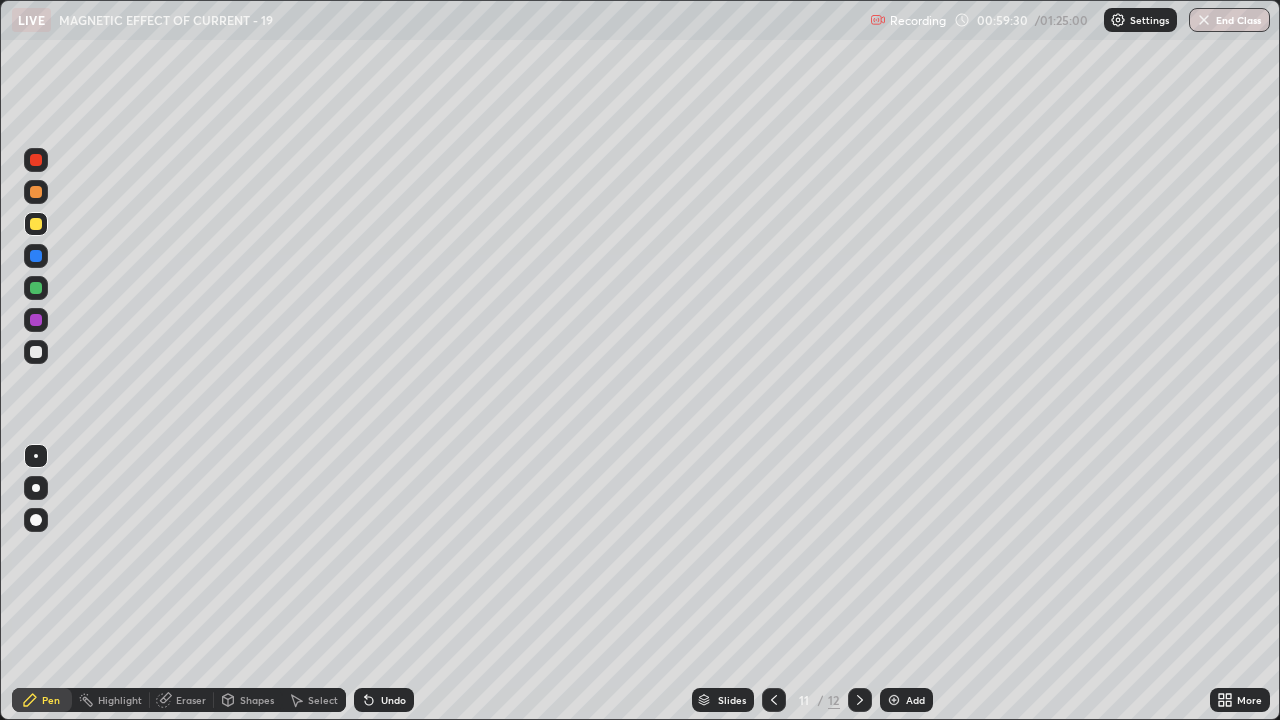 click at bounding box center (36, 288) 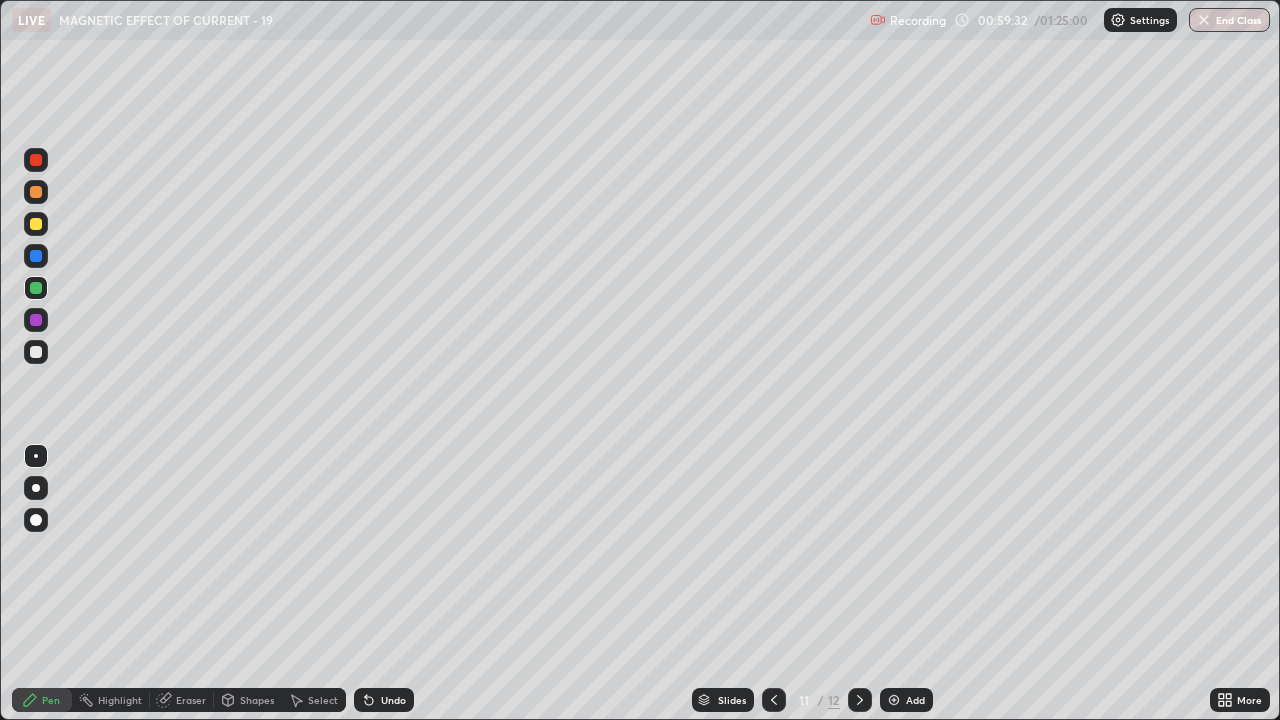 click at bounding box center (36, 352) 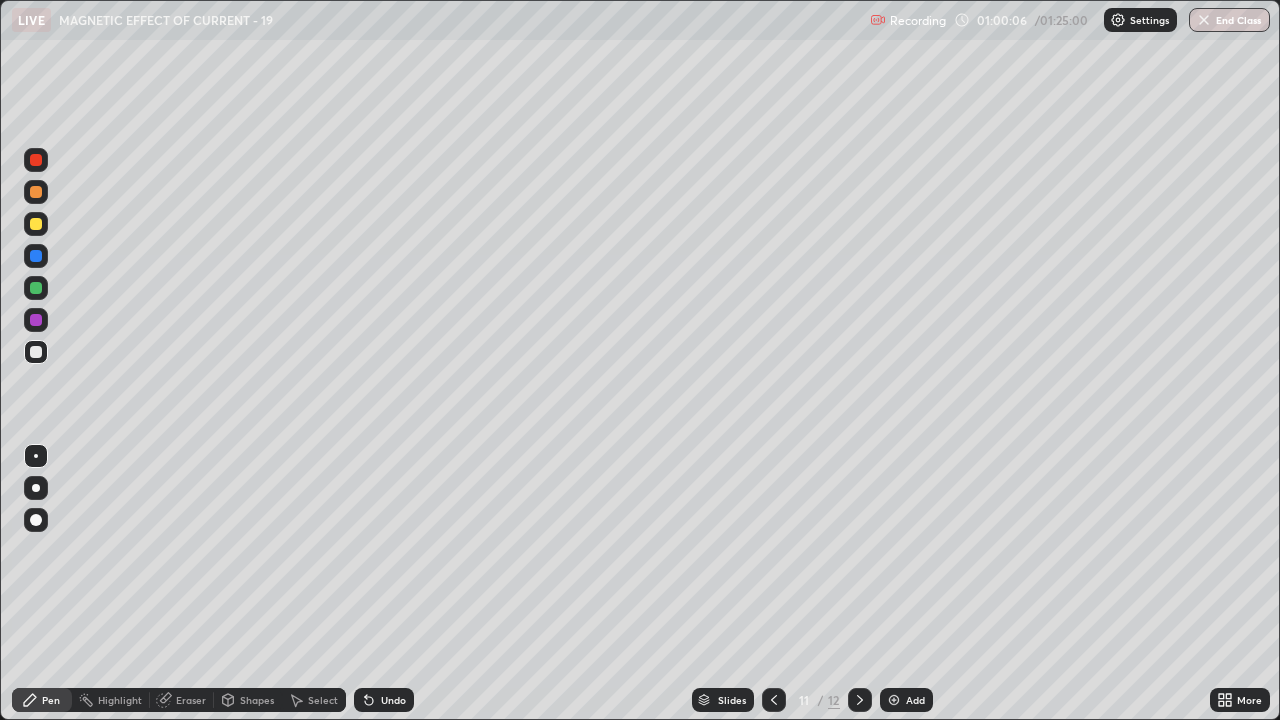click at bounding box center [36, 224] 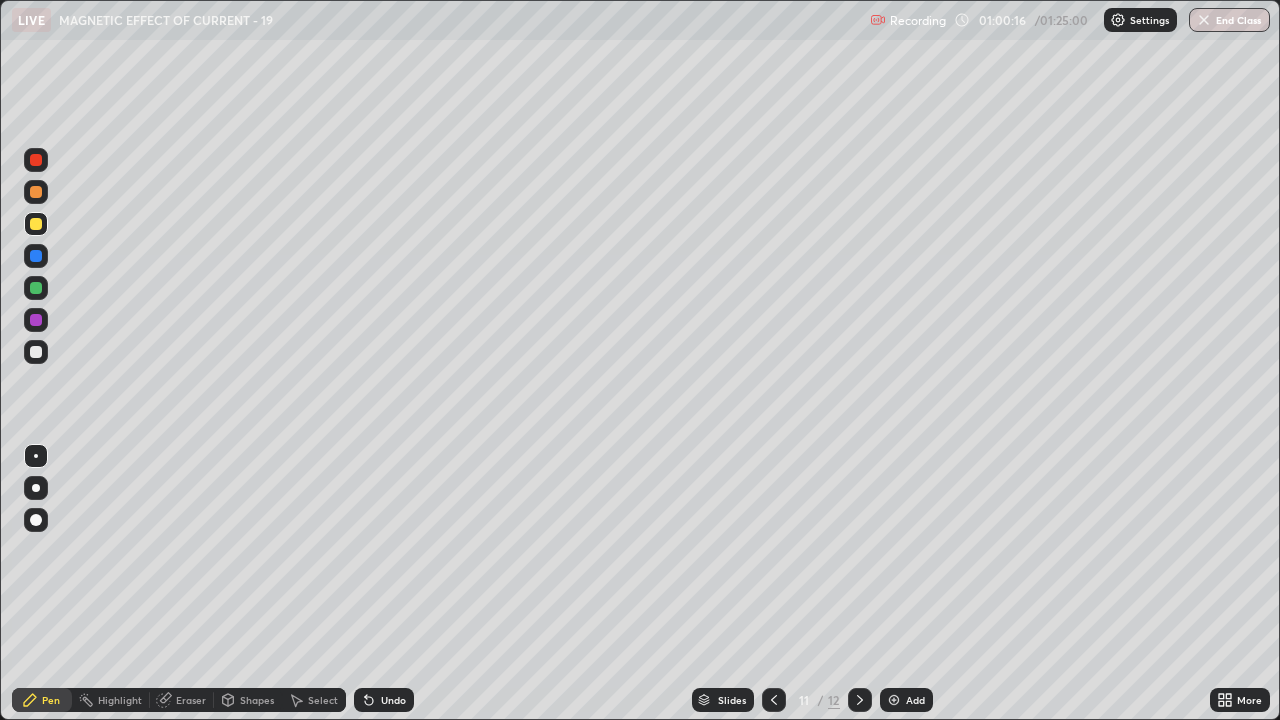 click 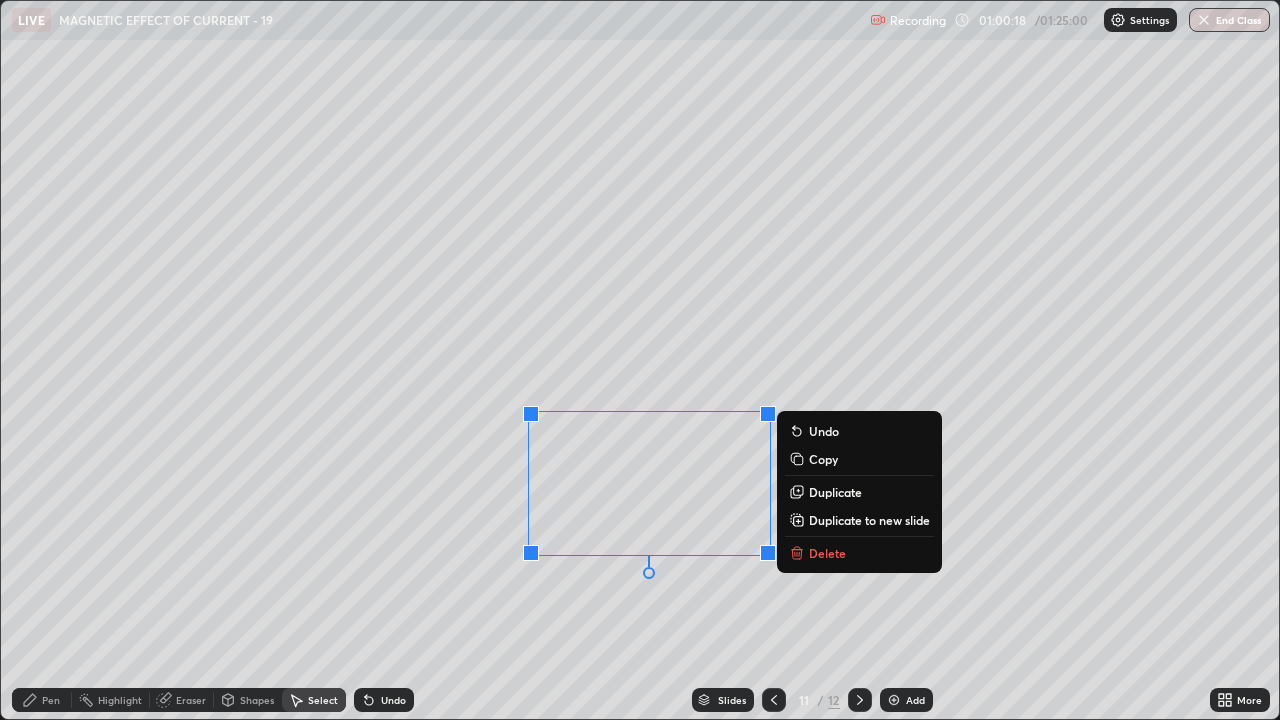 click on "Delete" at bounding box center [827, 553] 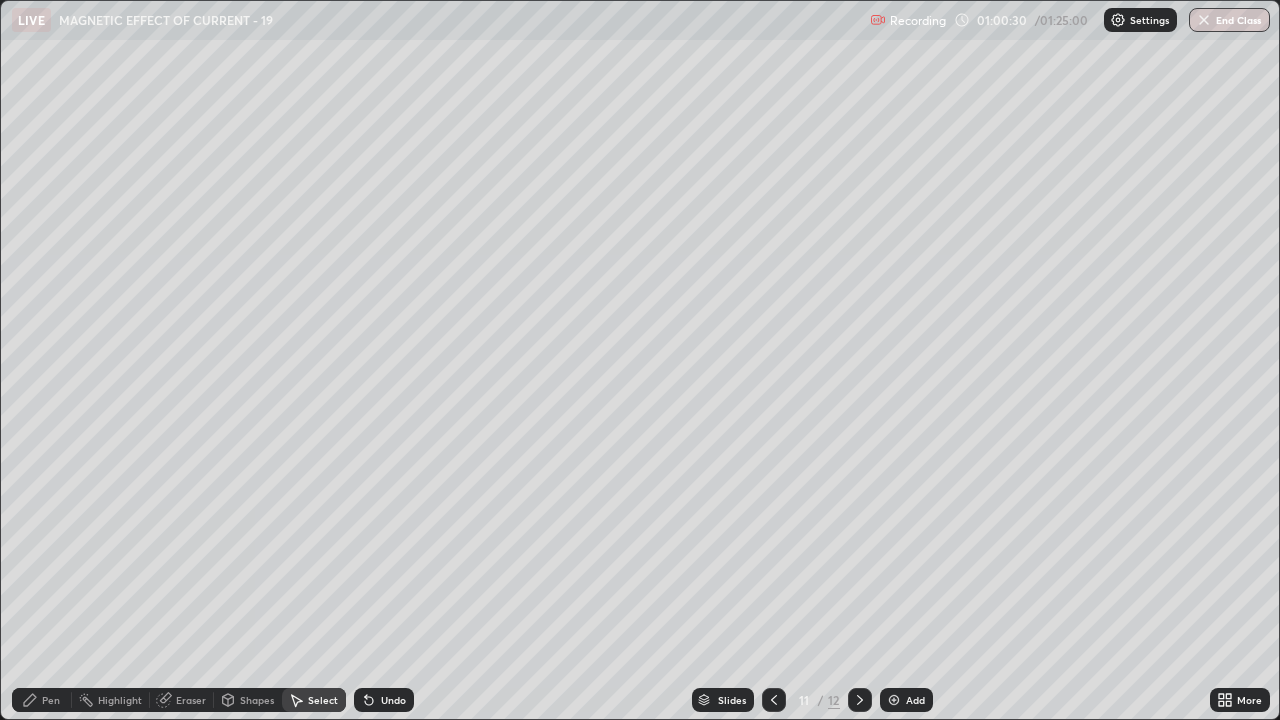 click on "Pen" at bounding box center (51, 700) 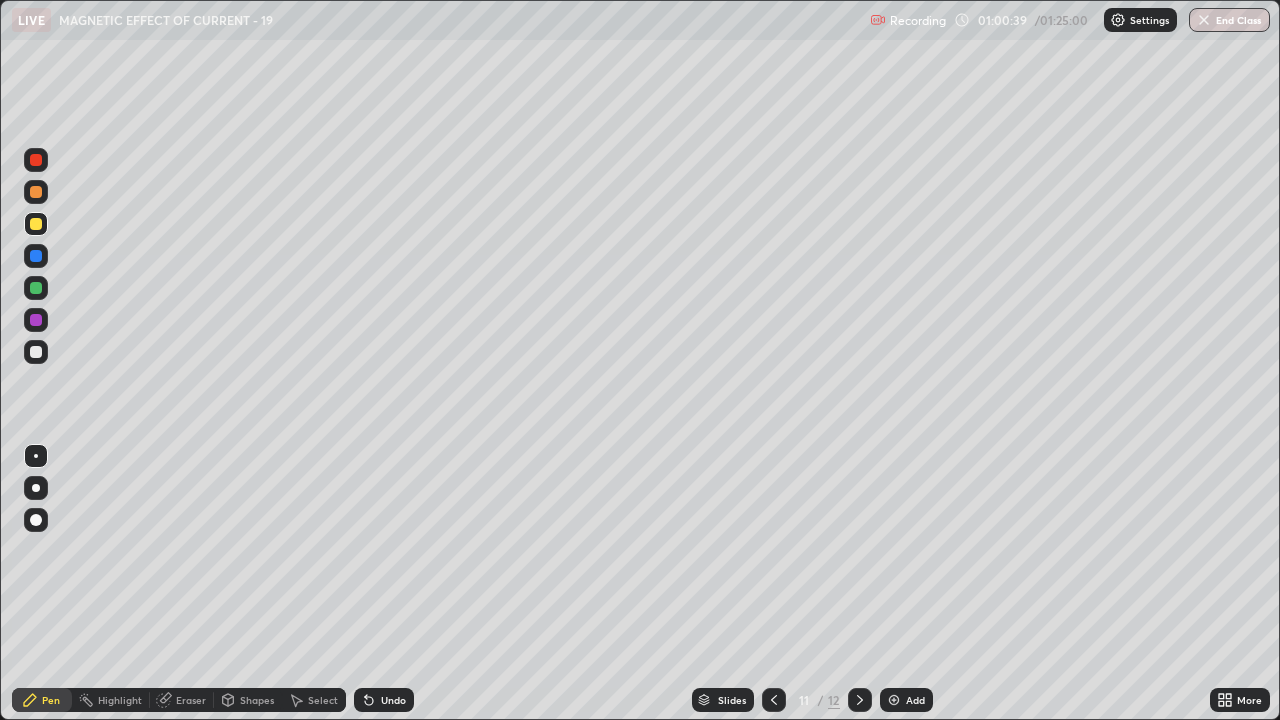 click 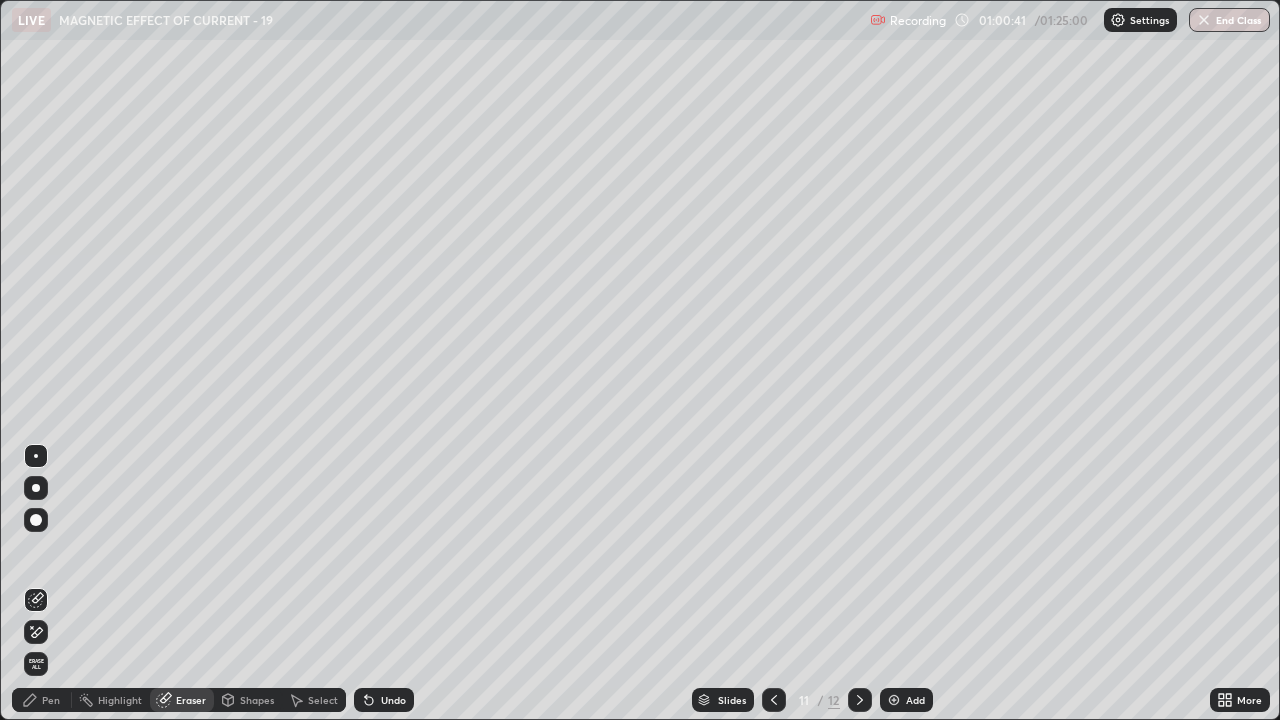 click on "Pen" at bounding box center (51, 700) 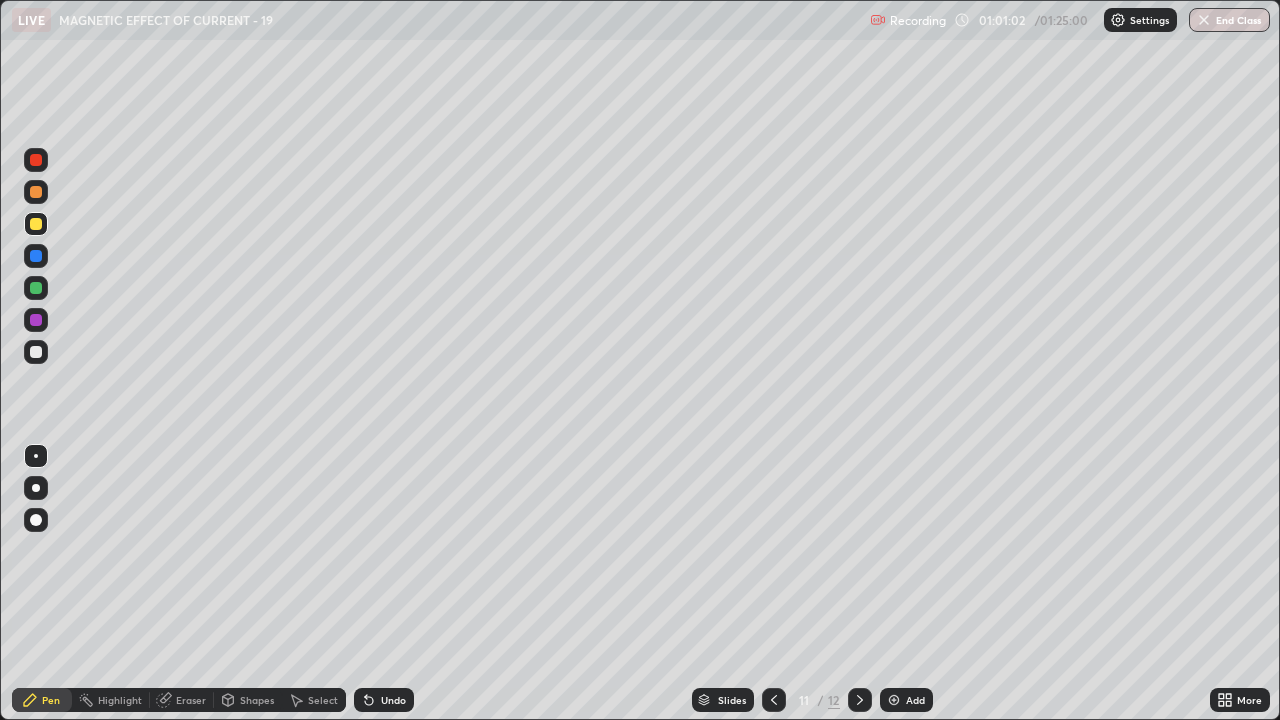 click 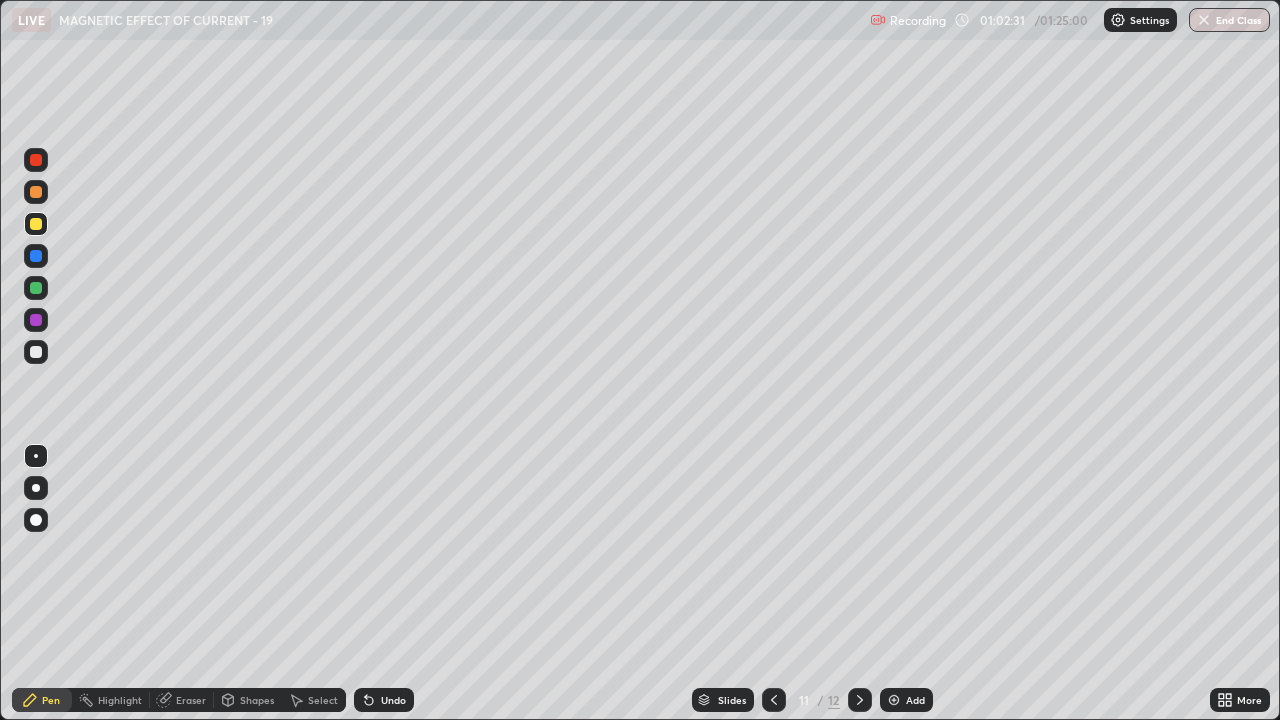 click on "Eraser" at bounding box center [191, 700] 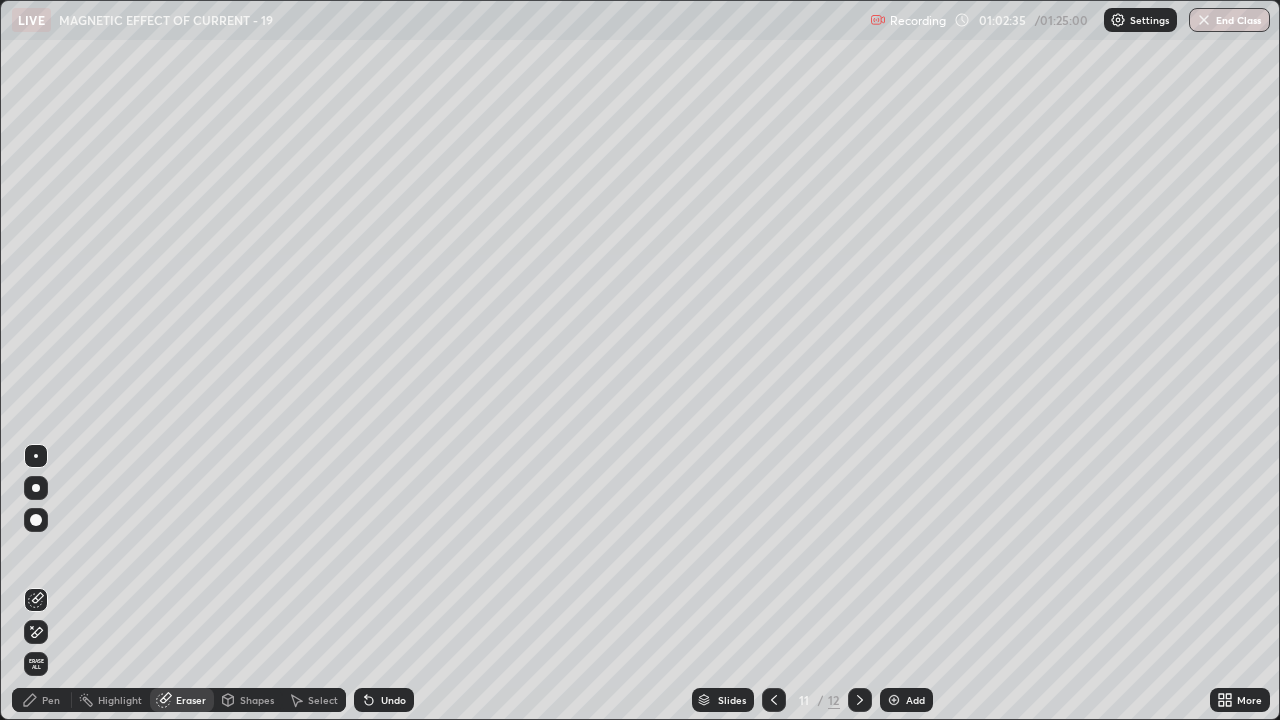 click on "Pen" at bounding box center [42, 700] 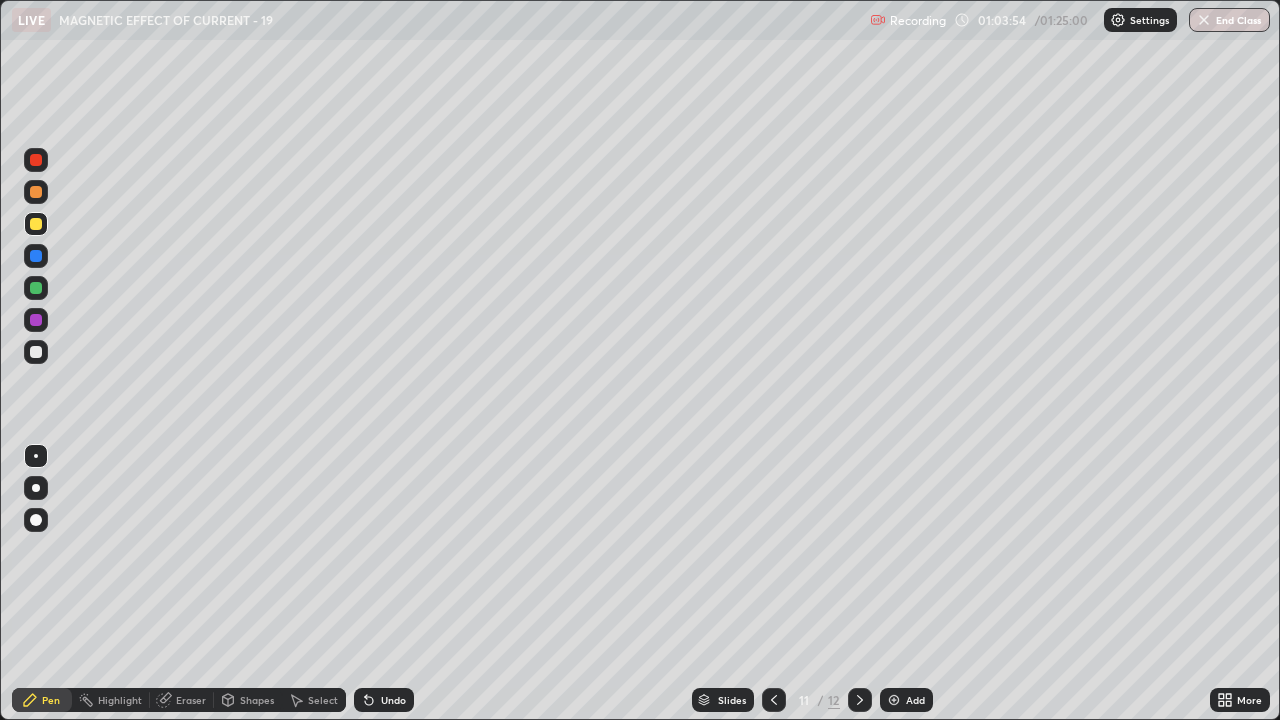 click at bounding box center (36, 352) 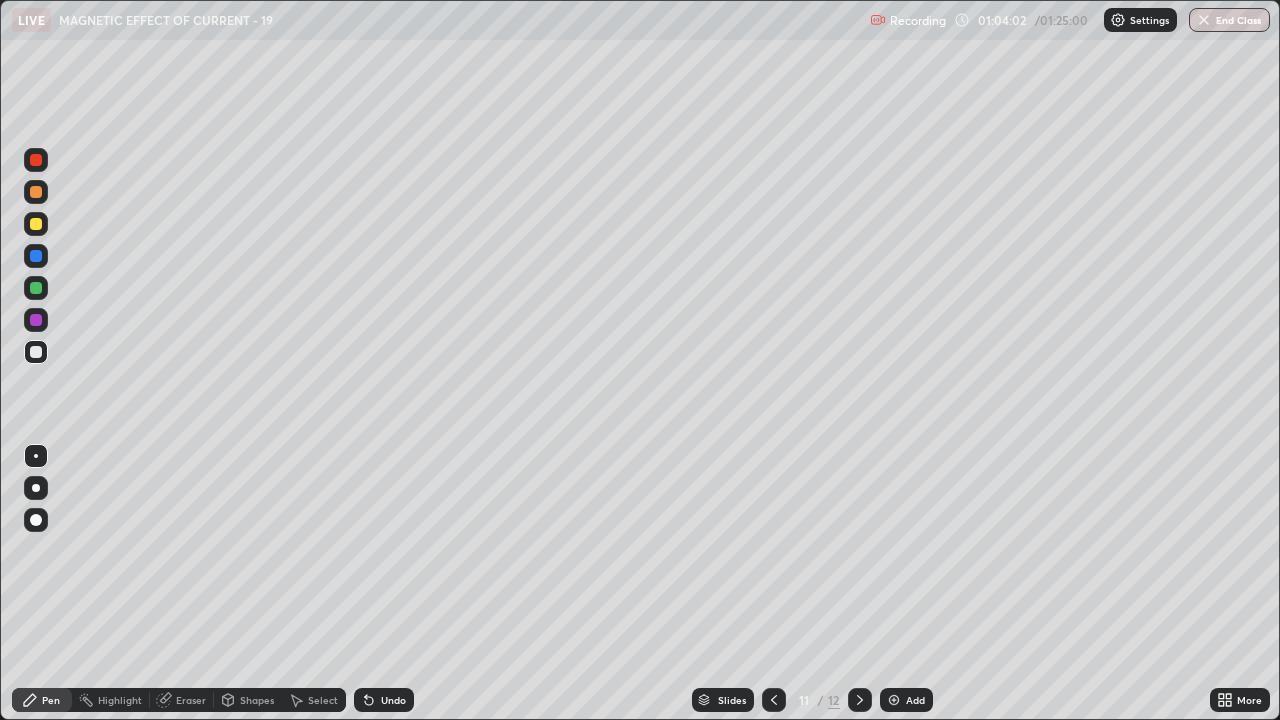 click on "Undo" at bounding box center [384, 700] 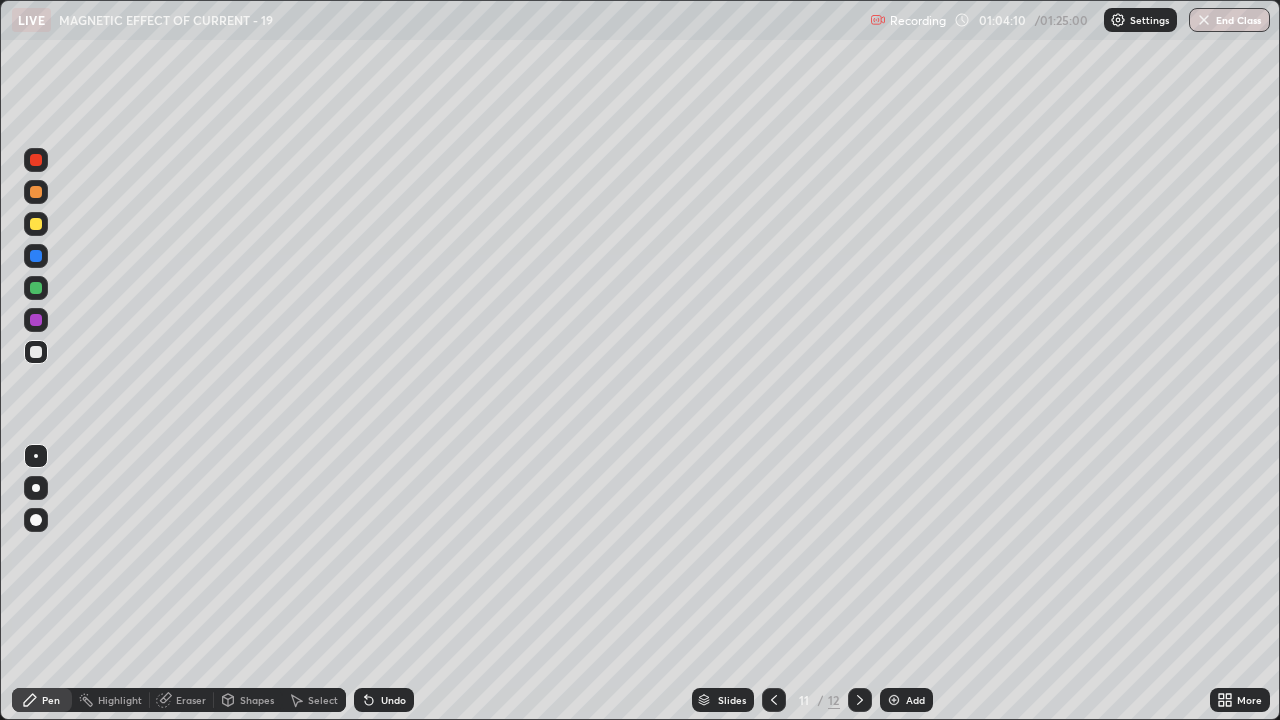 click at bounding box center [36, 224] 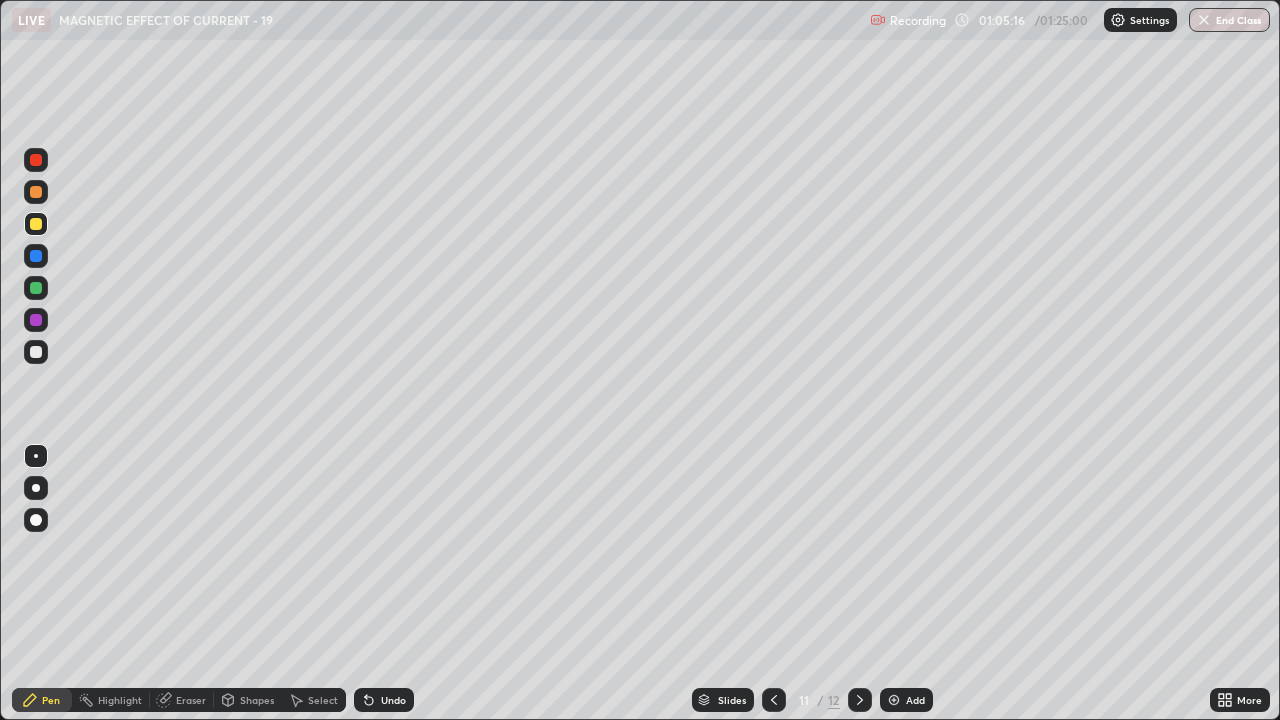 click at bounding box center [36, 352] 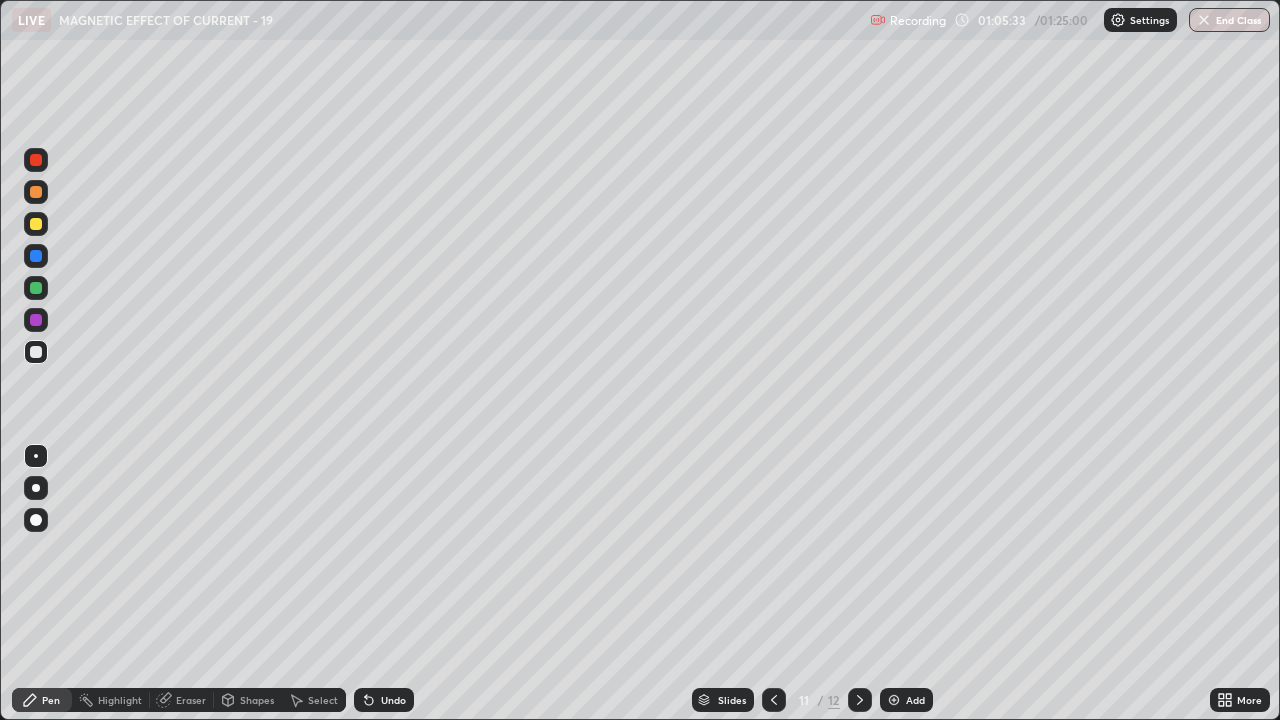 click 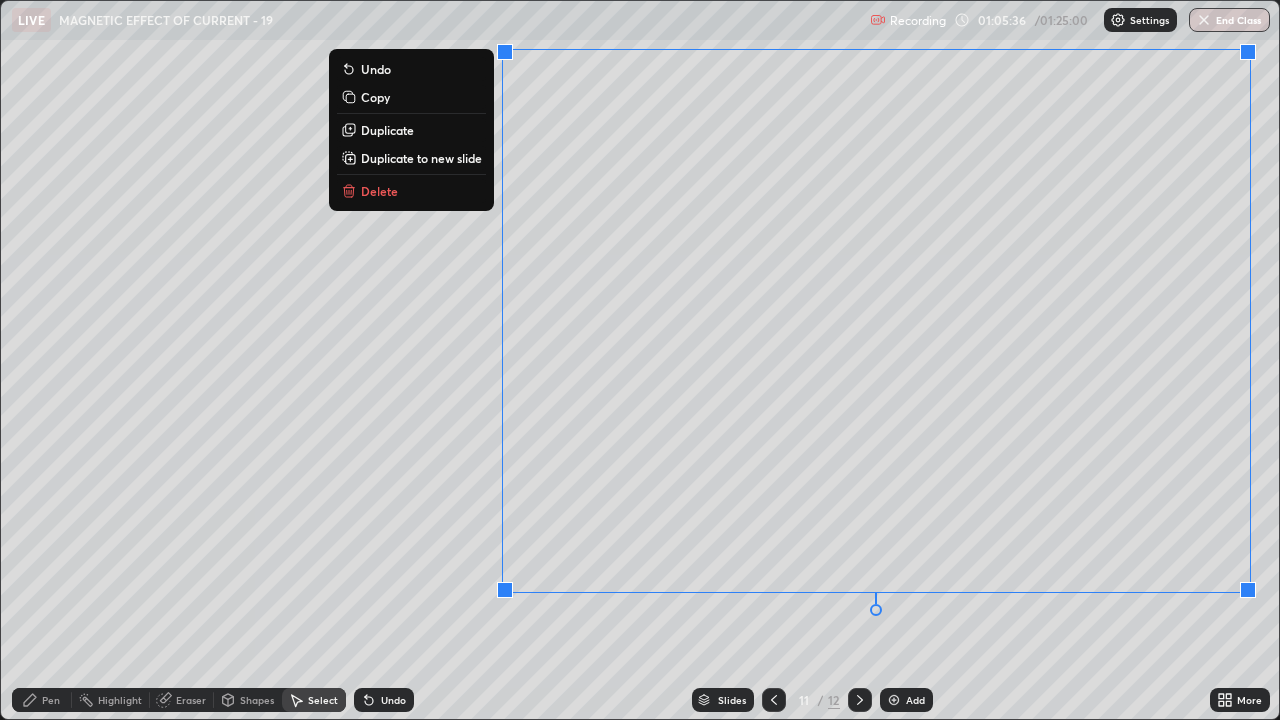 click on "Duplicate to new slide" at bounding box center [421, 158] 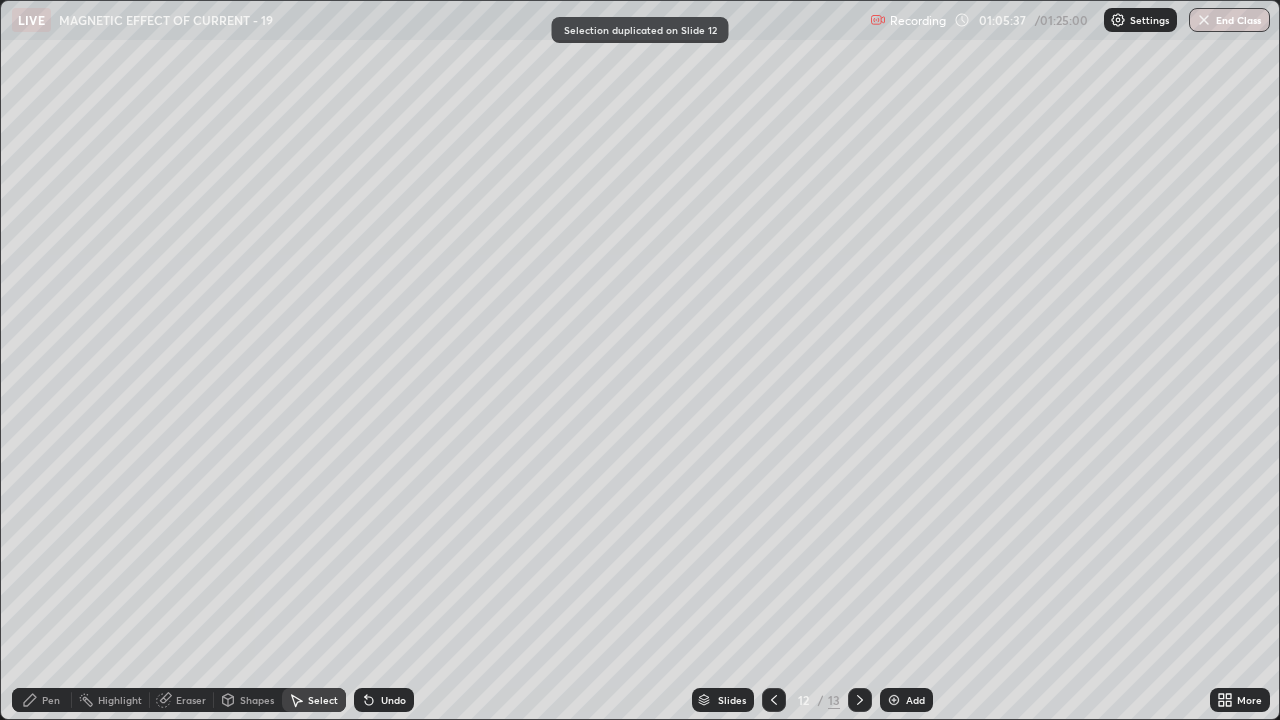 click on "Pen" at bounding box center [51, 700] 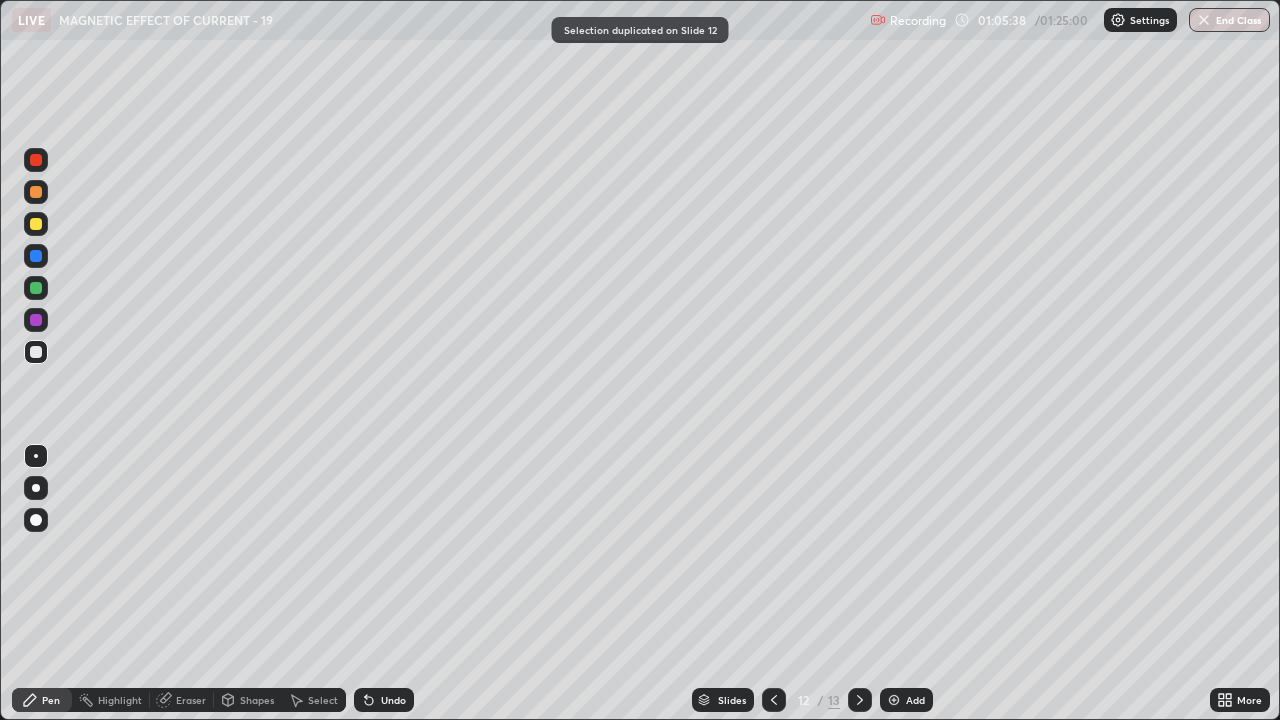 click at bounding box center [36, 352] 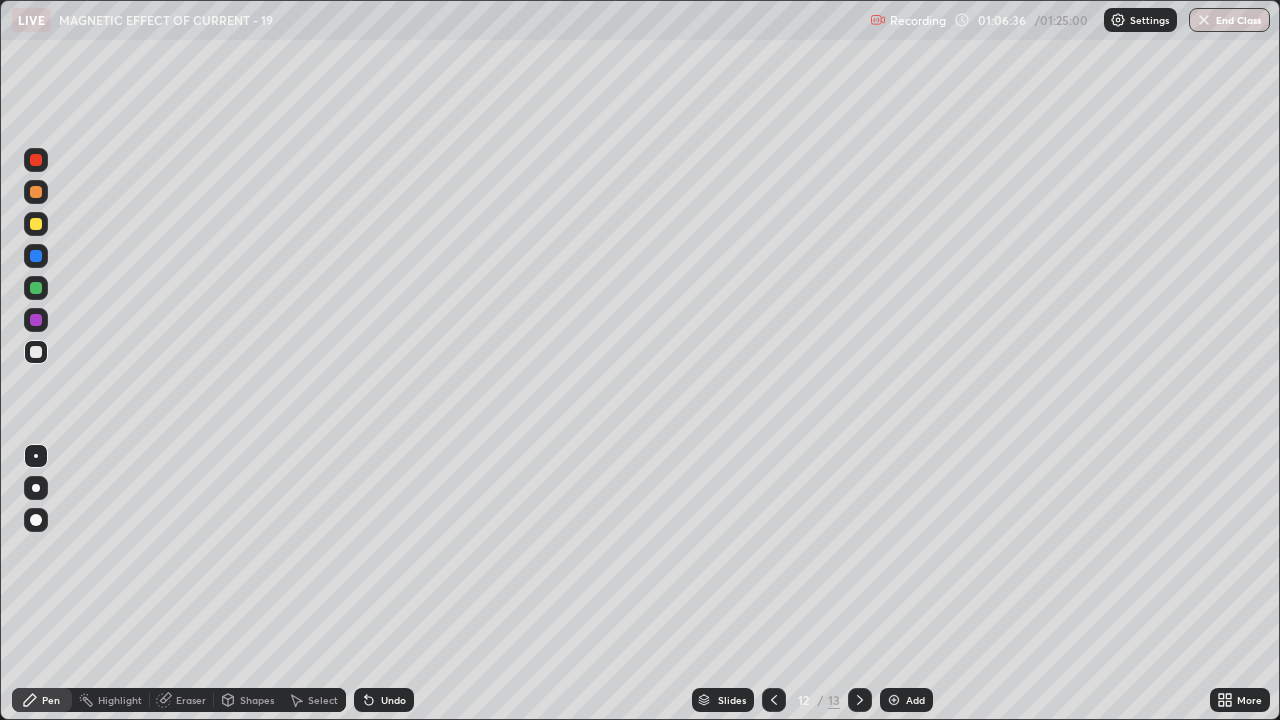 click on "Select" at bounding box center (323, 700) 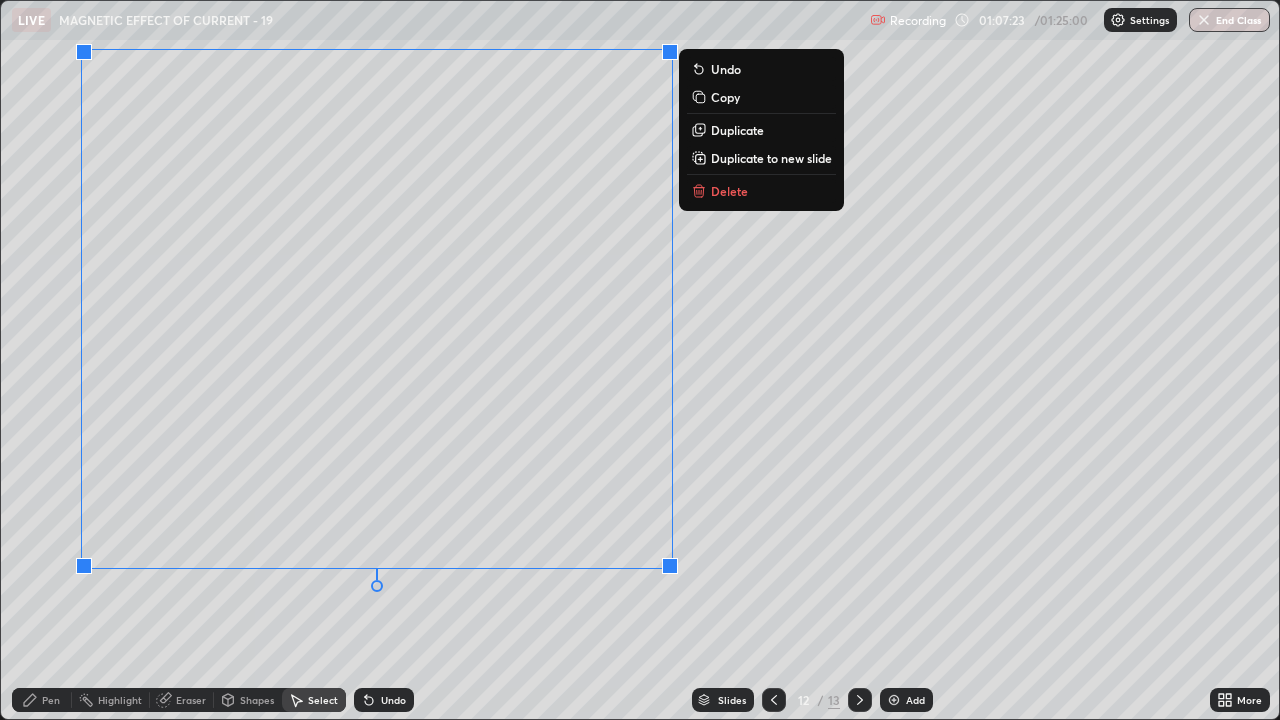 click on "0 ° Undo Copy Duplicate Duplicate to new slide Delete" at bounding box center [640, 360] 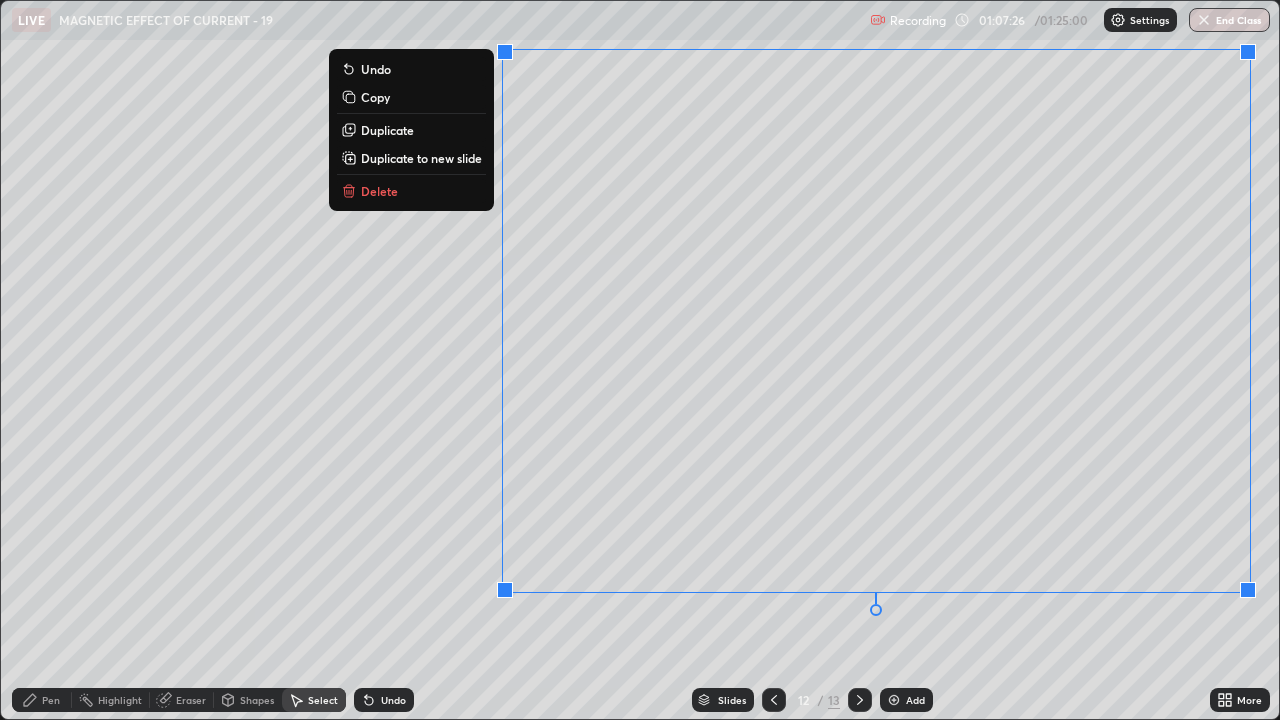 click on "Delete" at bounding box center [411, 191] 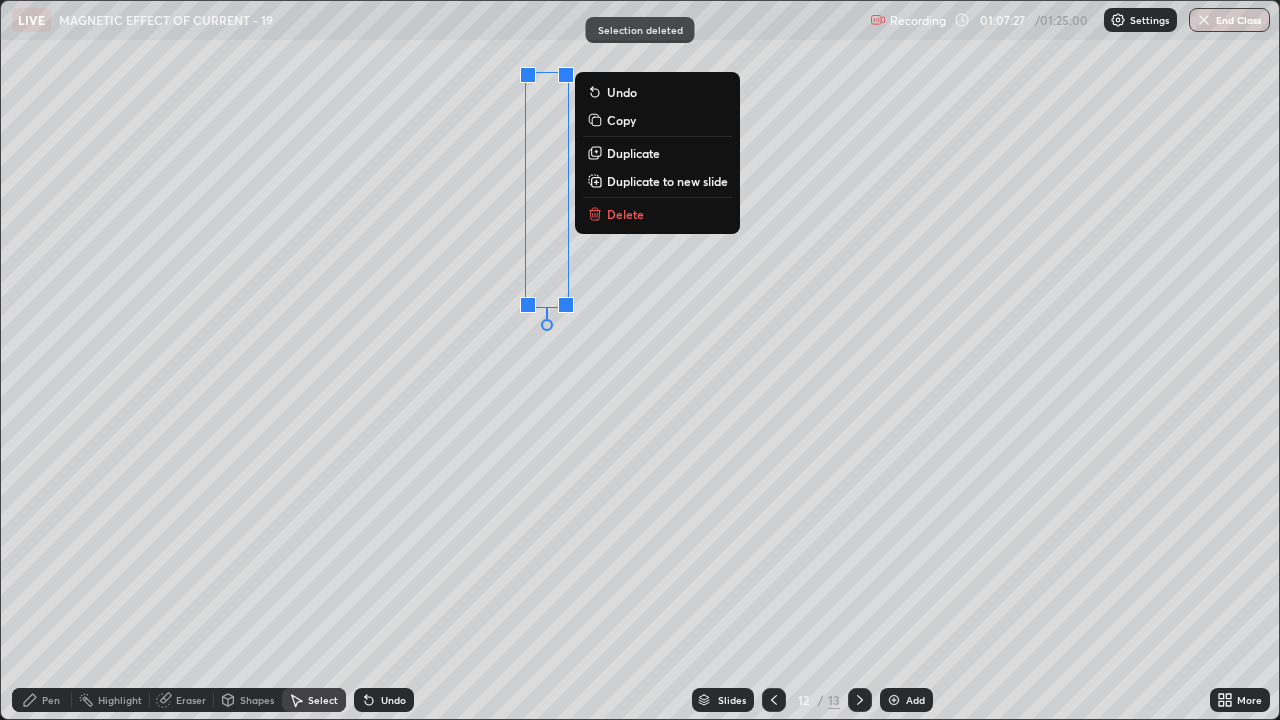 click on "Delete" at bounding box center (657, 214) 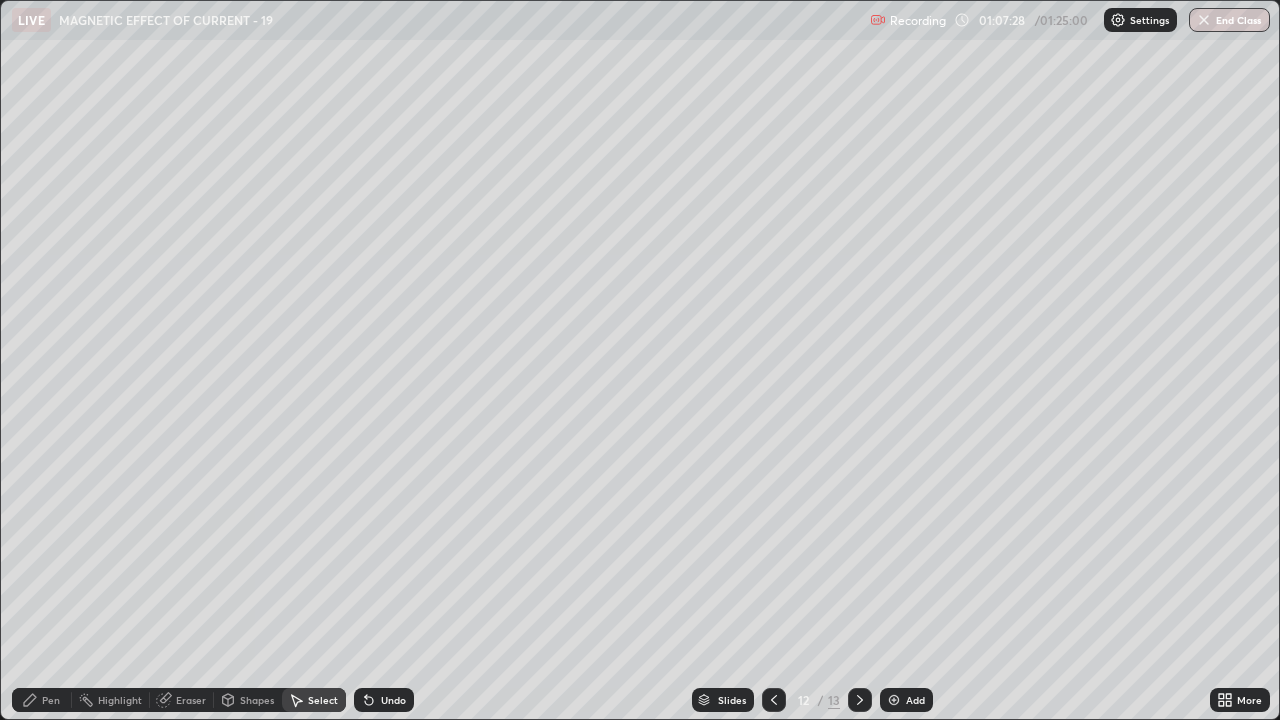 click on "Pen" at bounding box center (51, 700) 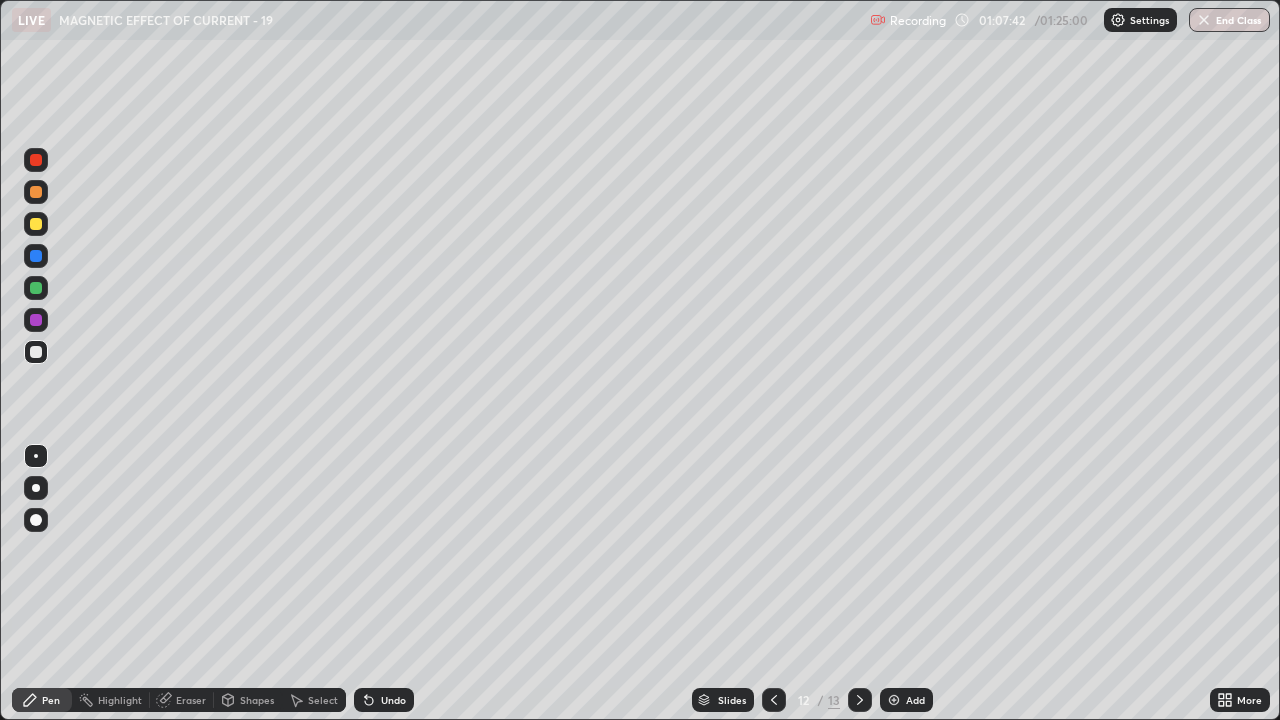 click on "Eraser" at bounding box center [191, 700] 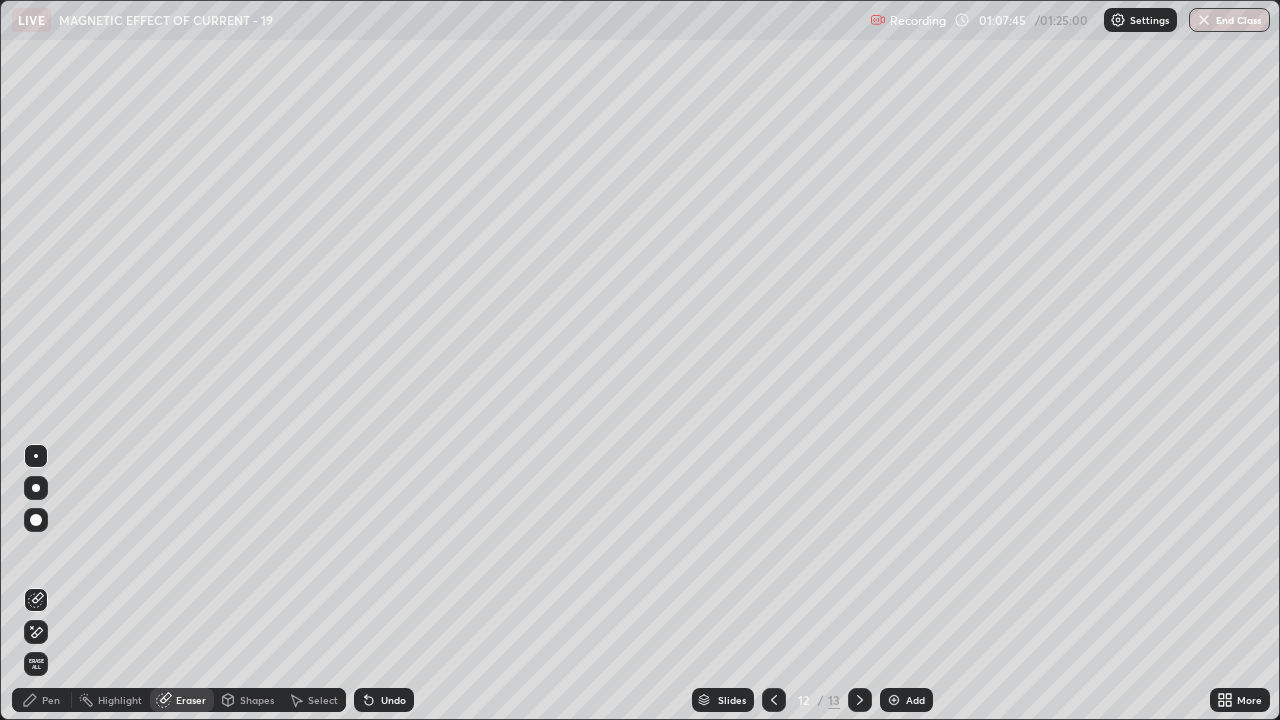 click on "Pen" at bounding box center [51, 700] 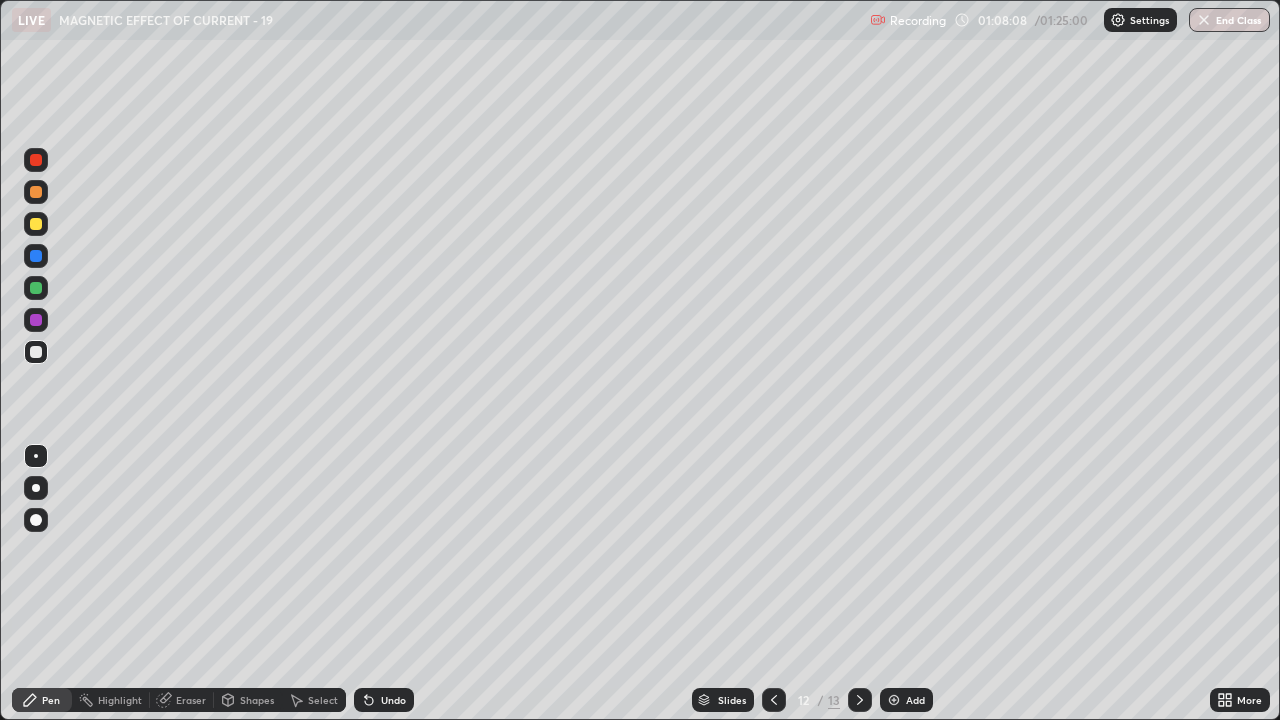 click on "Undo" at bounding box center [384, 700] 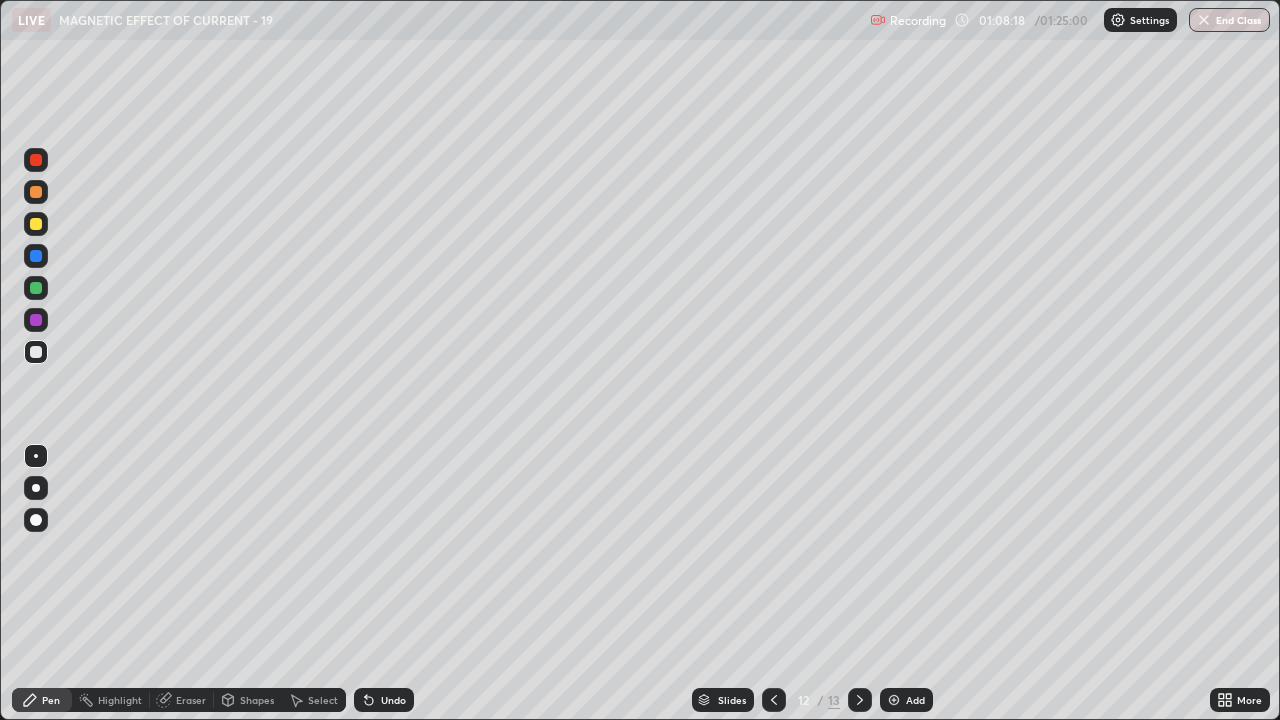 click on "Select" at bounding box center (314, 700) 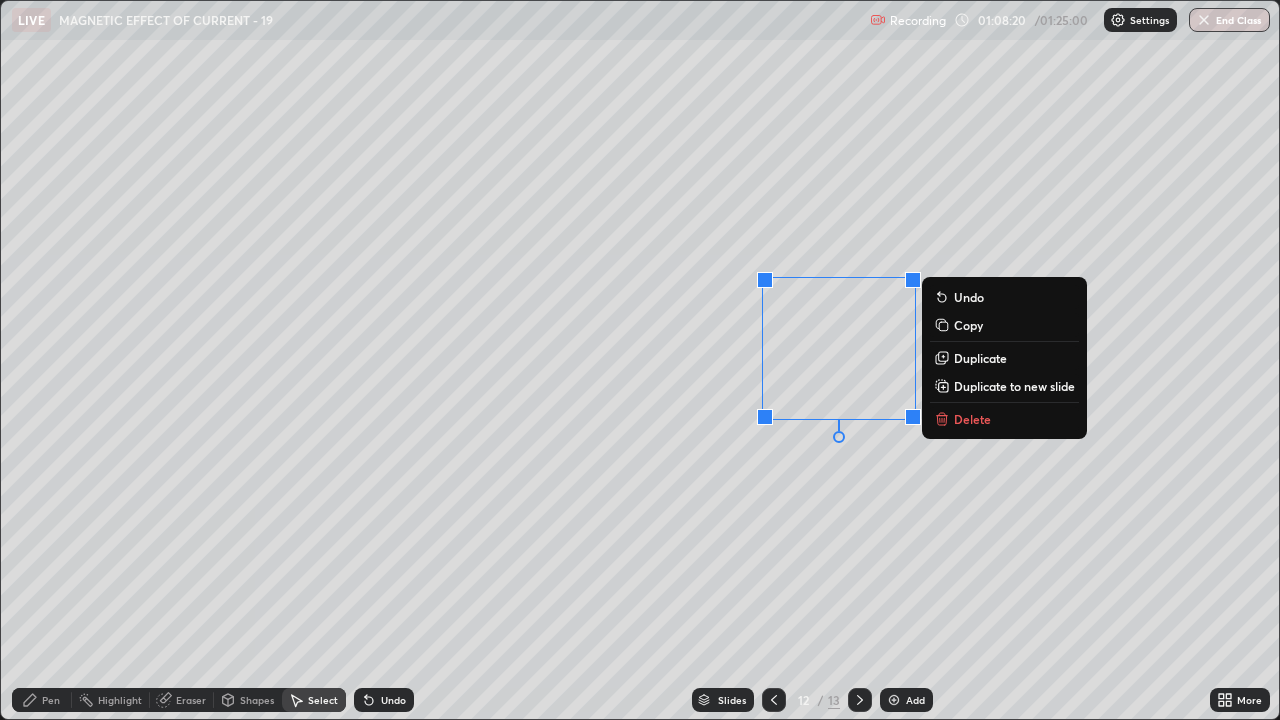 click on "Delete" at bounding box center [972, 419] 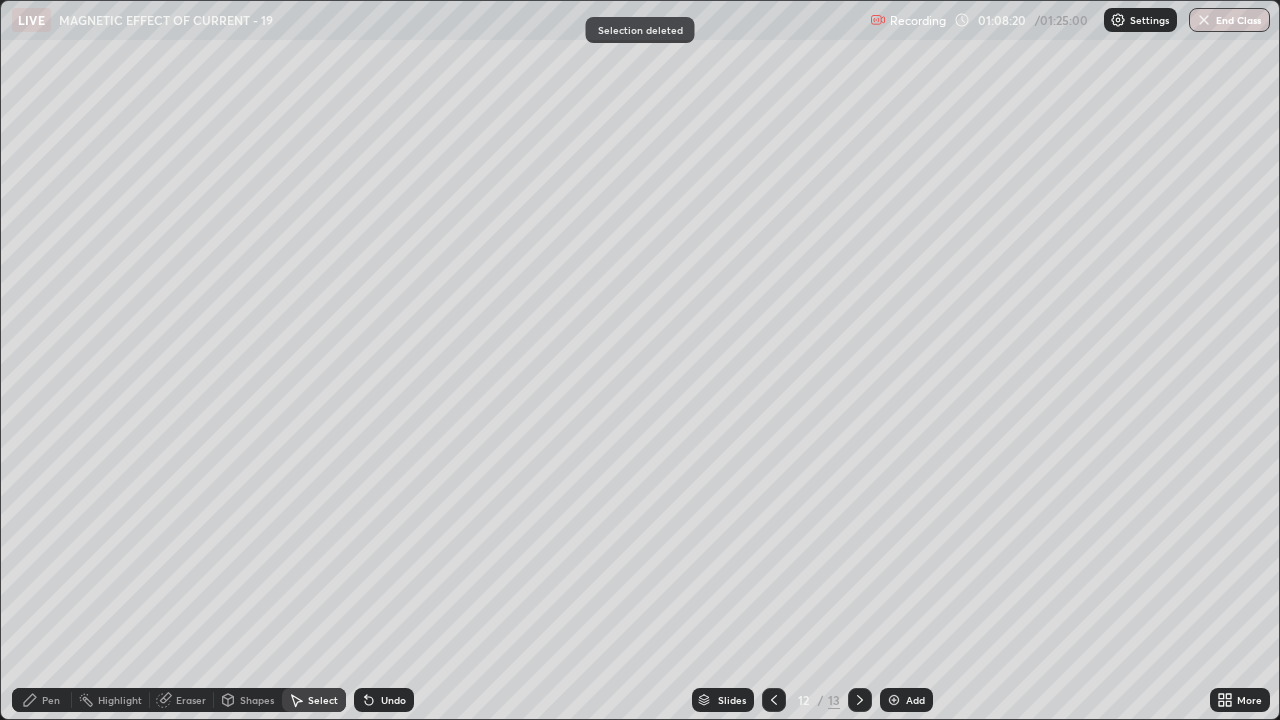 click on "0 ° Undo Copy Duplicate Duplicate to new slide Delete" at bounding box center [640, 360] 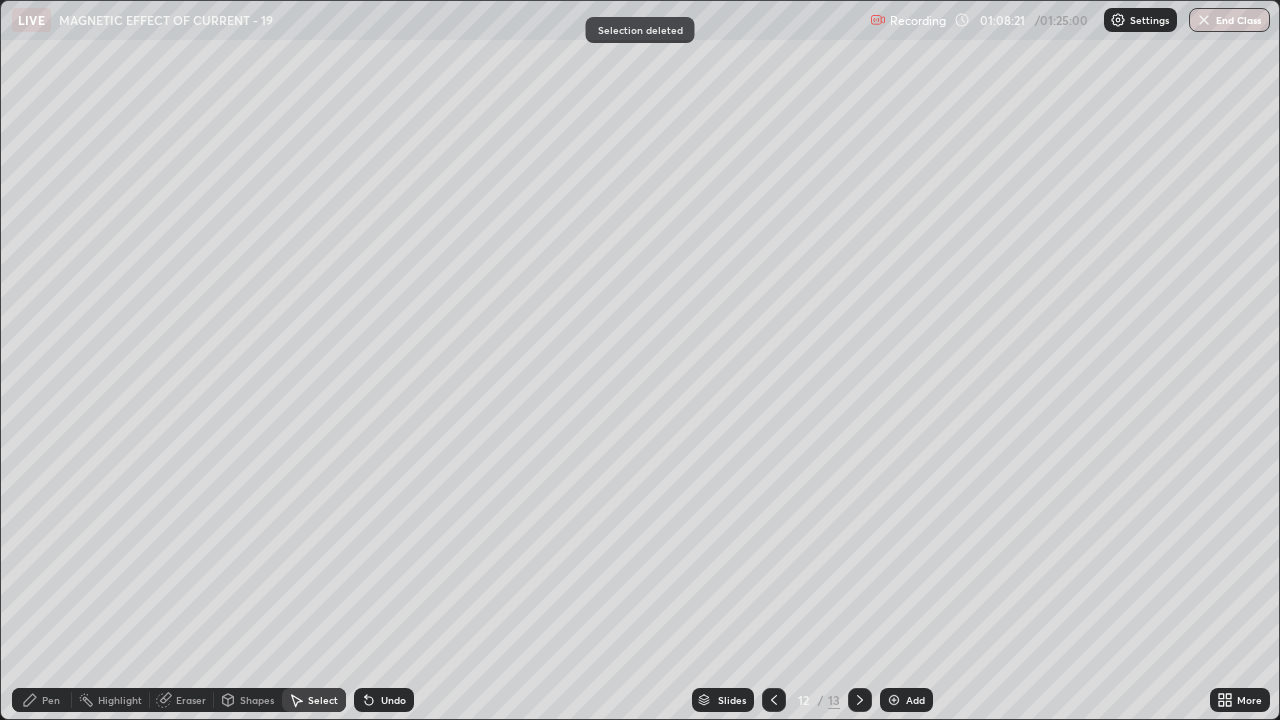 click on "Pen" at bounding box center (42, 700) 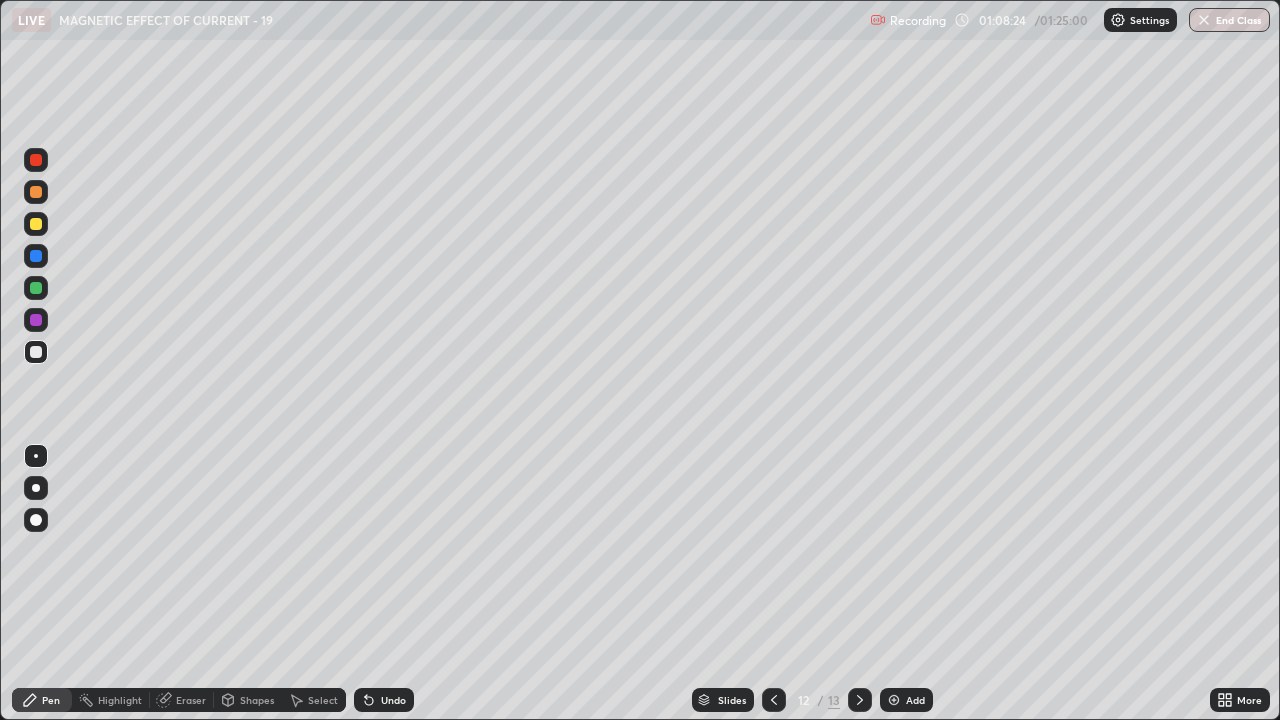 click 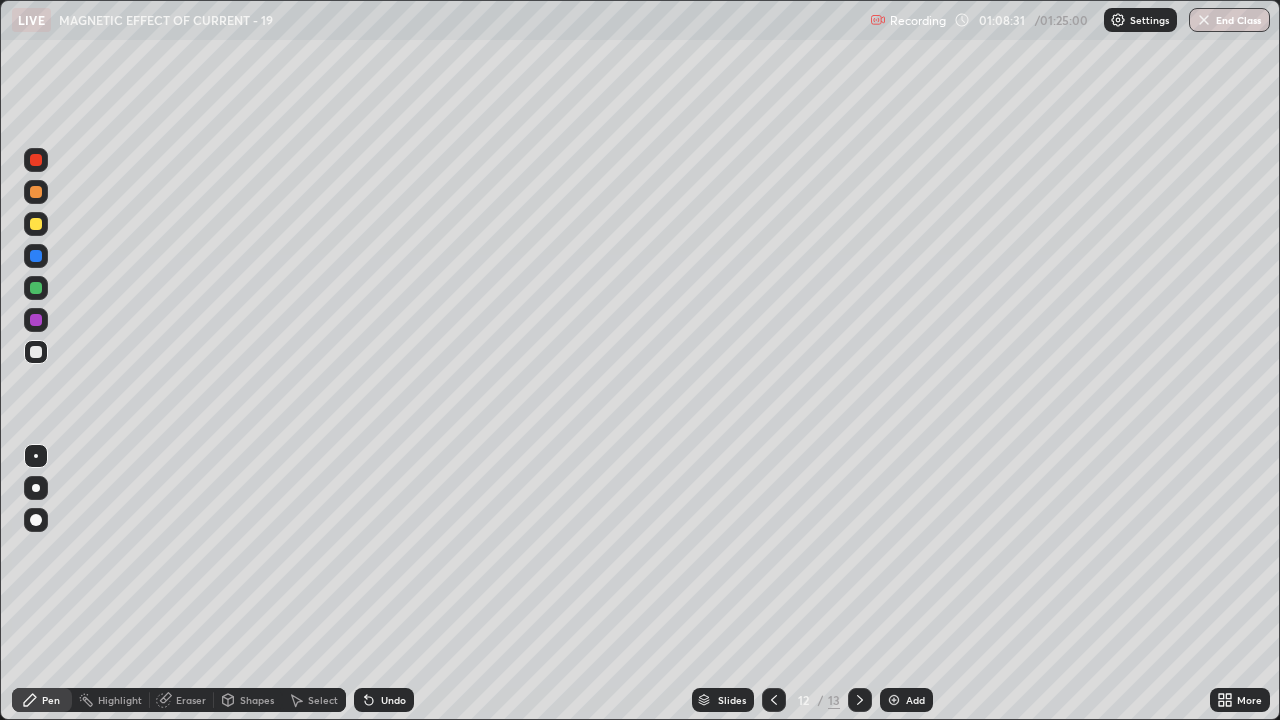click on "Undo" at bounding box center (393, 700) 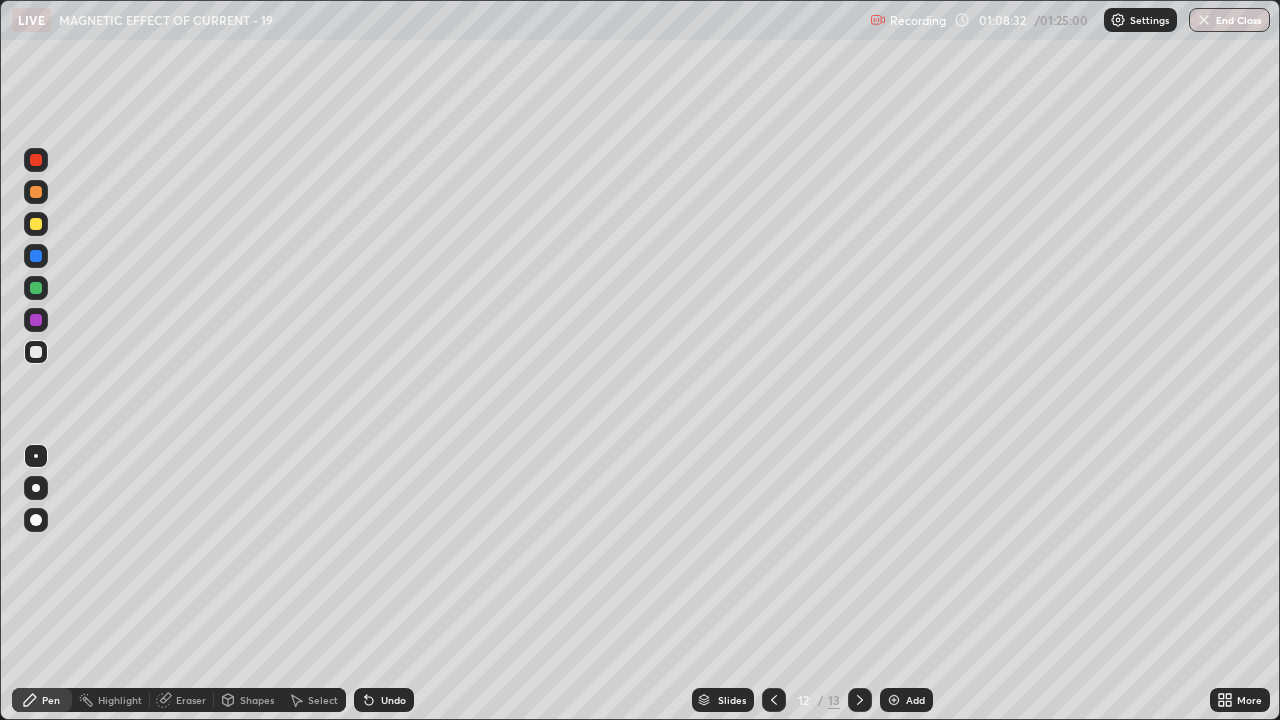 click on "Undo" at bounding box center [393, 700] 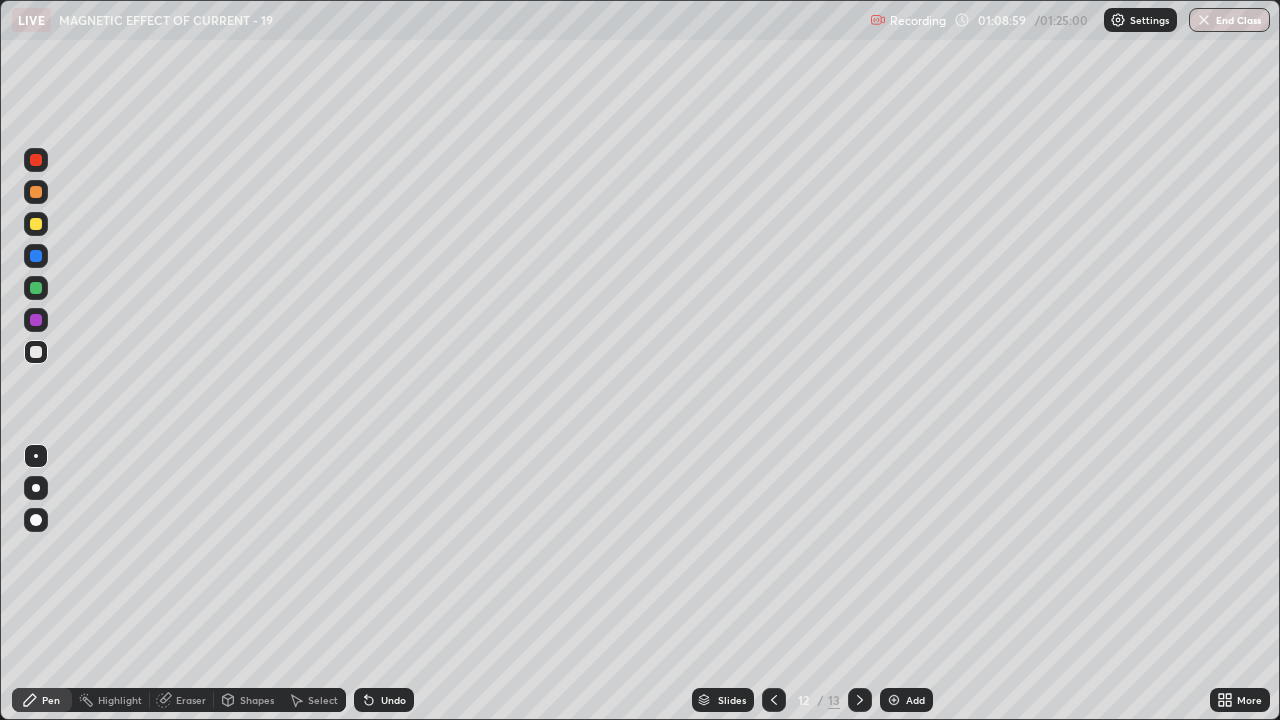 click at bounding box center [36, 224] 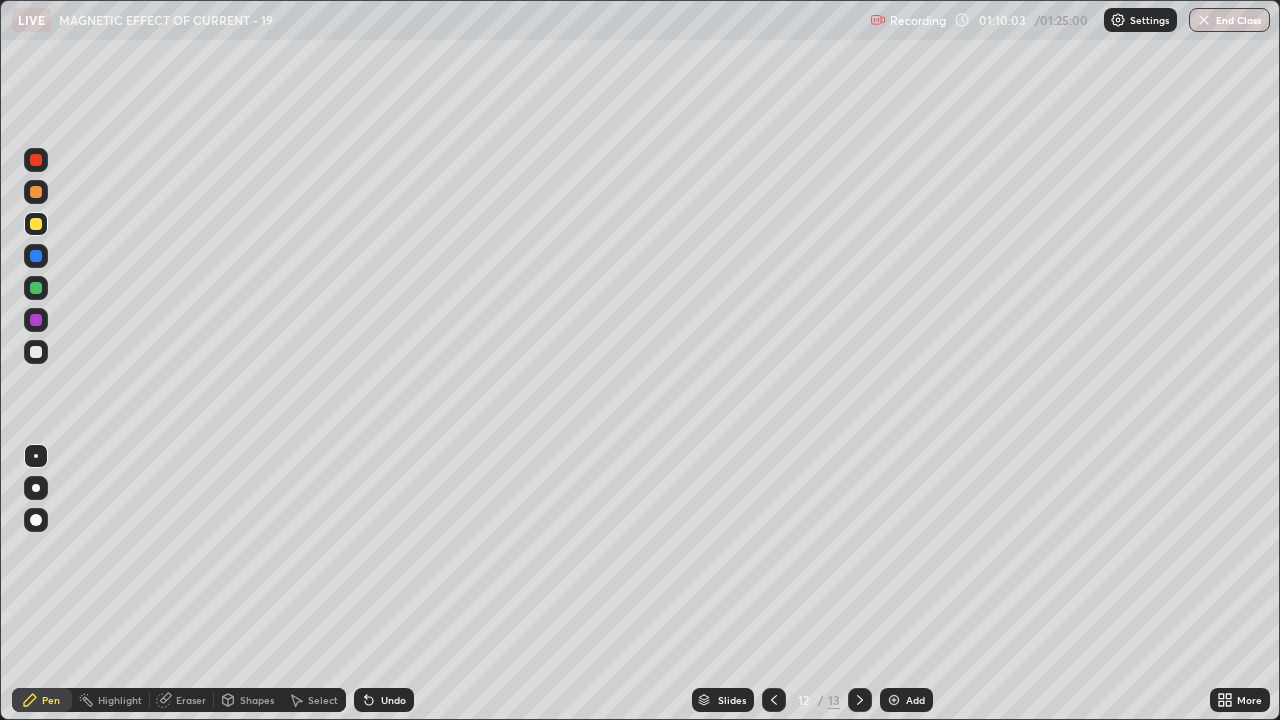 click at bounding box center [36, 352] 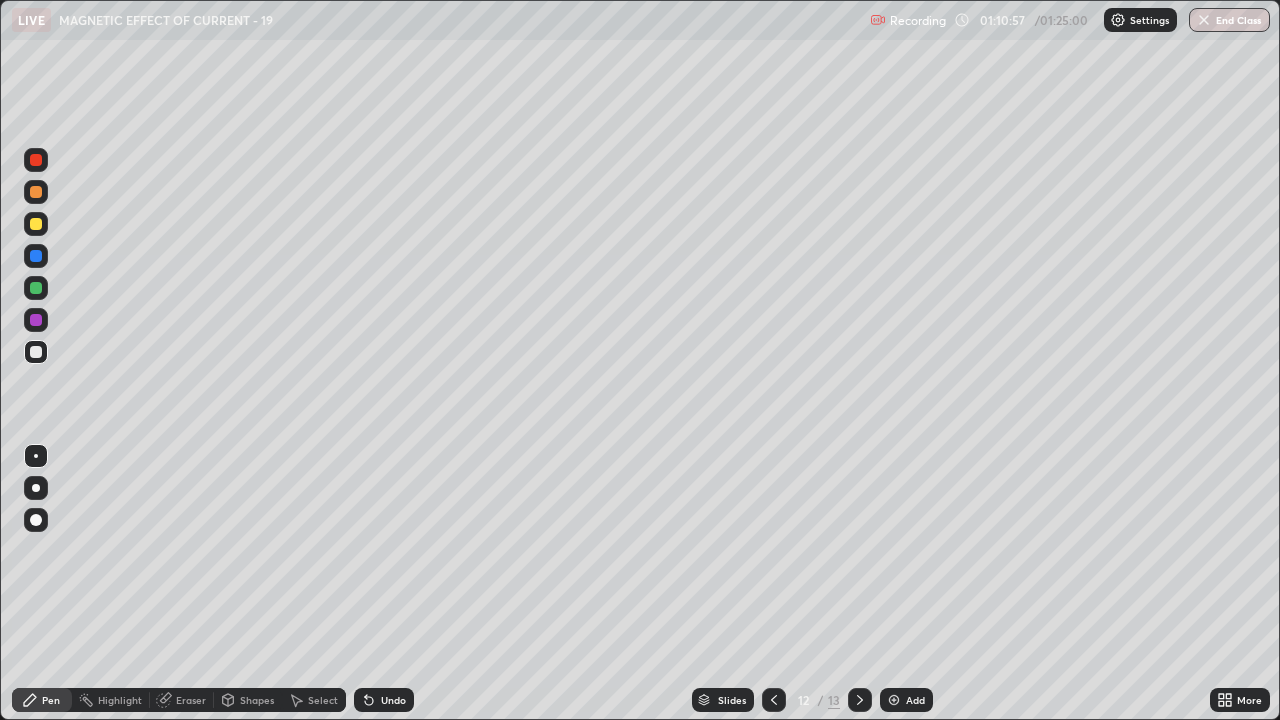 click on "Undo" at bounding box center (384, 700) 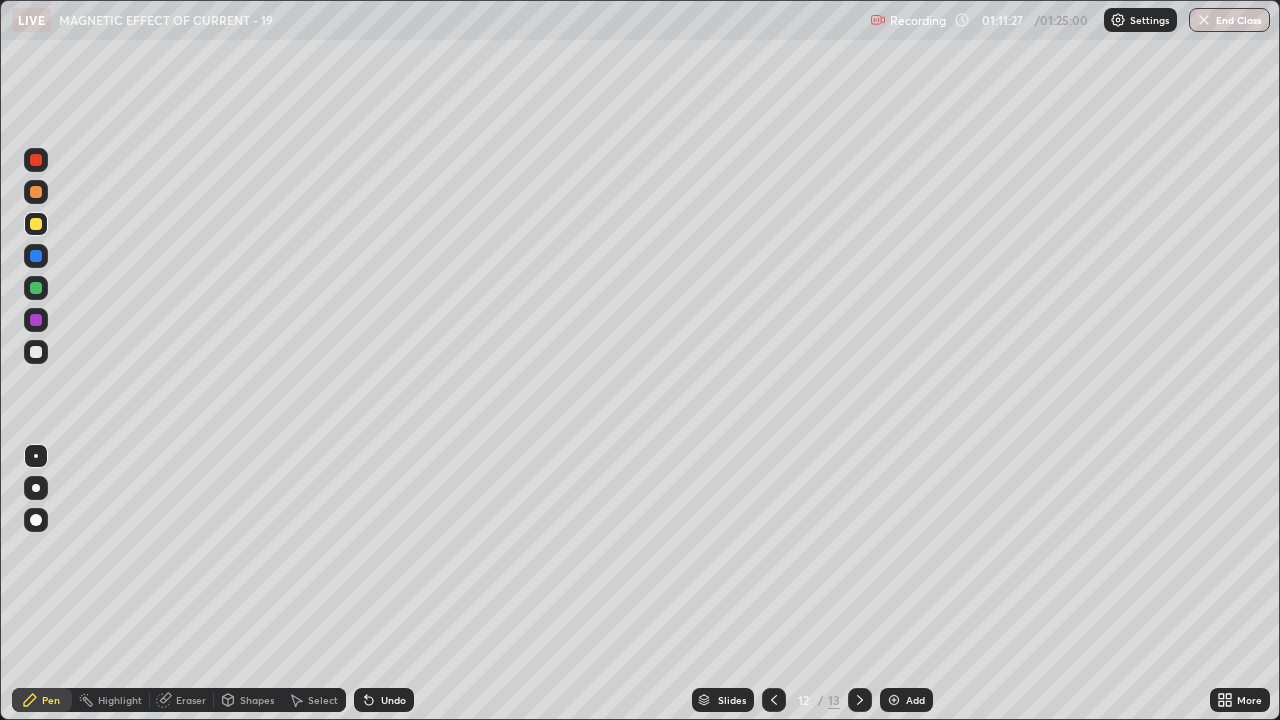 click at bounding box center (36, 352) 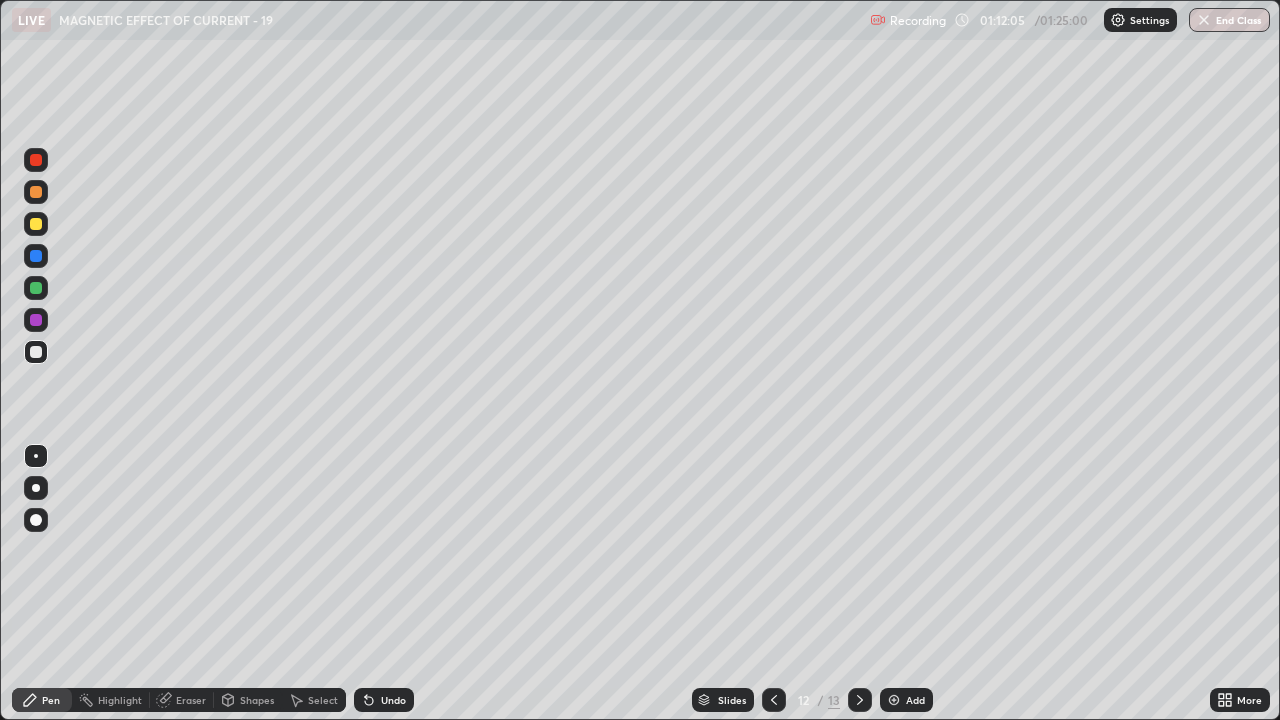 click on "Eraser" at bounding box center (191, 700) 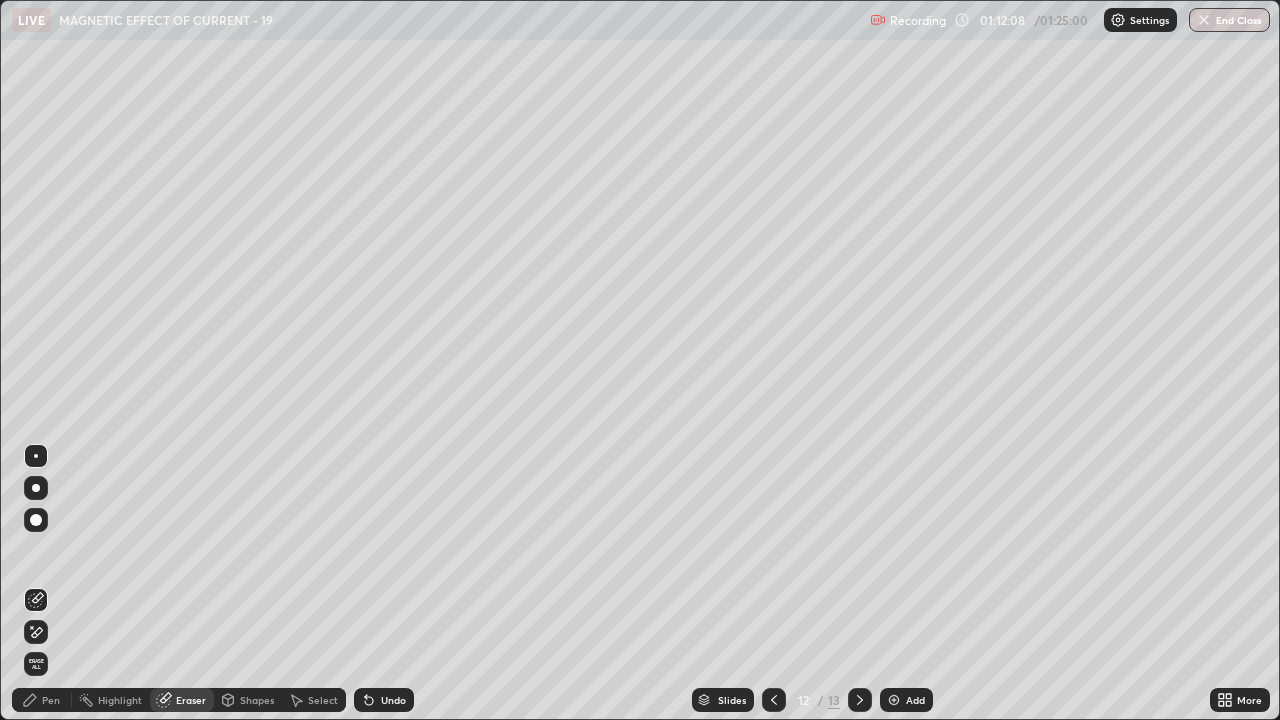 click 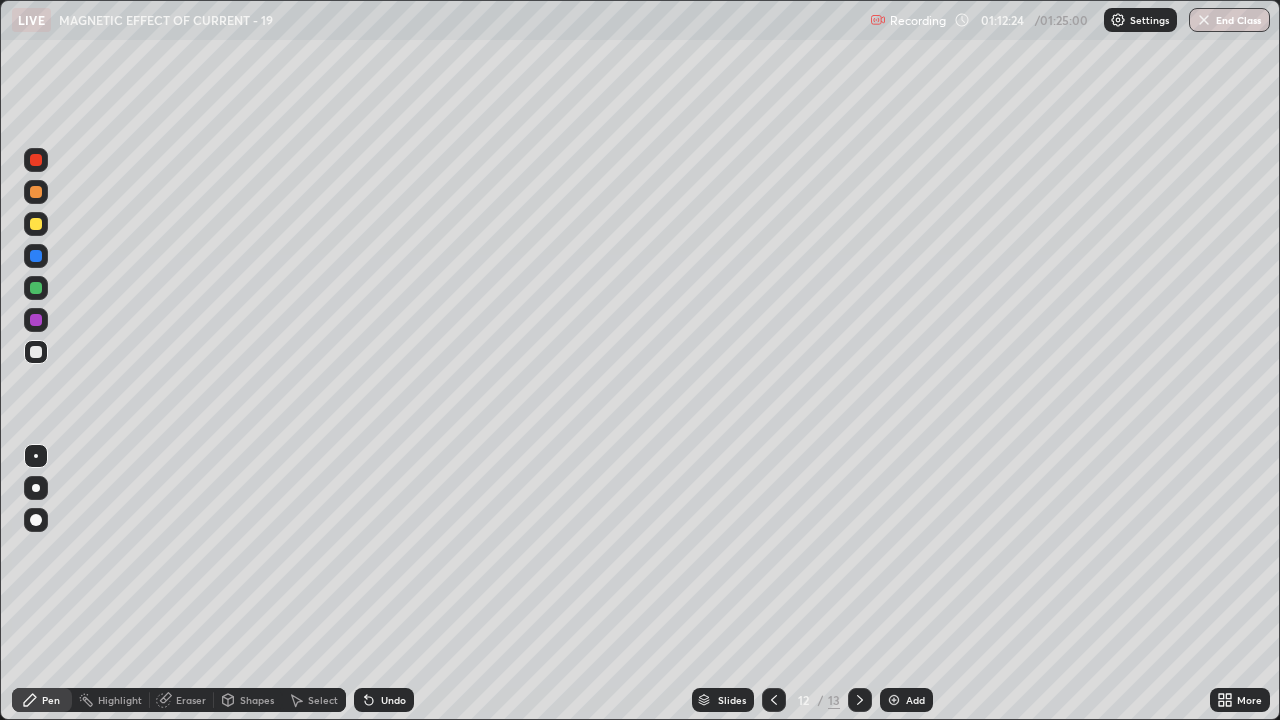 click at bounding box center [36, 224] 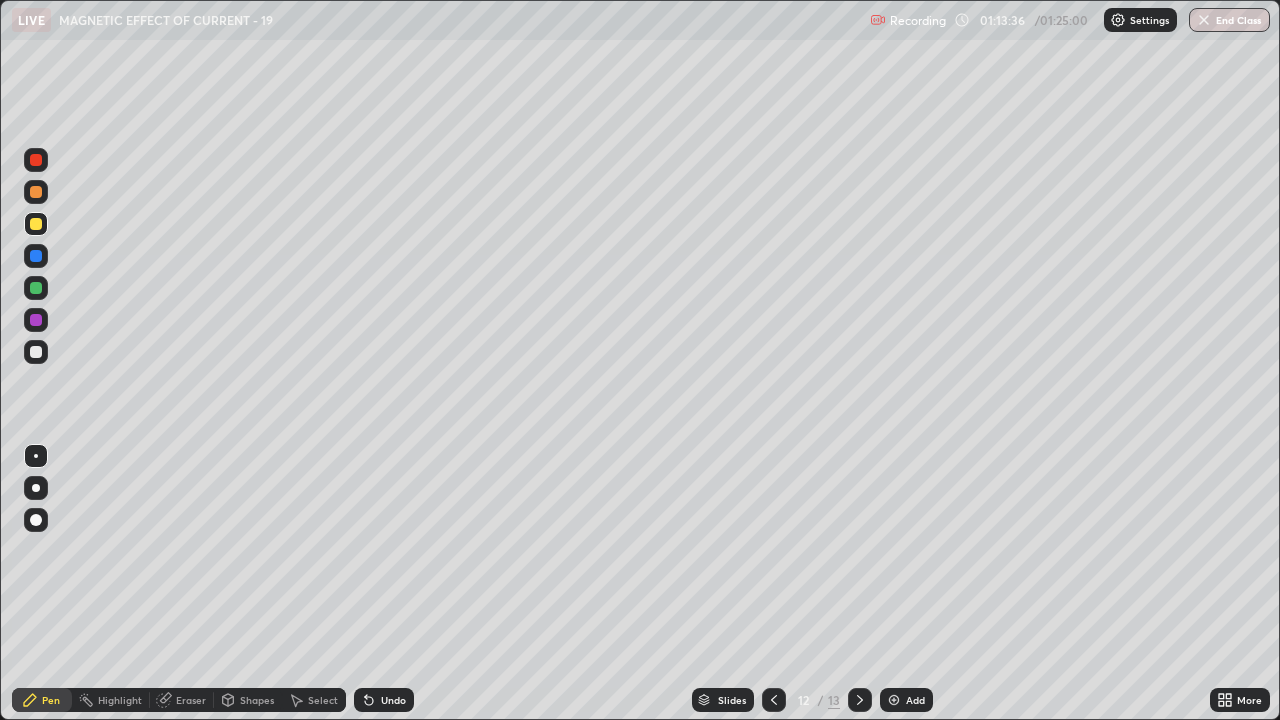 click 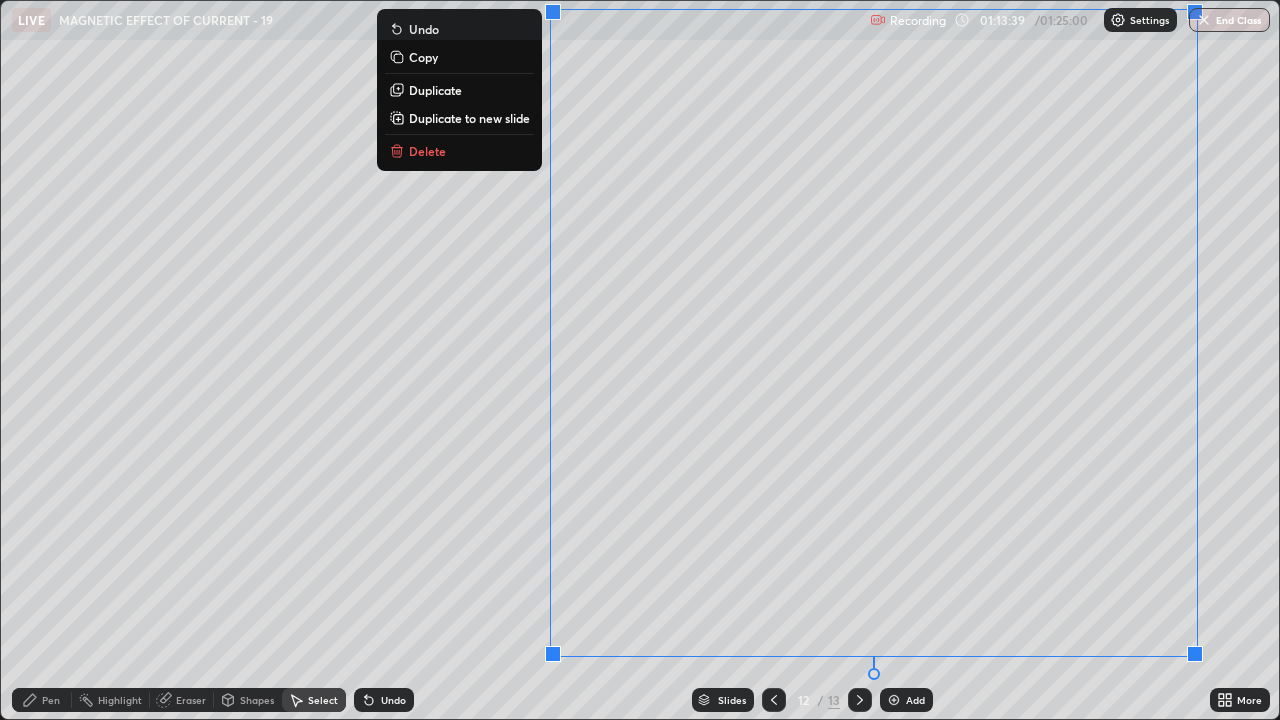 click on "Duplicate to new slide" at bounding box center [469, 118] 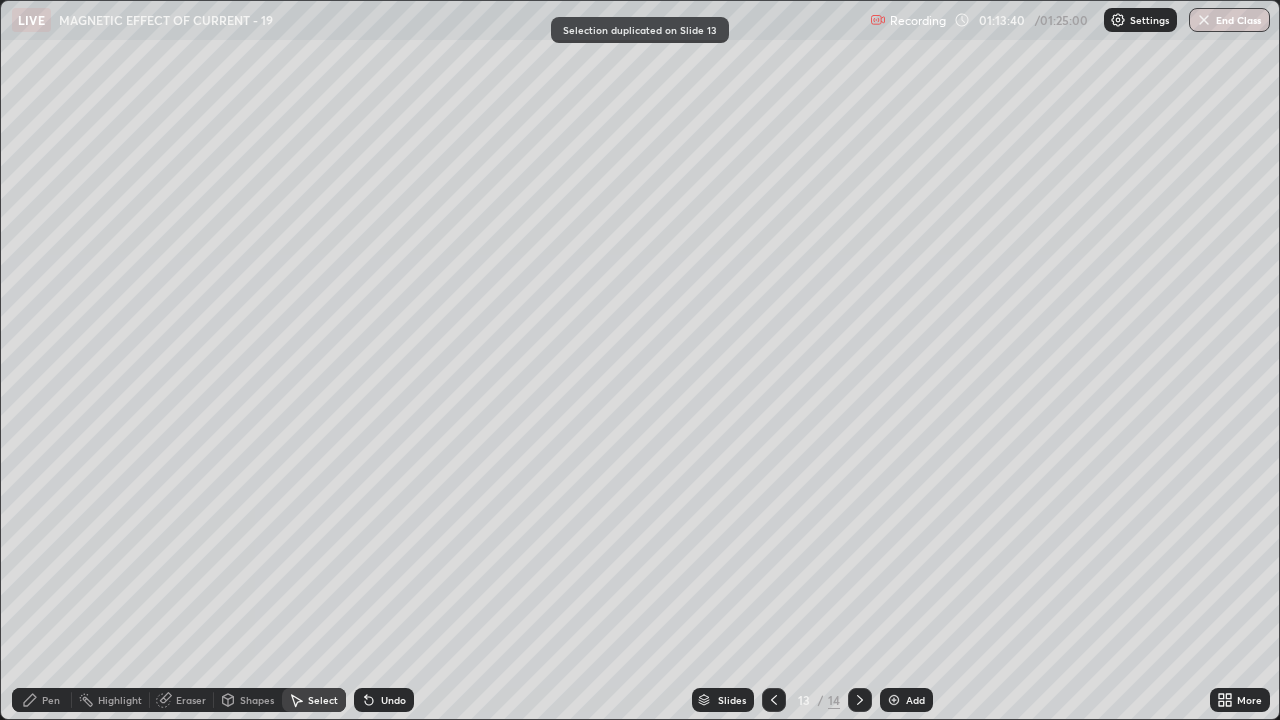 click on "Pen" at bounding box center (51, 700) 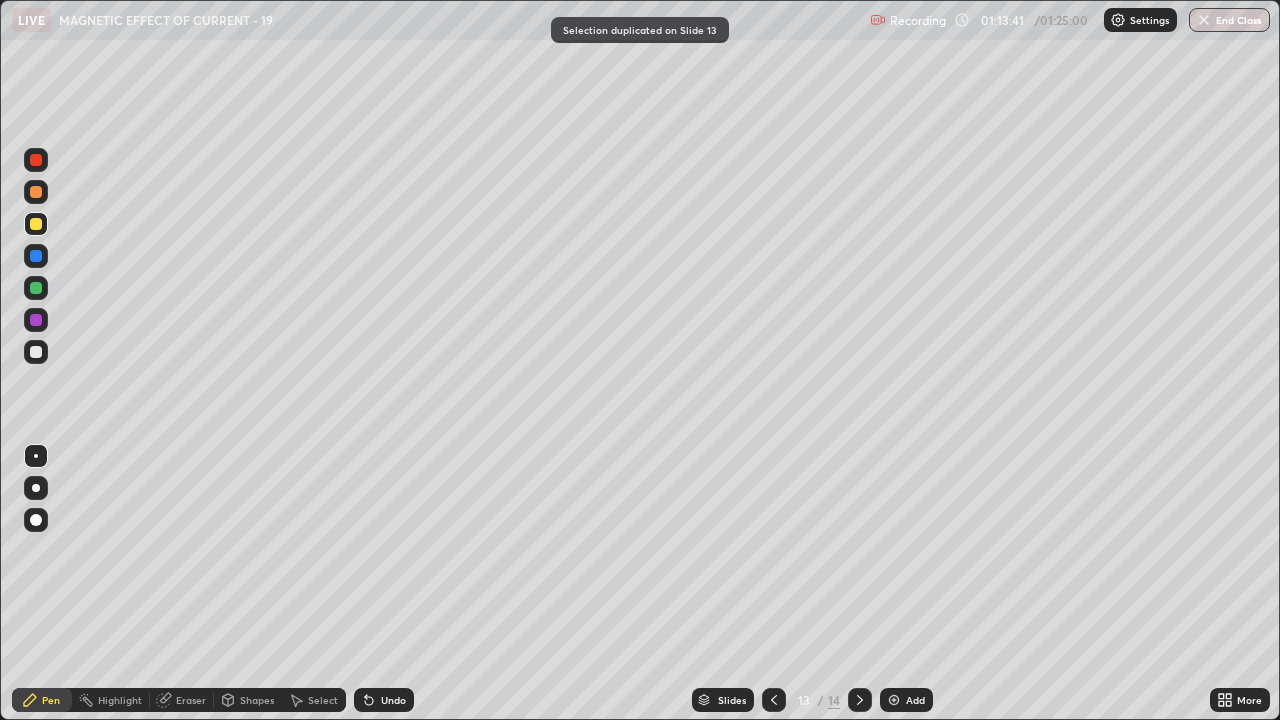 click at bounding box center (36, 352) 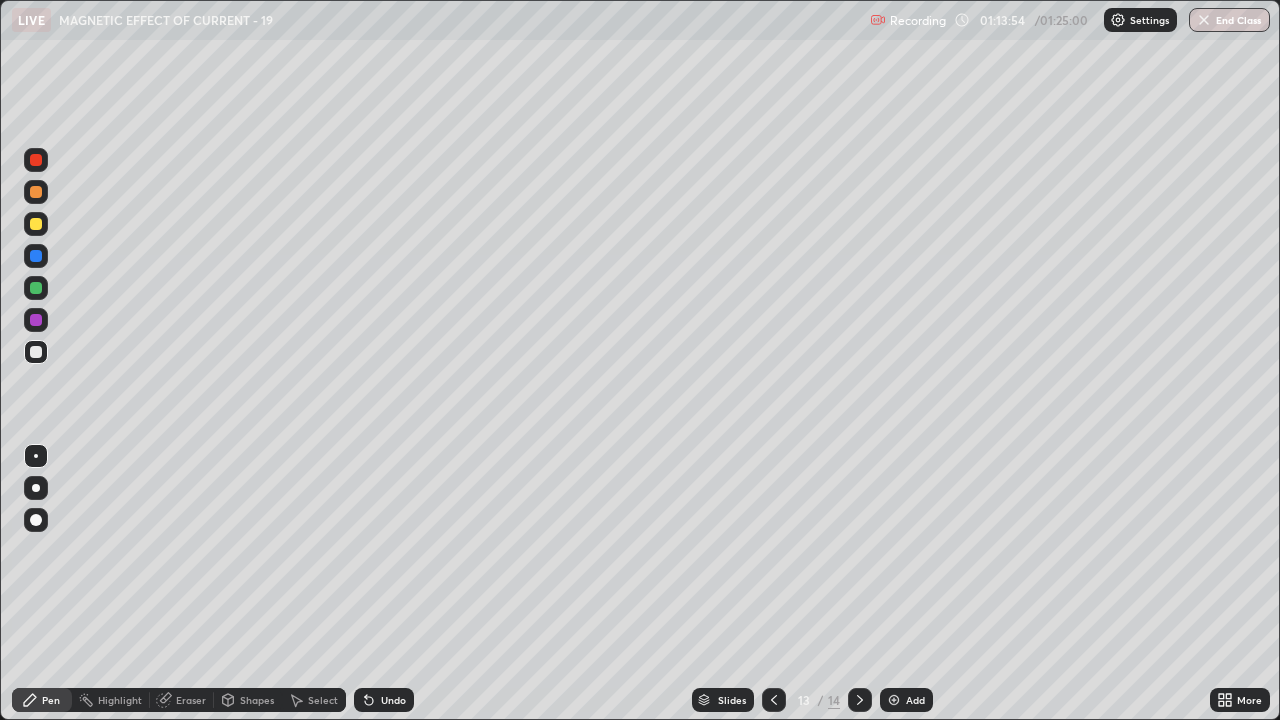 click at bounding box center (36, 224) 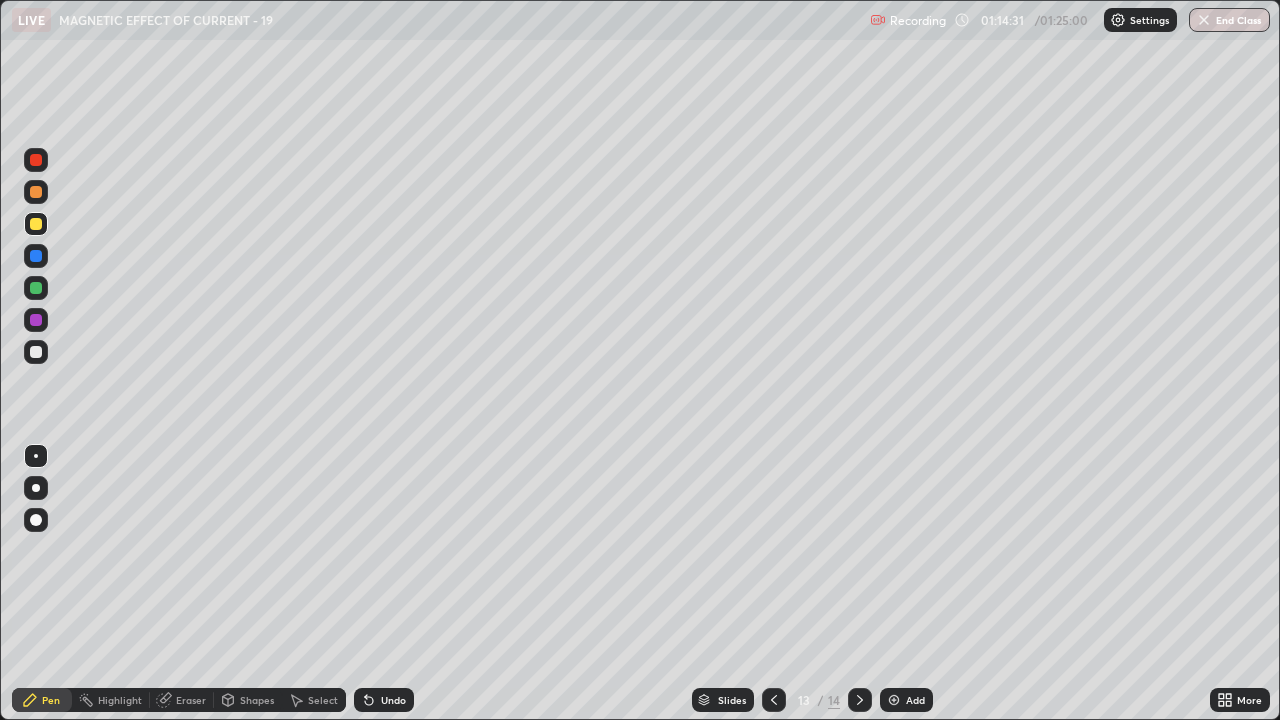 click at bounding box center (36, 352) 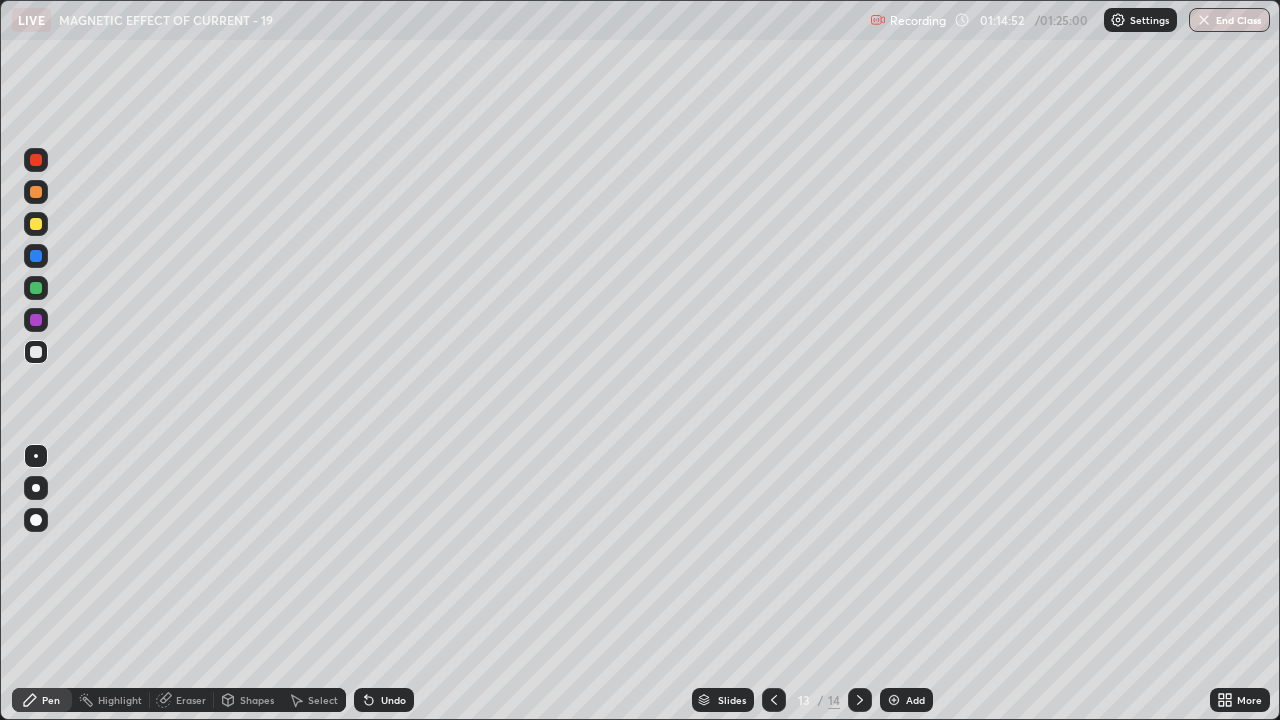 click on "Select" at bounding box center [323, 700] 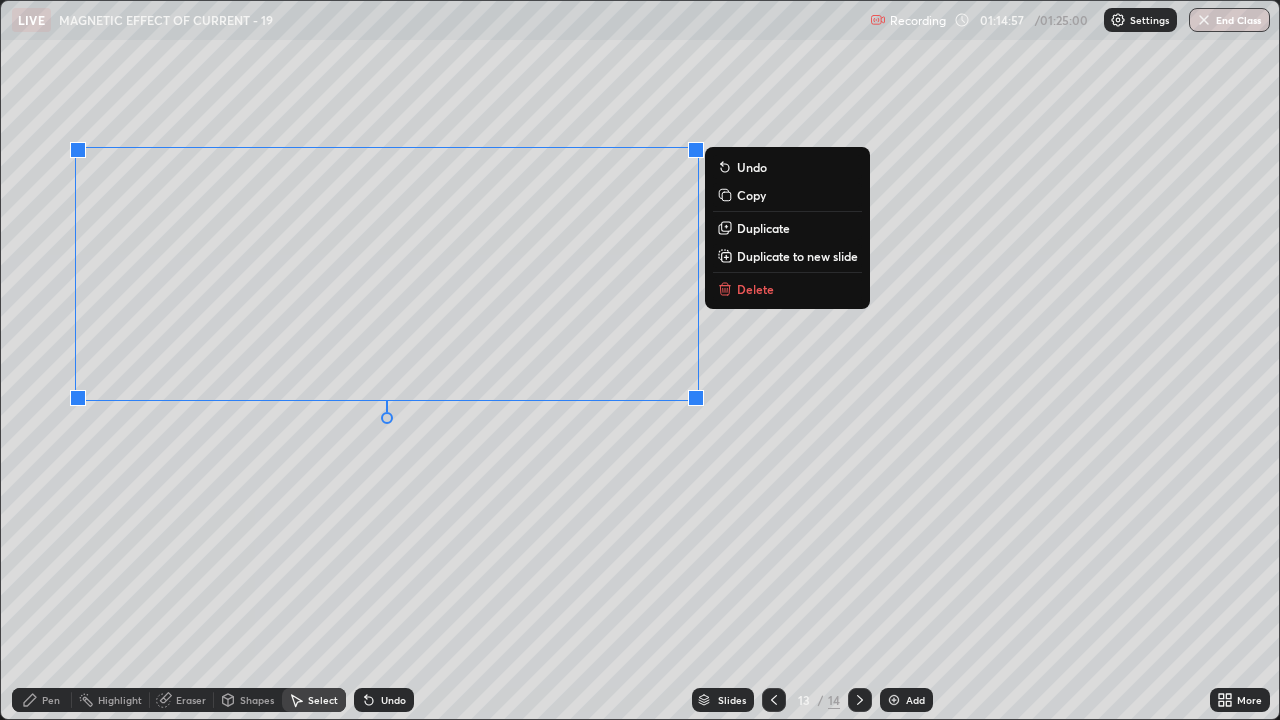 click on "0 ° Undo Copy Duplicate Duplicate to new slide Delete" at bounding box center (640, 360) 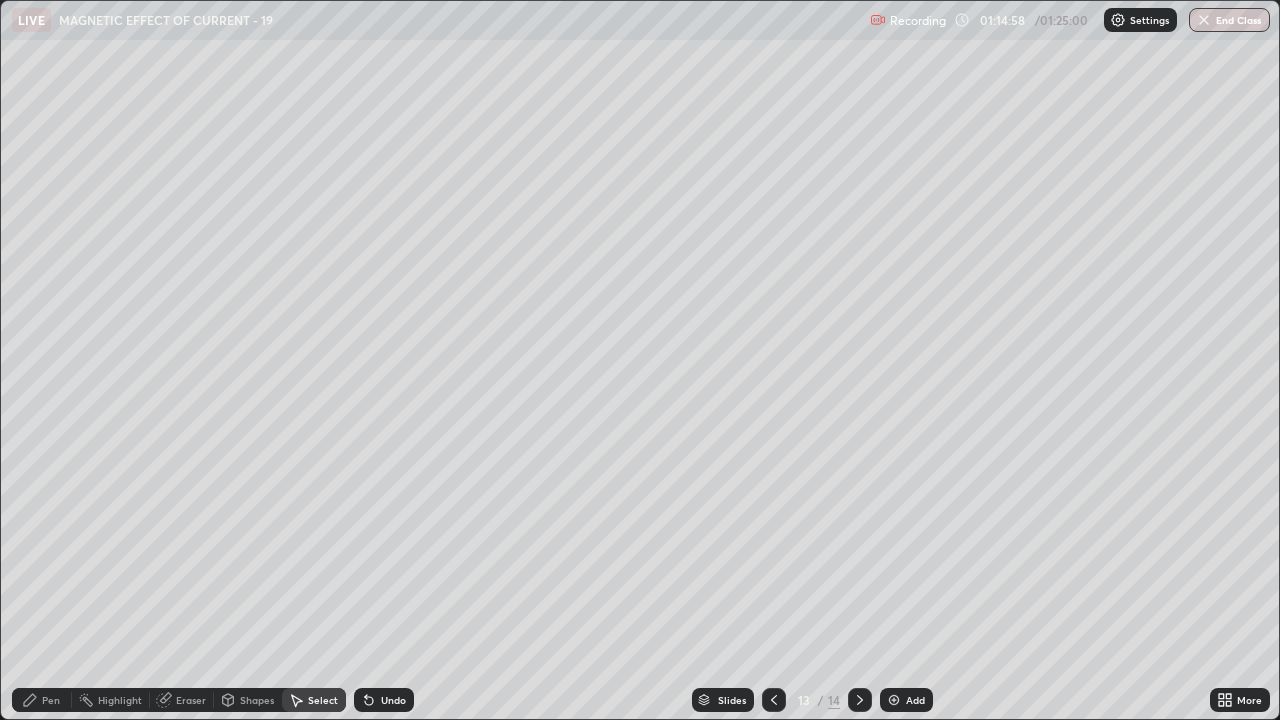 click on "Eraser" at bounding box center (191, 700) 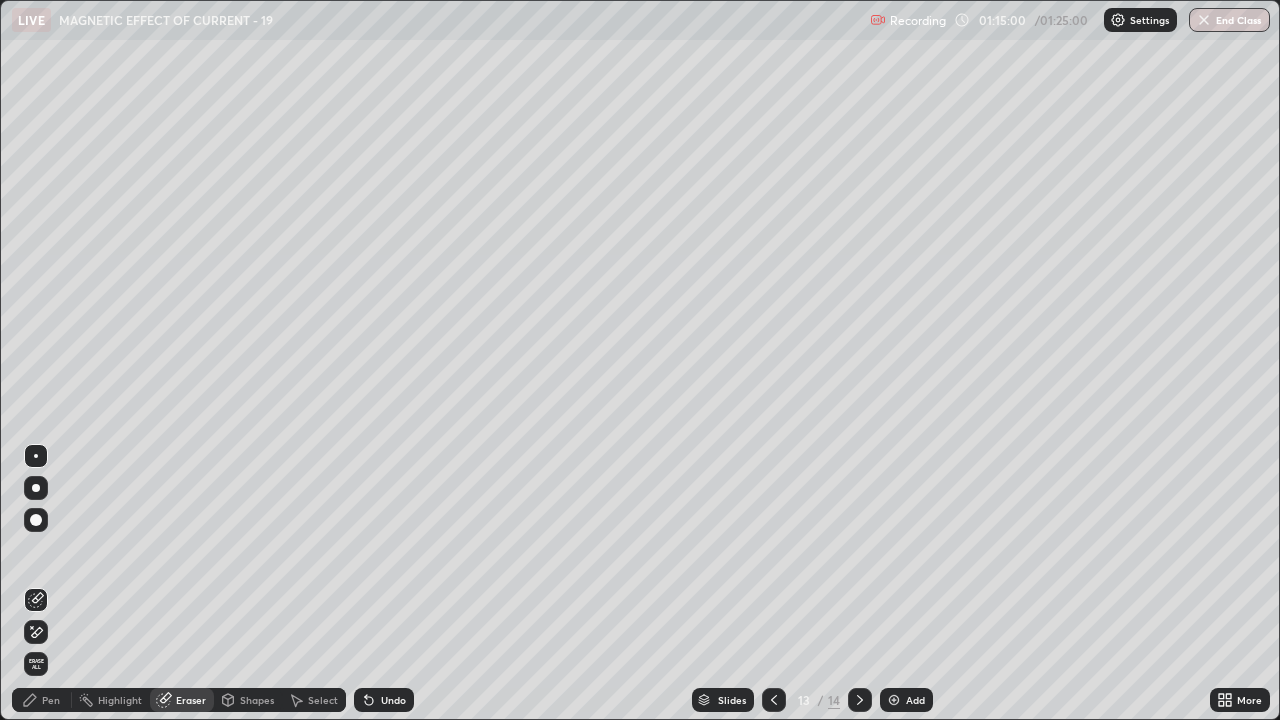 click on "Pen" at bounding box center [42, 700] 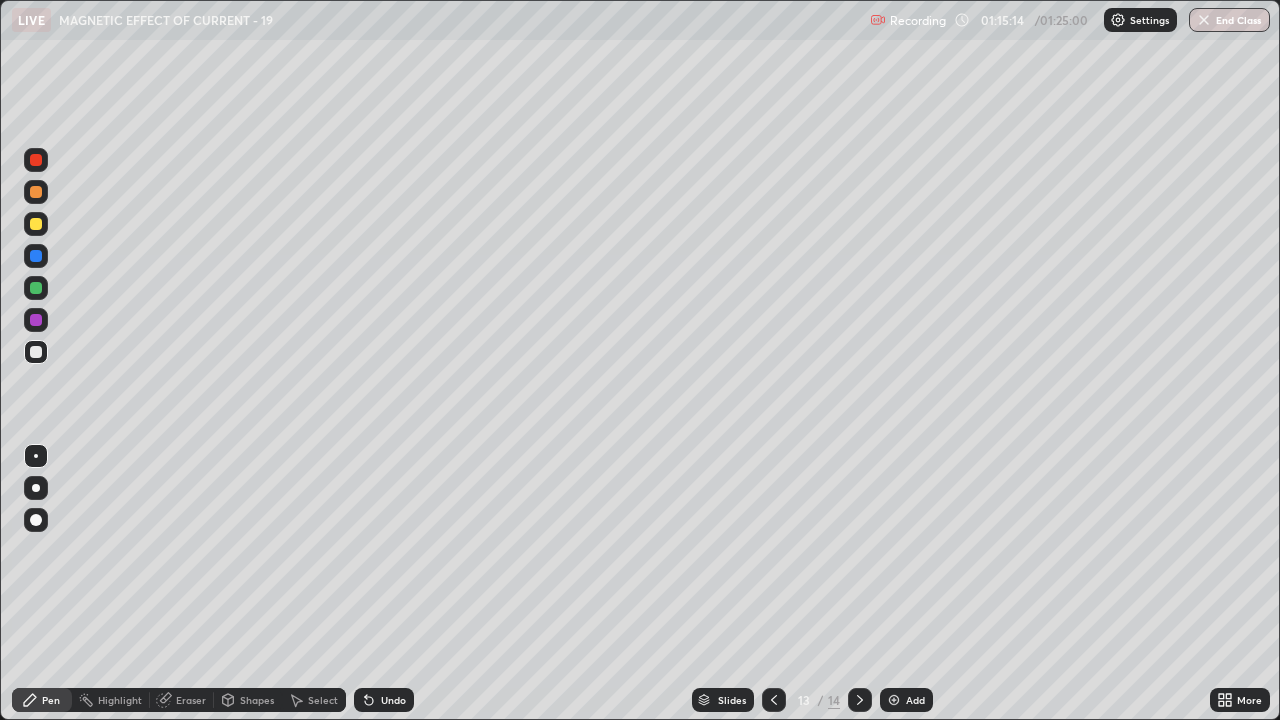 click at bounding box center (36, 224) 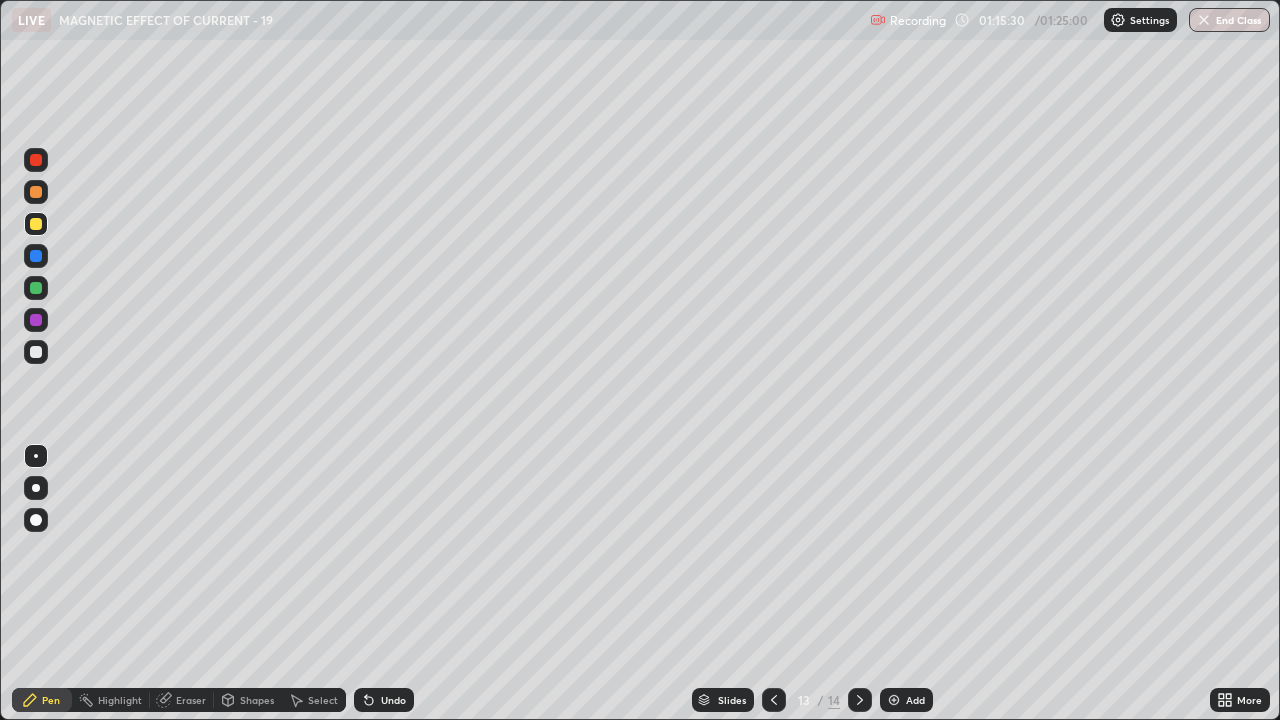 click on "Pen" at bounding box center [42, 700] 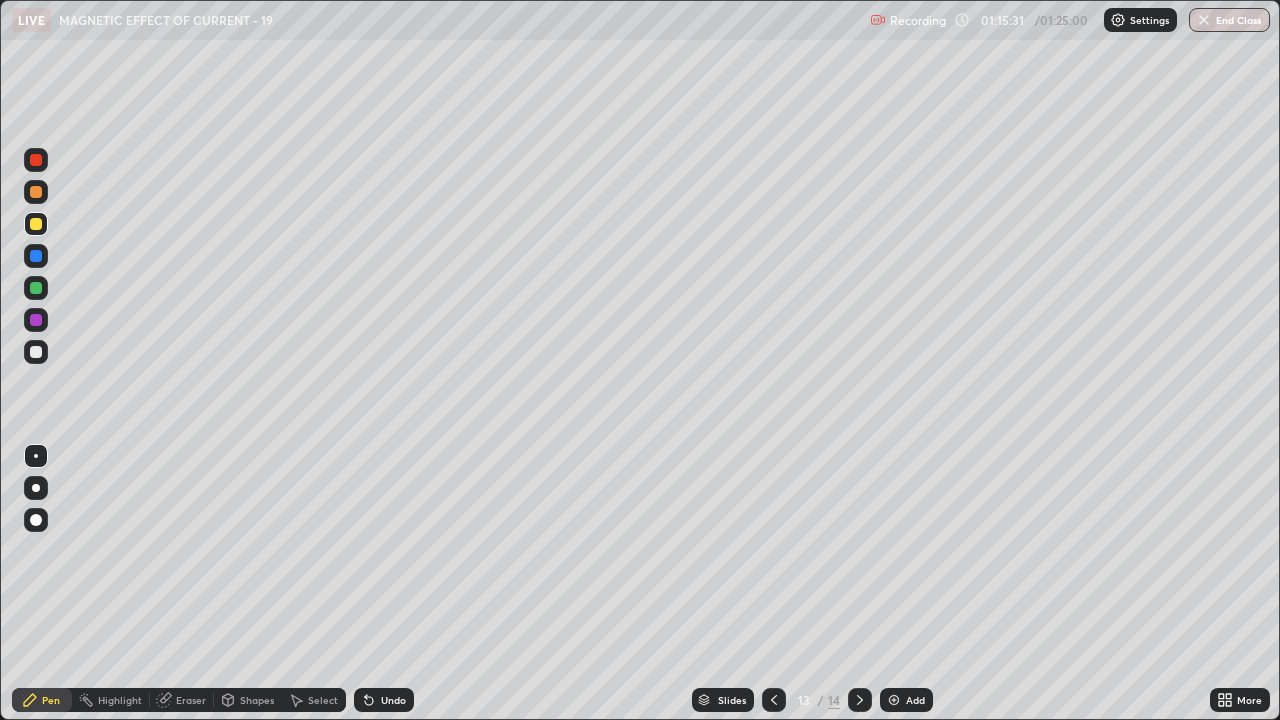 click at bounding box center (36, 352) 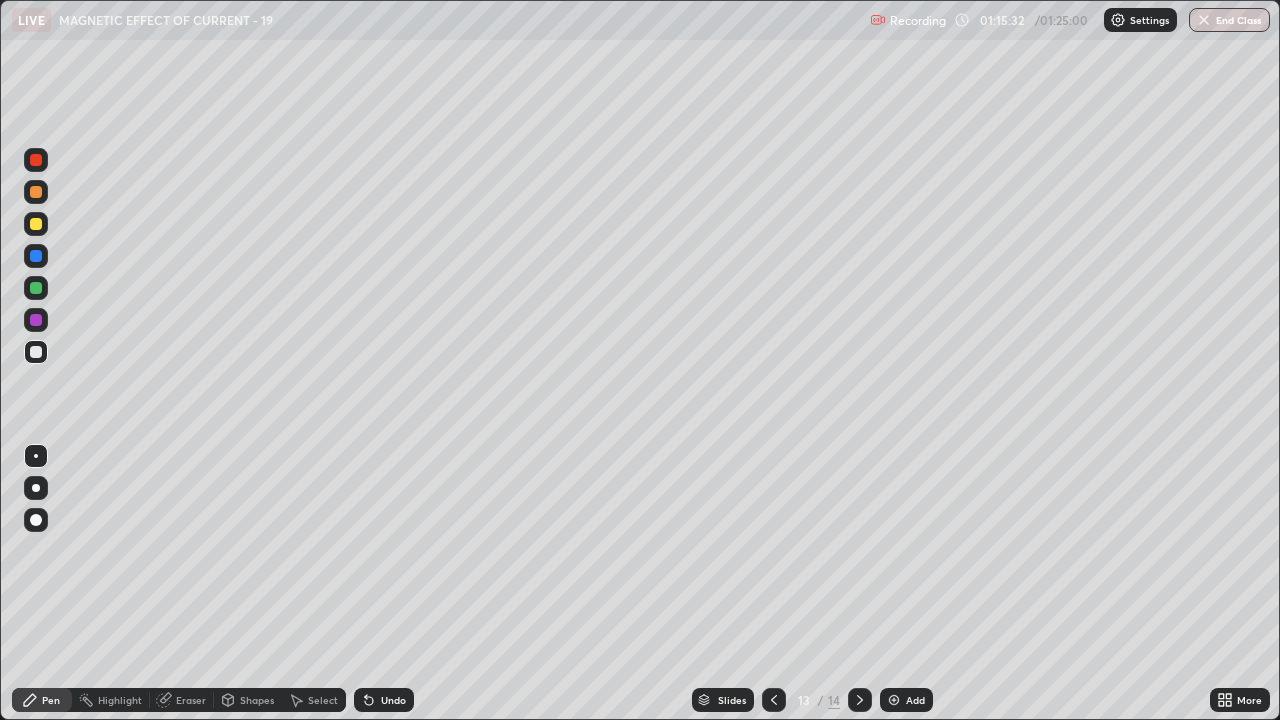 click on "Select" at bounding box center [314, 700] 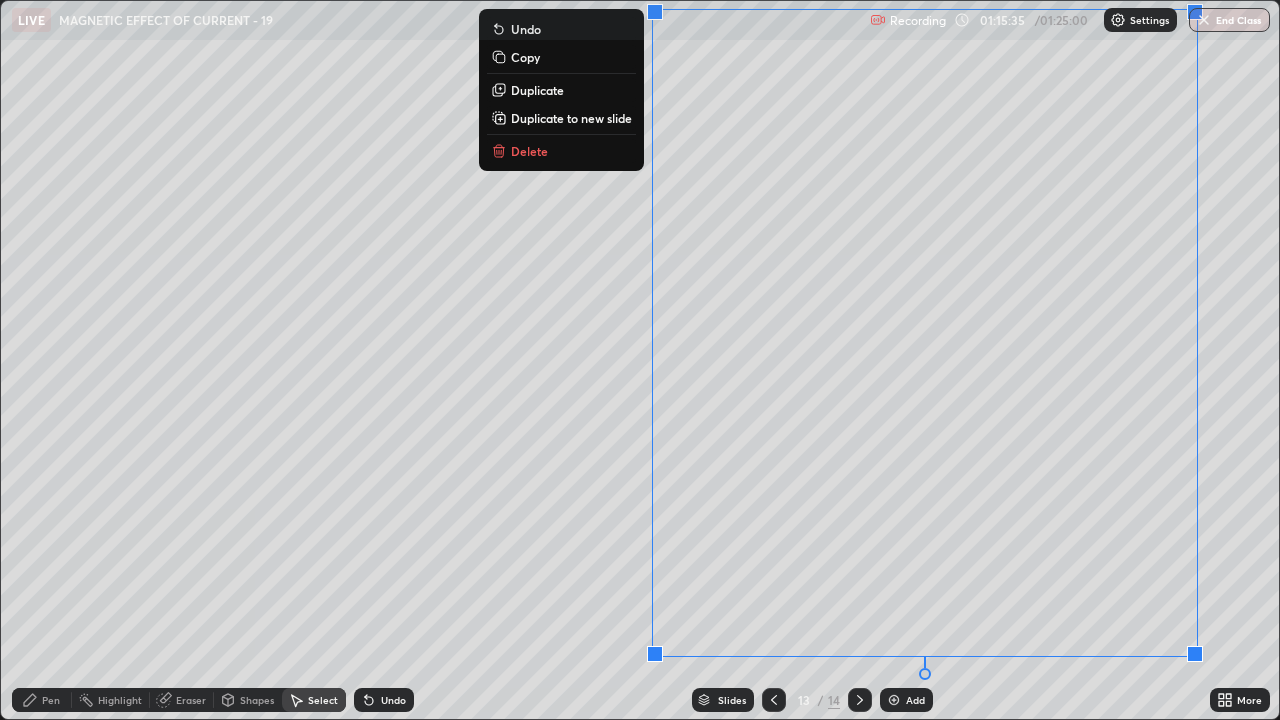 click on "Delete" at bounding box center (561, 151) 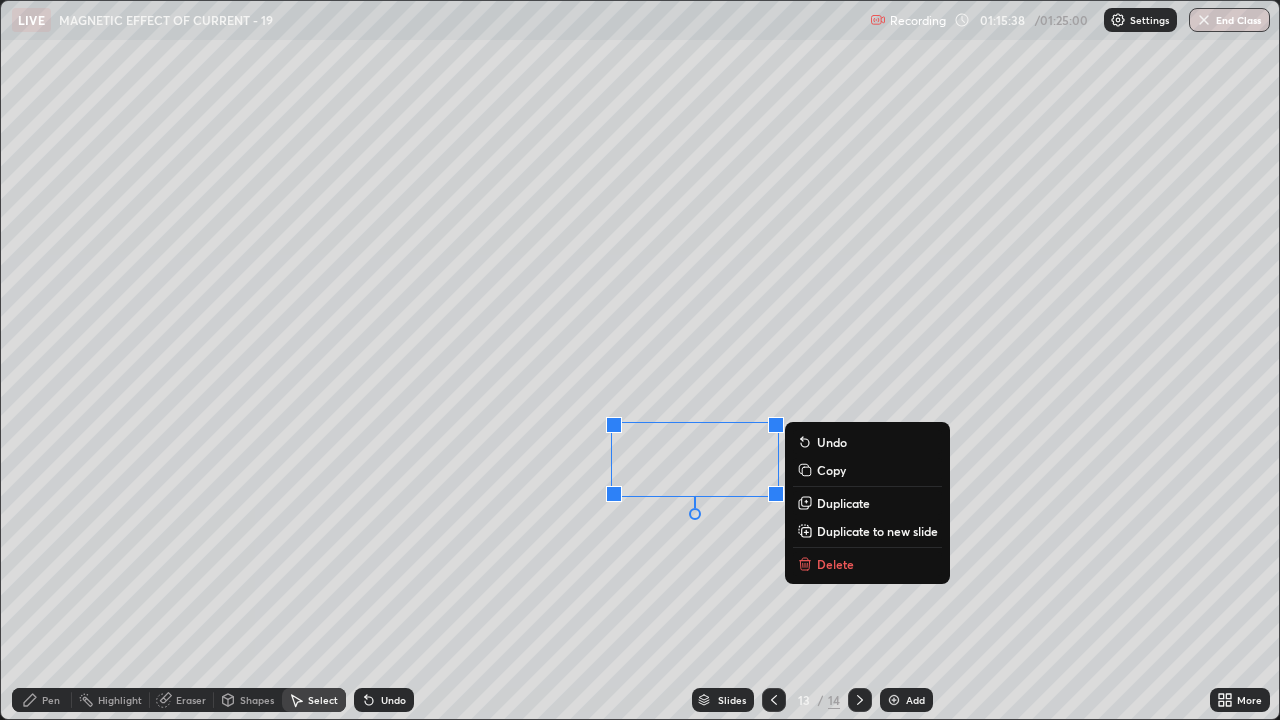 click on "Delete" at bounding box center (867, 564) 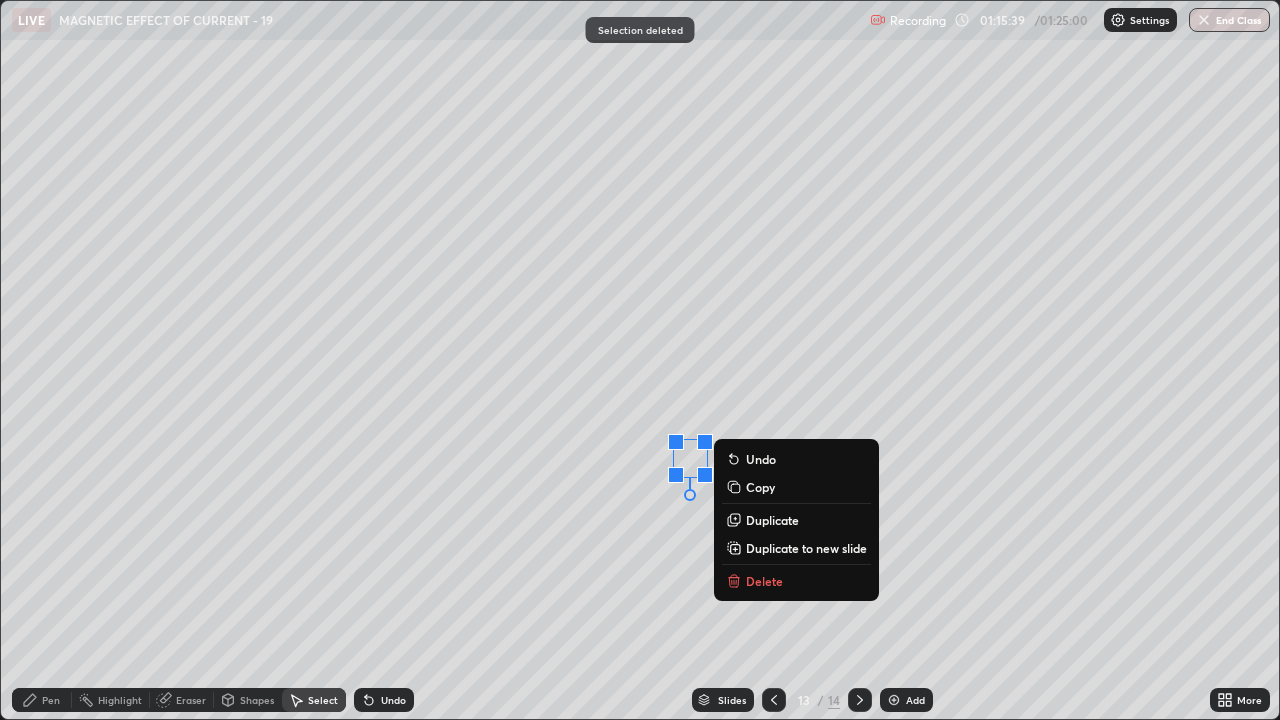 click on "Delete" at bounding box center (796, 581) 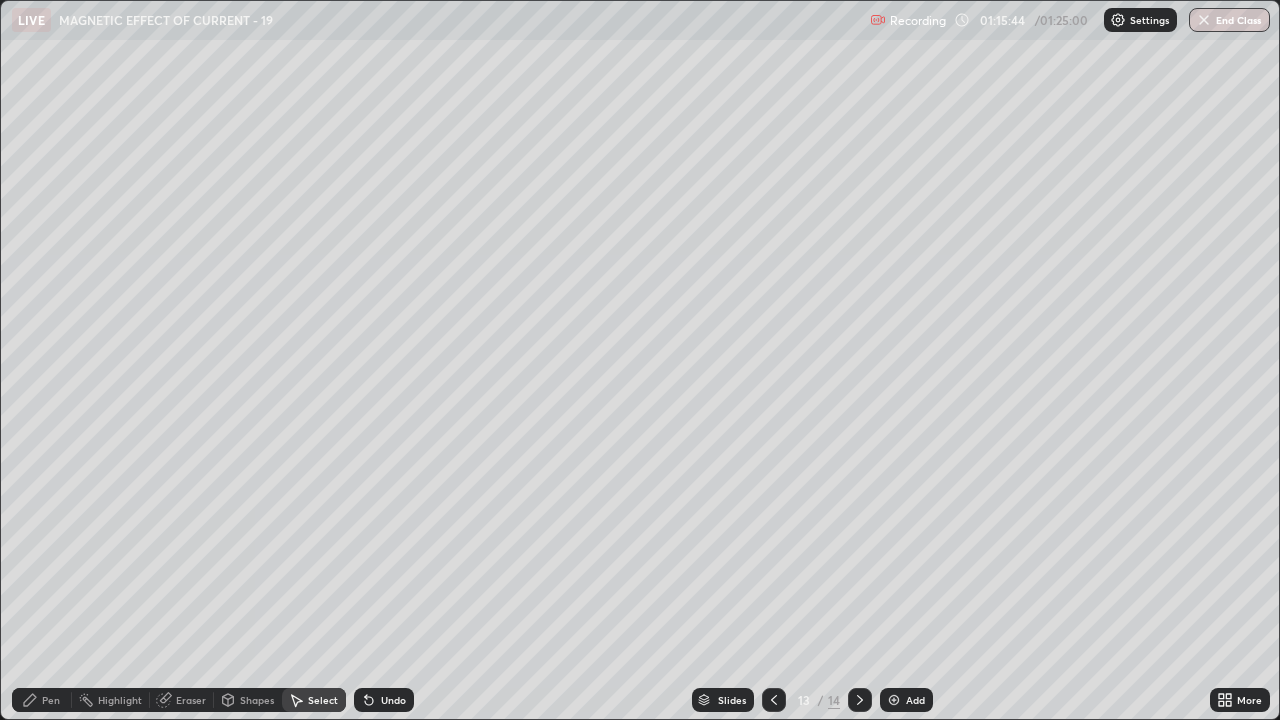 click on "Pen" at bounding box center [51, 700] 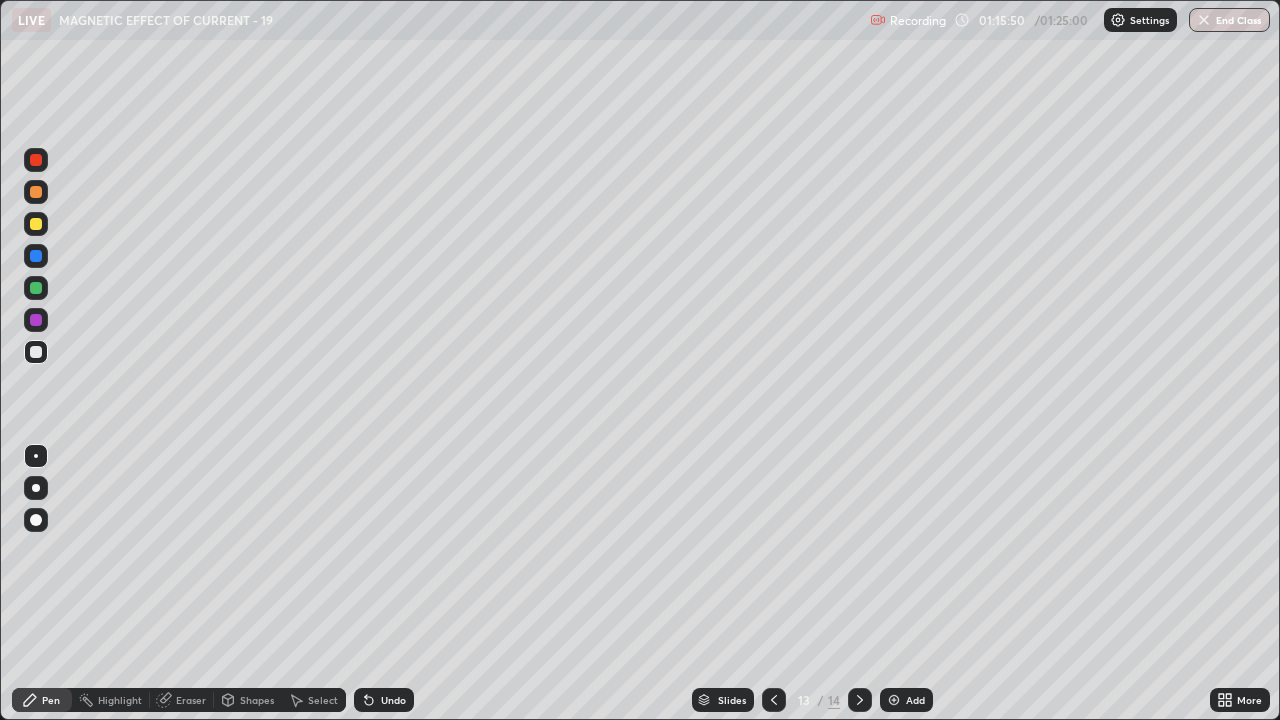 click at bounding box center (36, 224) 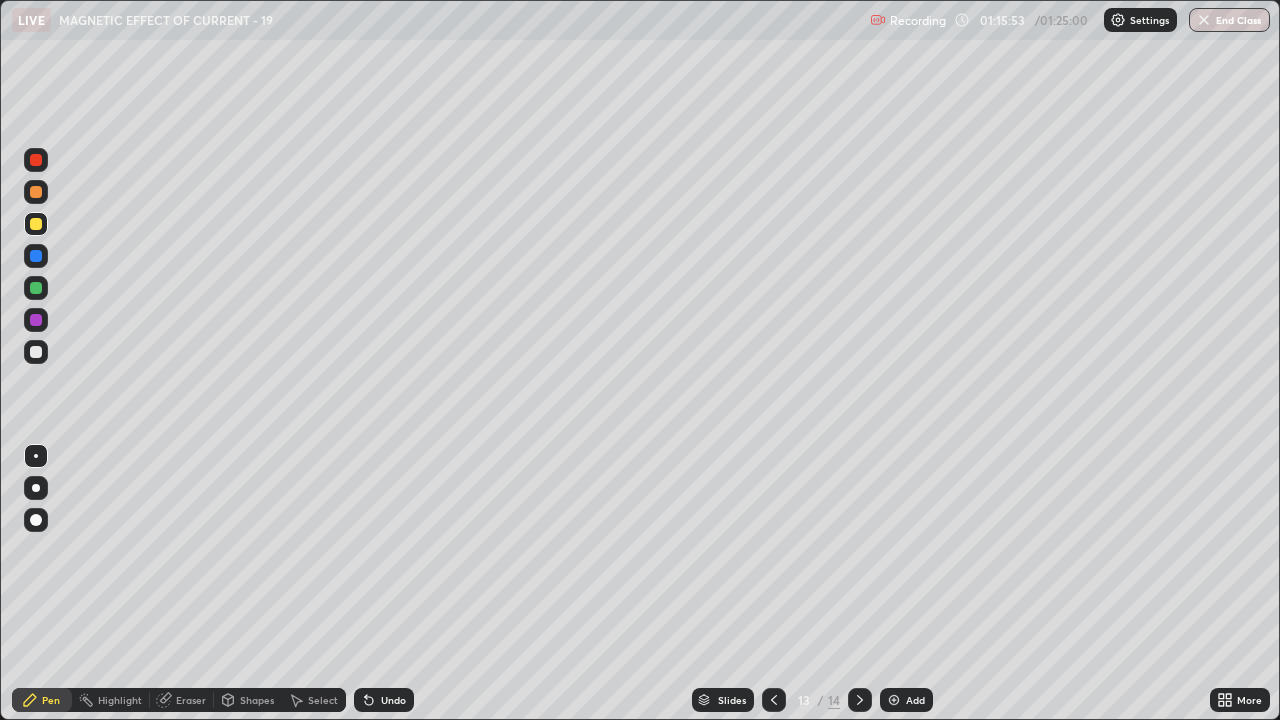 click at bounding box center [36, 352] 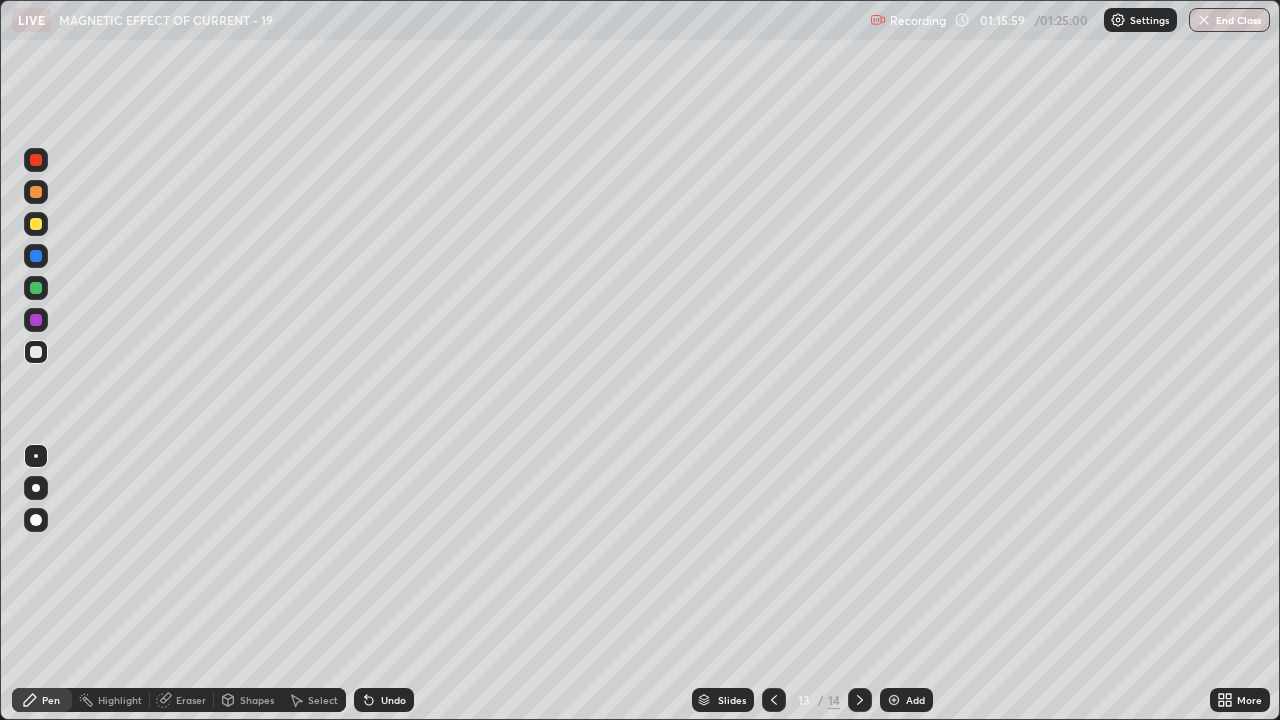 click 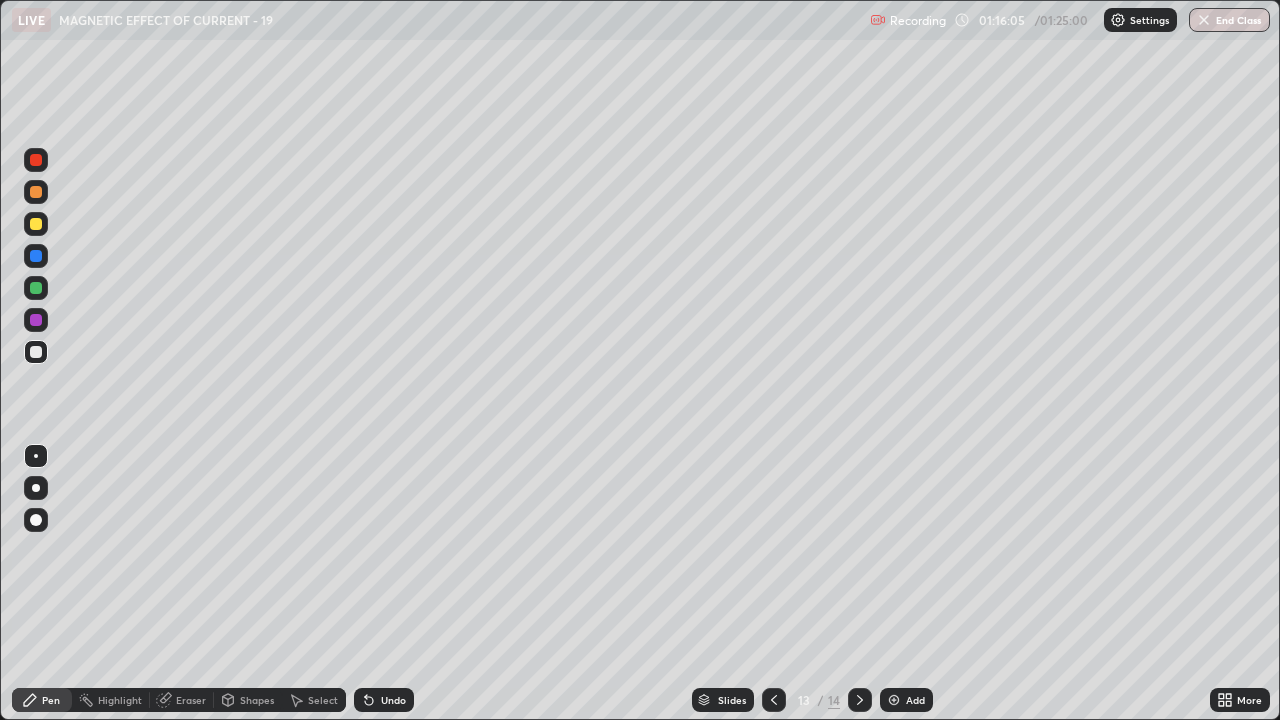 click at bounding box center [36, 224] 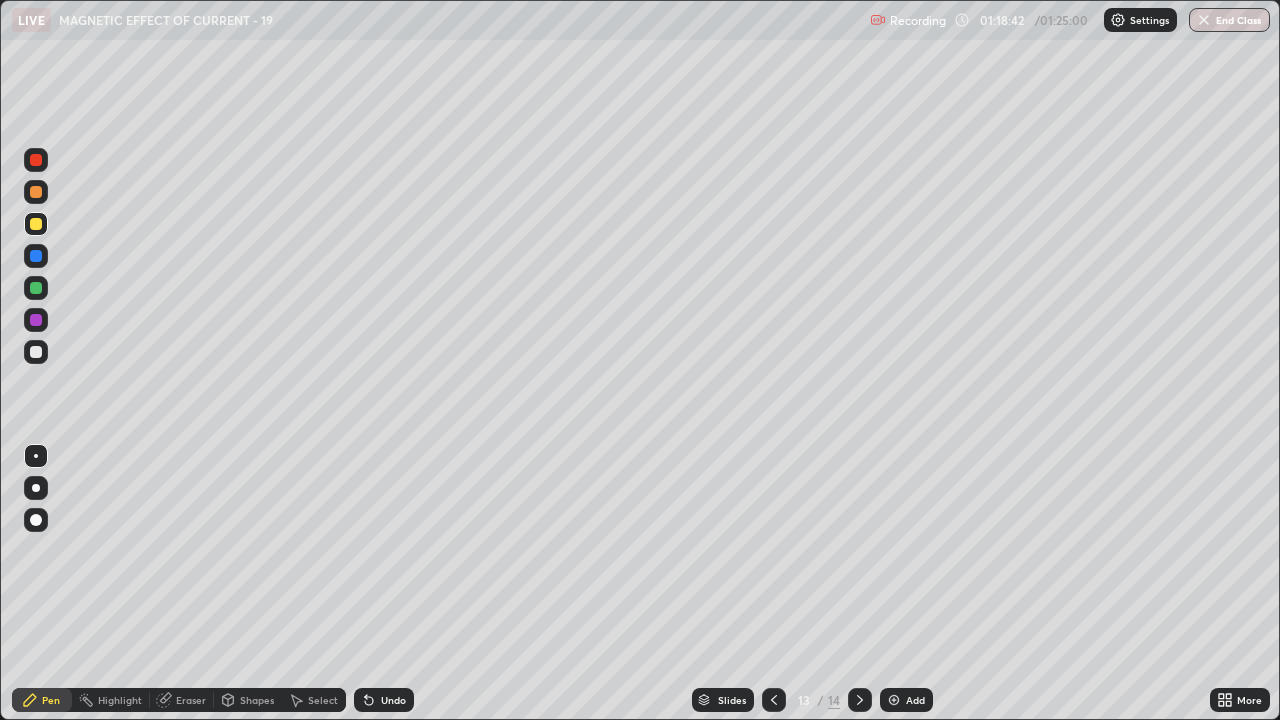 click at bounding box center (36, 224) 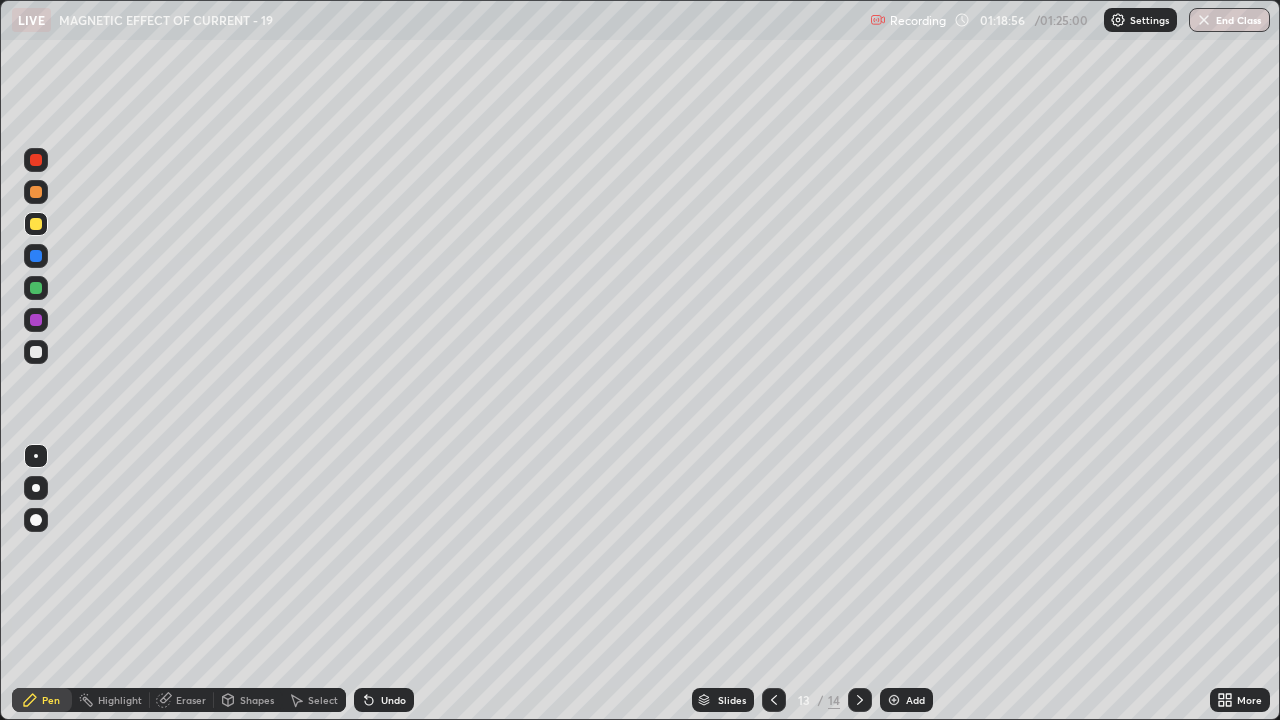 click at bounding box center (36, 352) 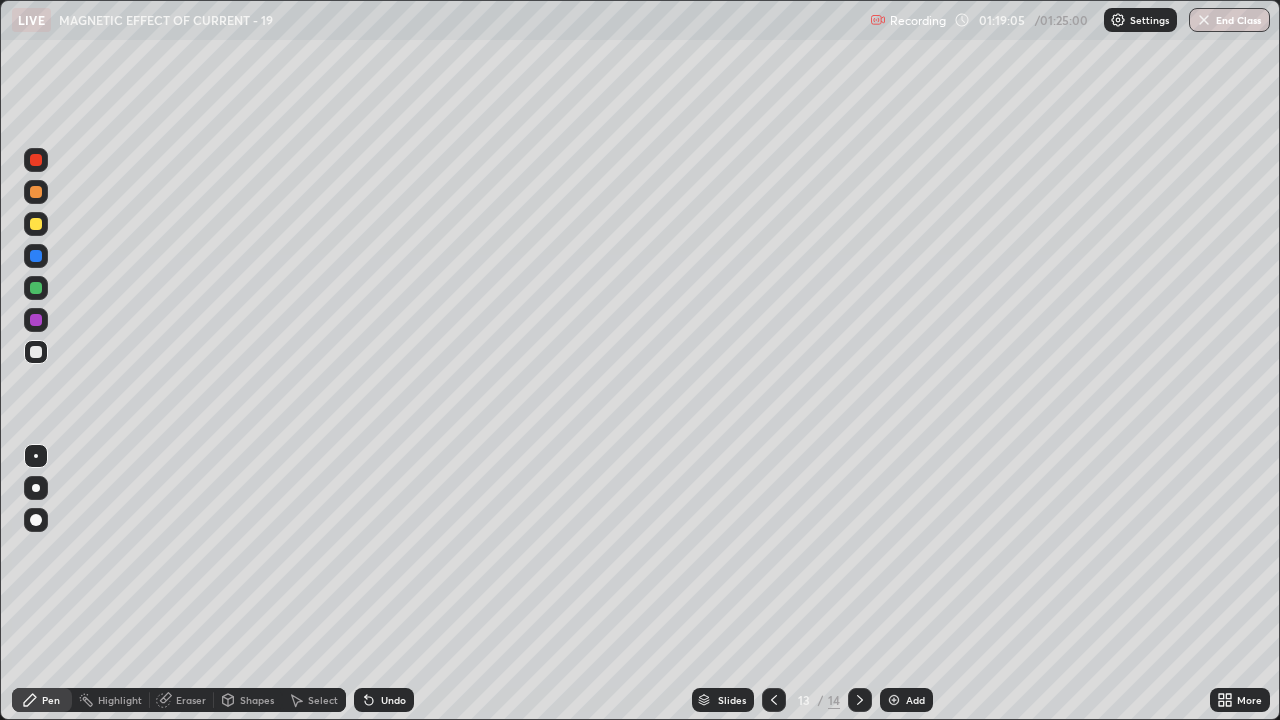 click at bounding box center (36, 224) 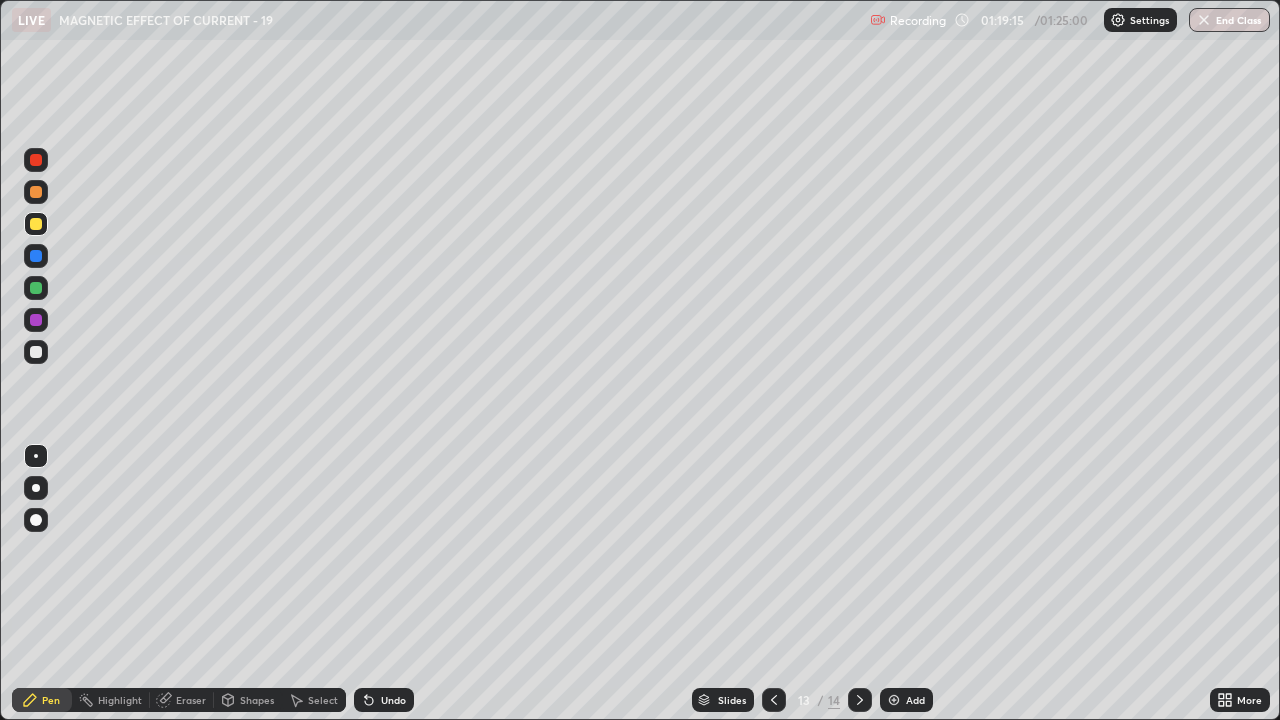 click on "Eraser" at bounding box center (191, 700) 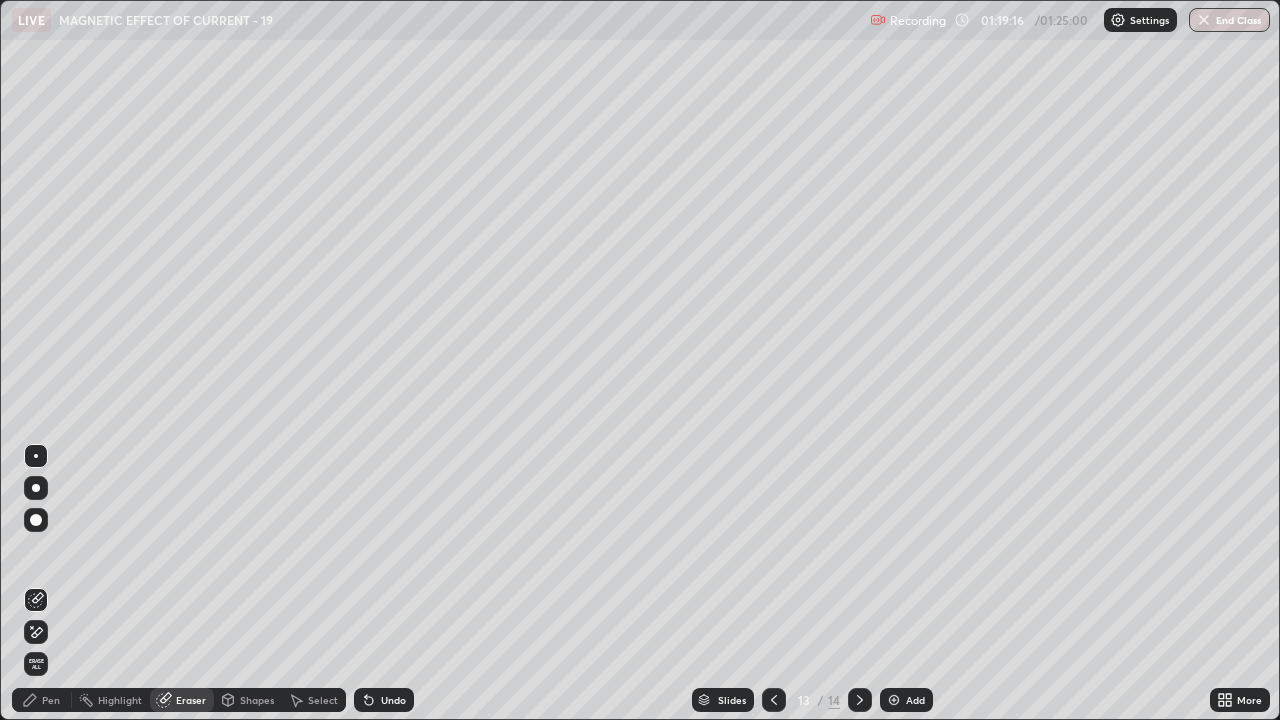 click 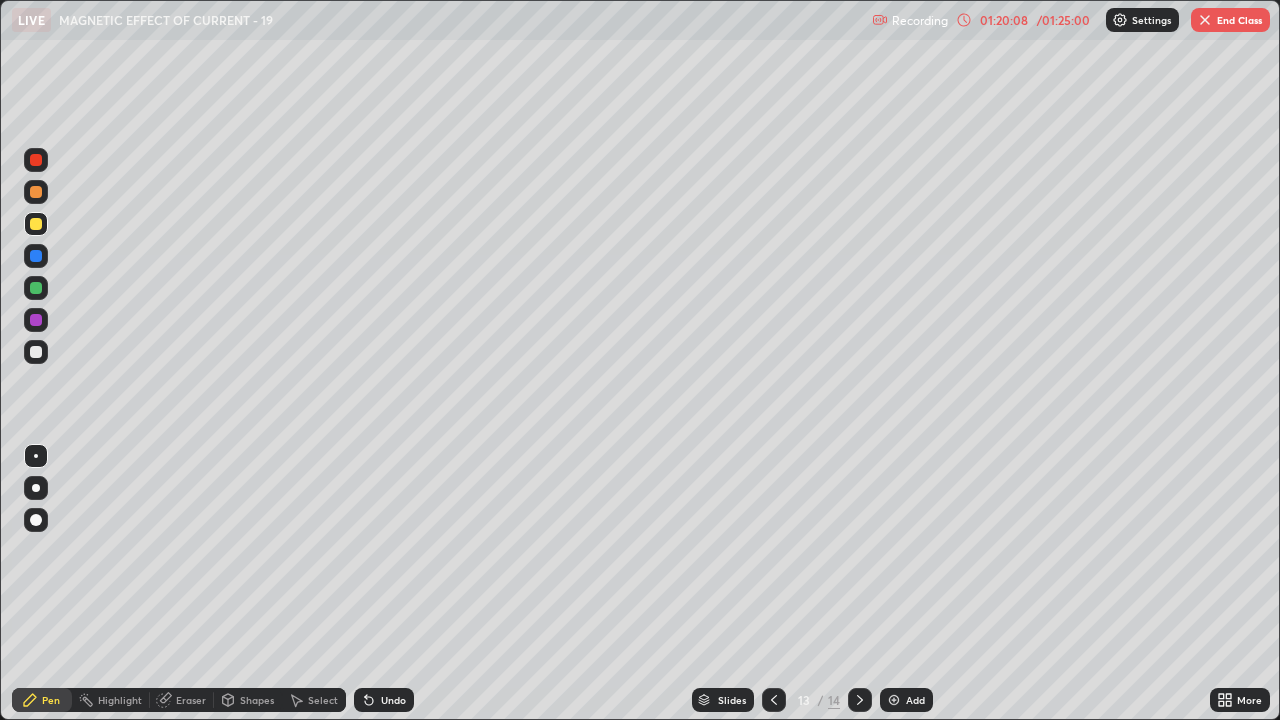 click at bounding box center [36, 224] 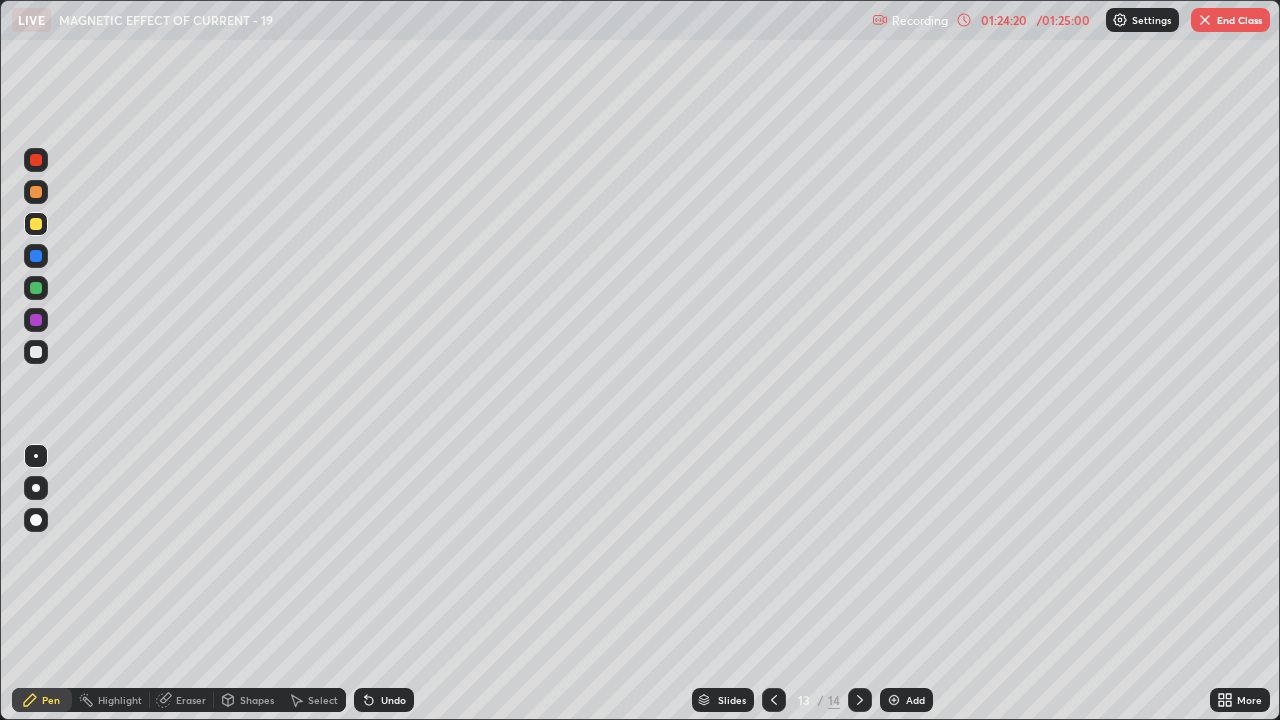 click 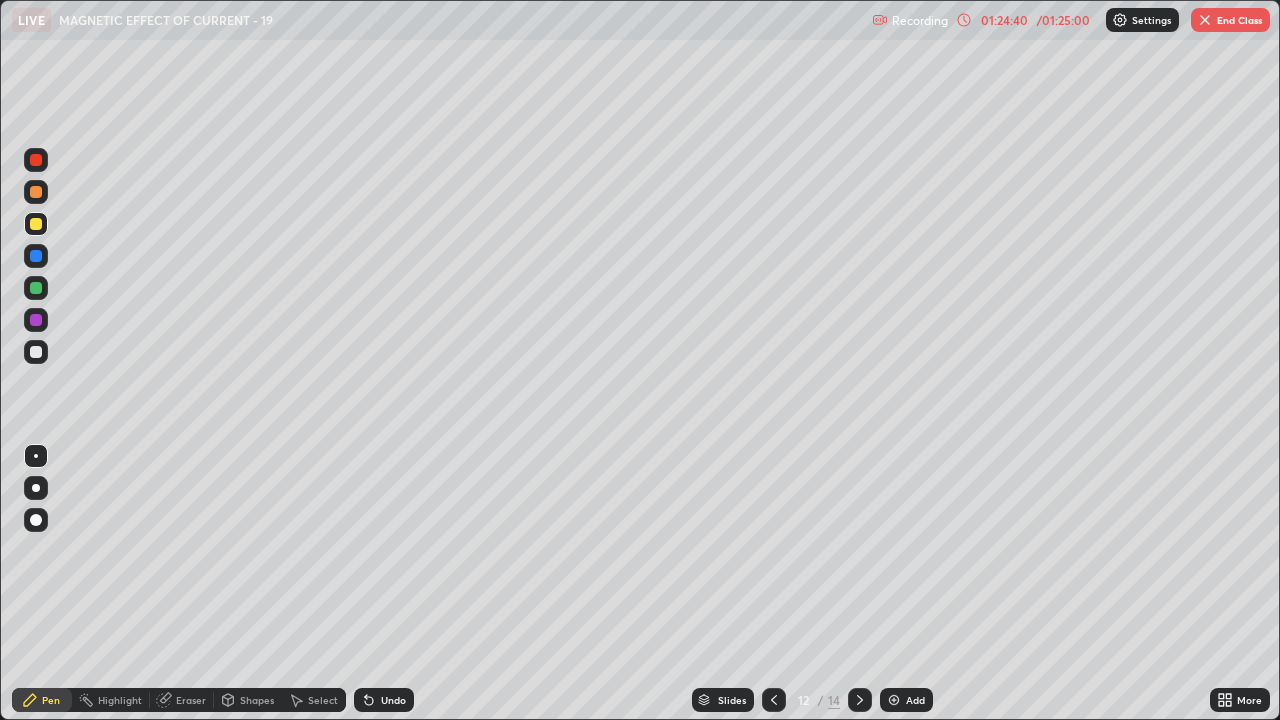 click on "End Class" at bounding box center (1230, 20) 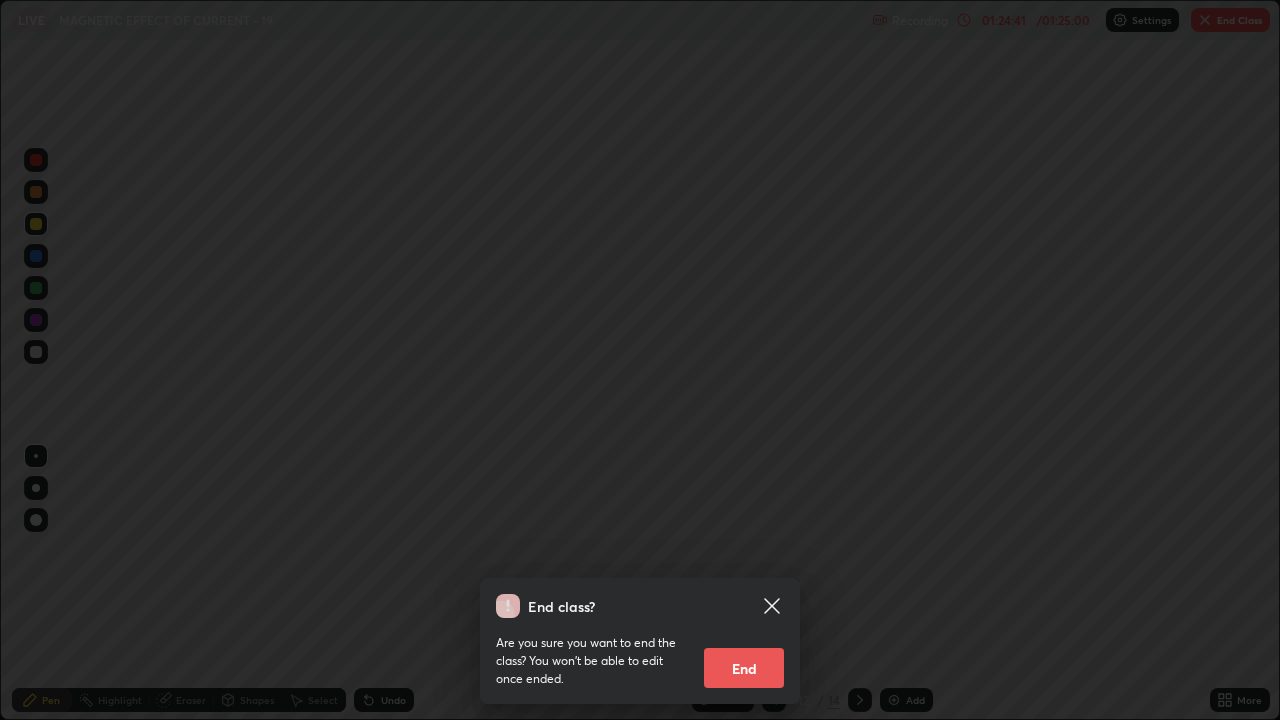 click on "End" at bounding box center (744, 668) 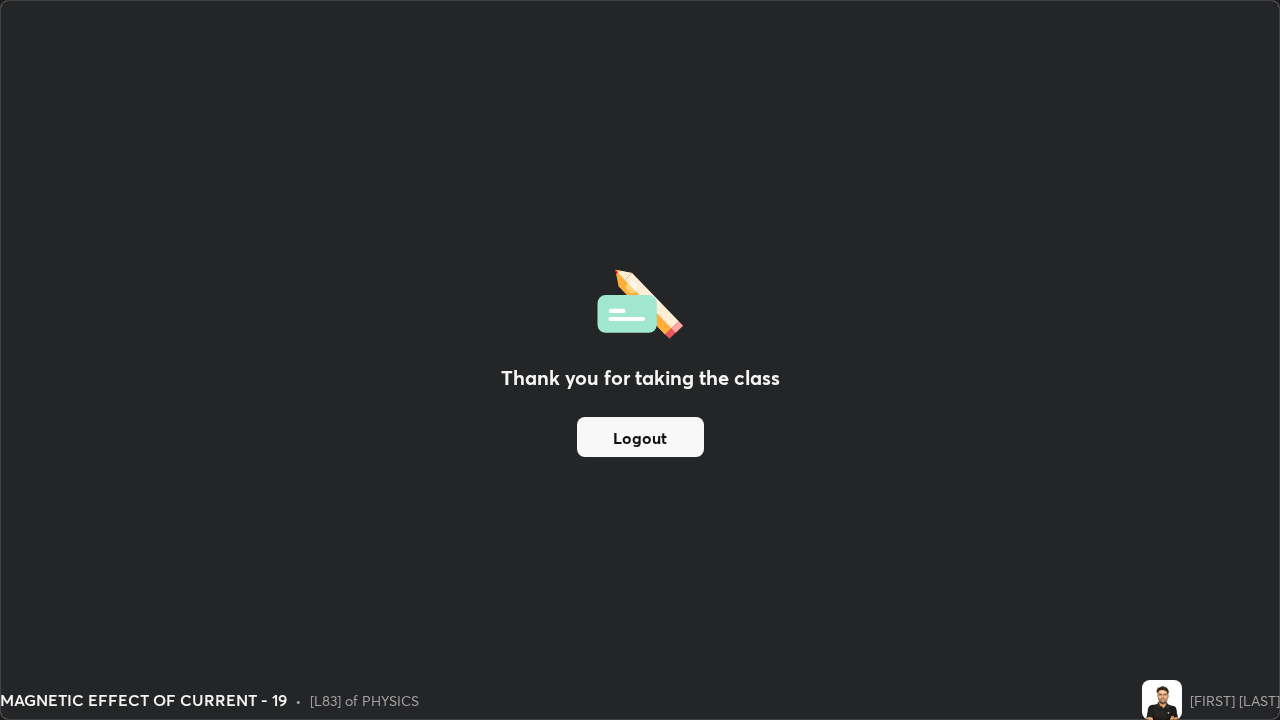 click on "Logout" at bounding box center [640, 437] 